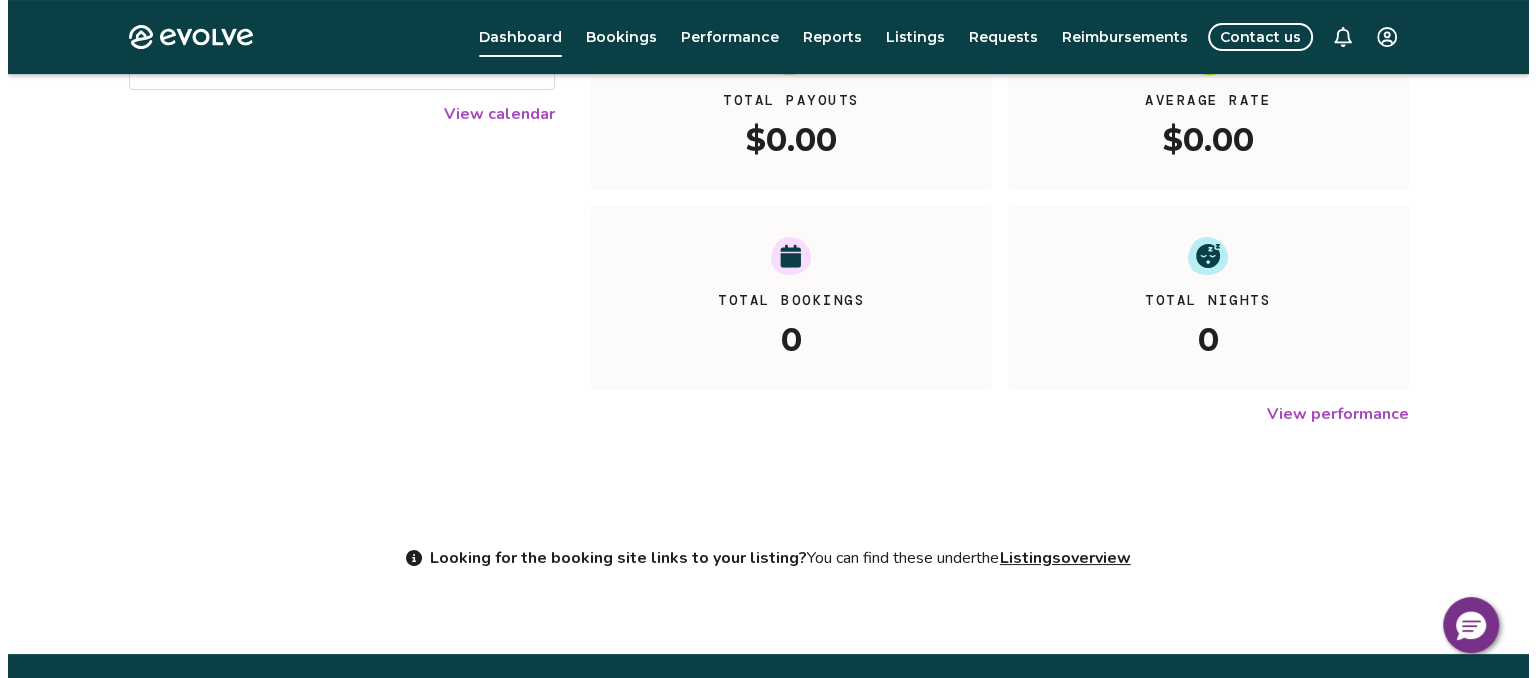 scroll, scrollTop: 0, scrollLeft: 0, axis: both 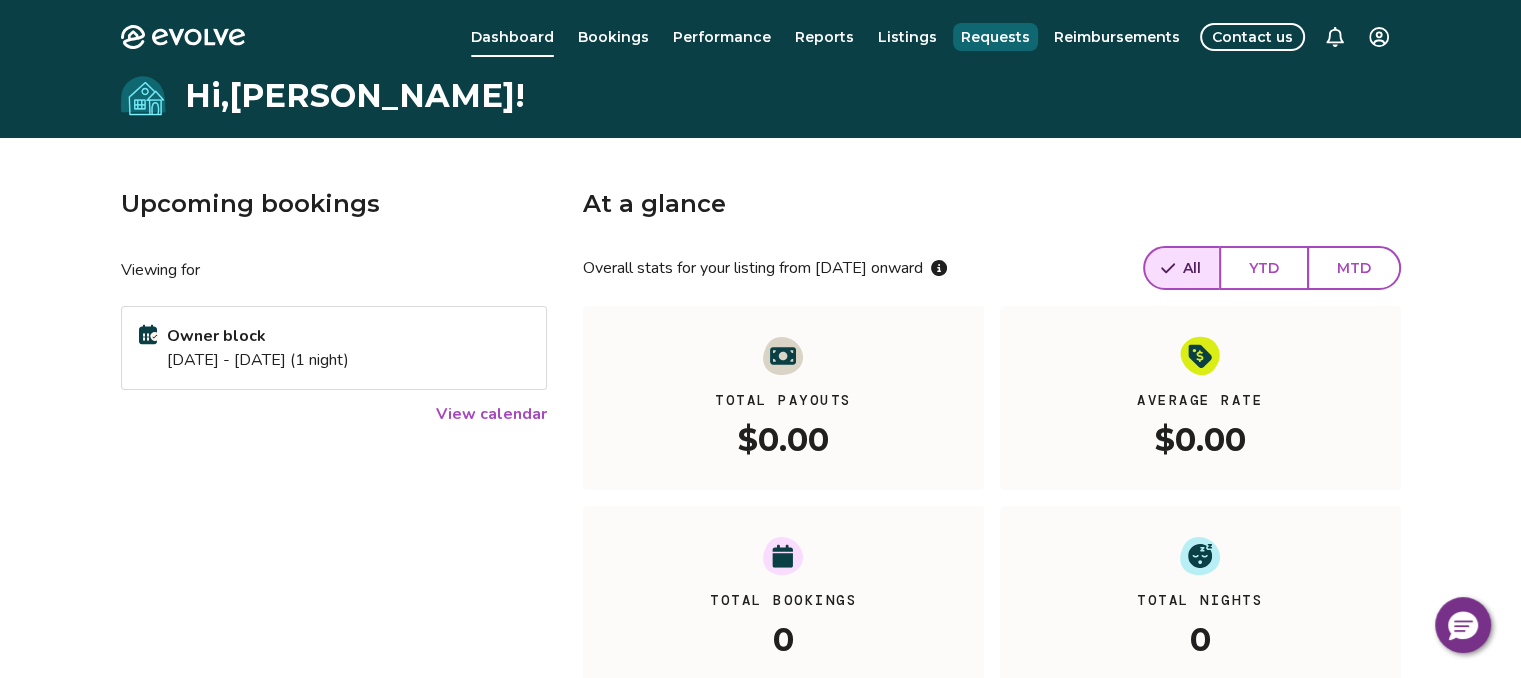 click on "Requests" at bounding box center [995, 37] 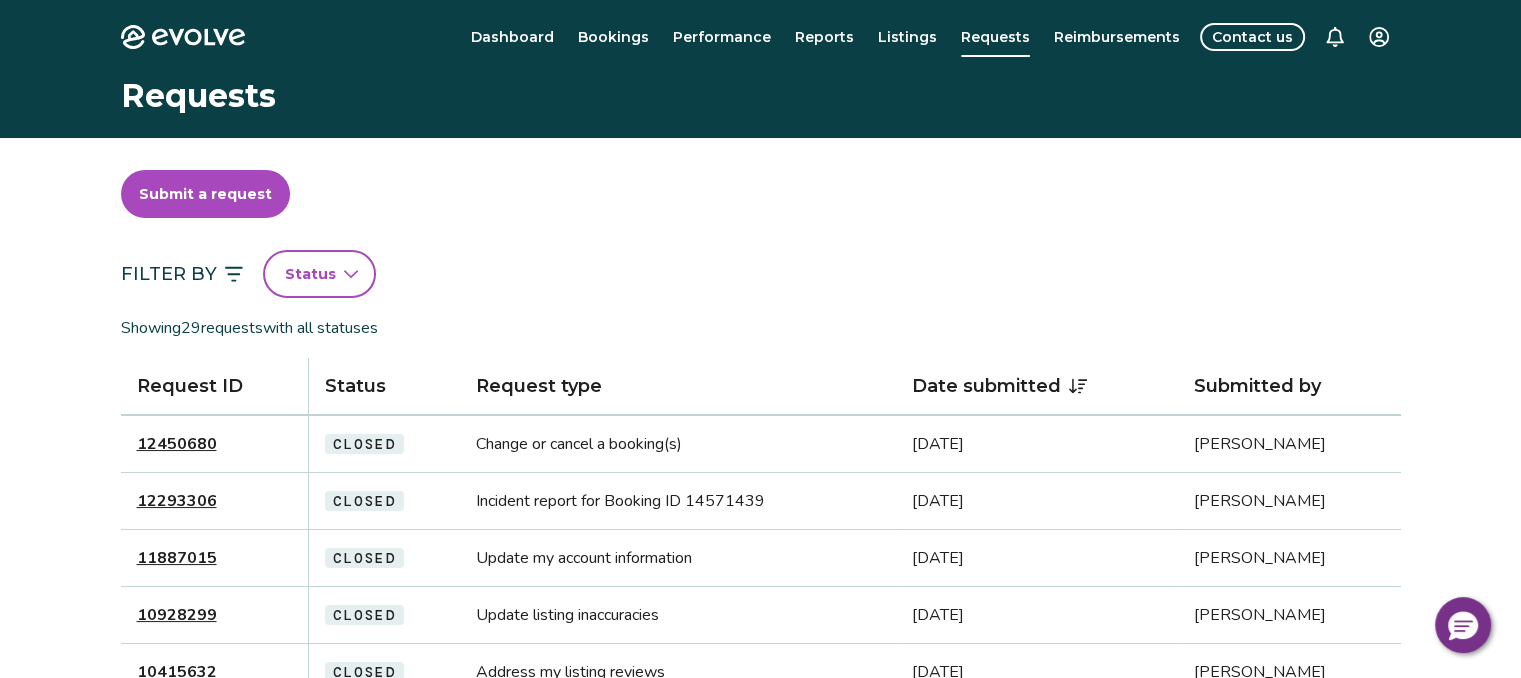 click on "Submit a request" at bounding box center (205, 194) 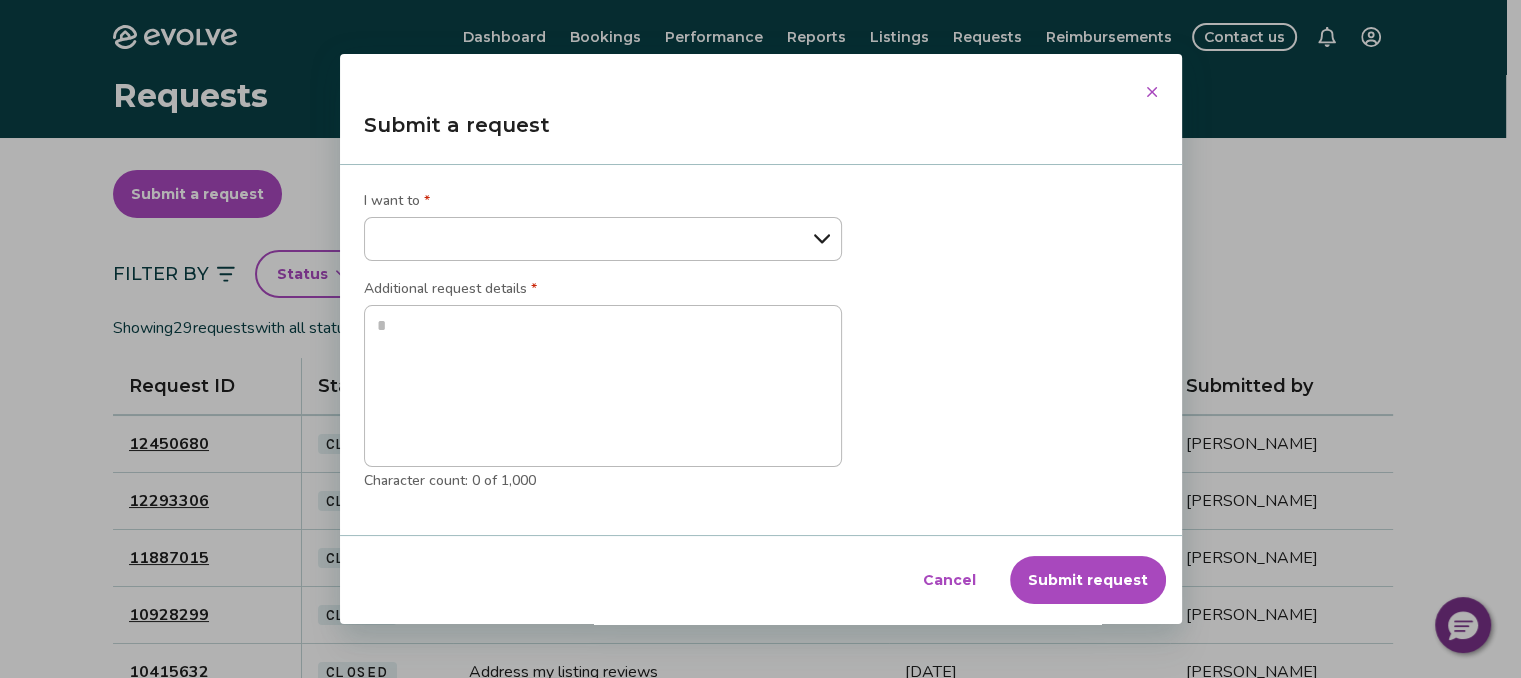 type on "*" 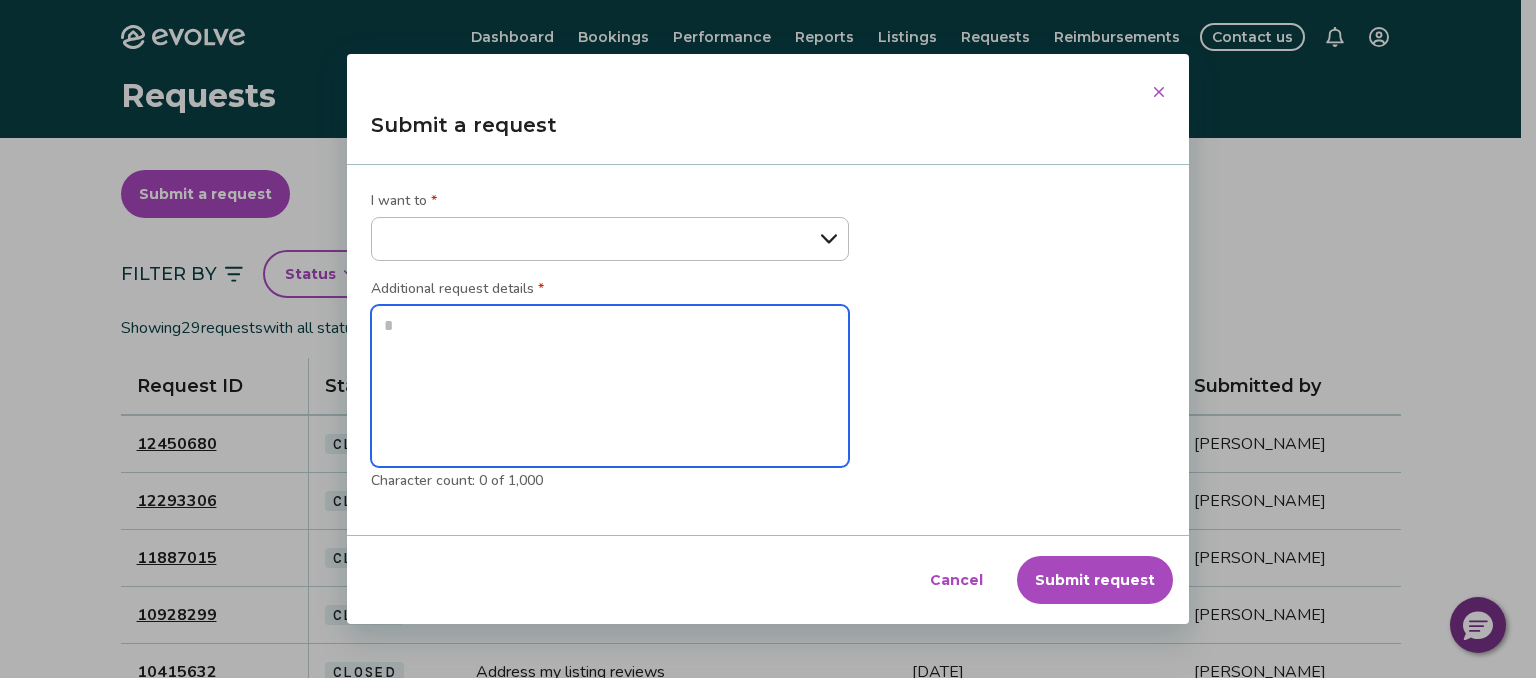 click at bounding box center [610, 386] 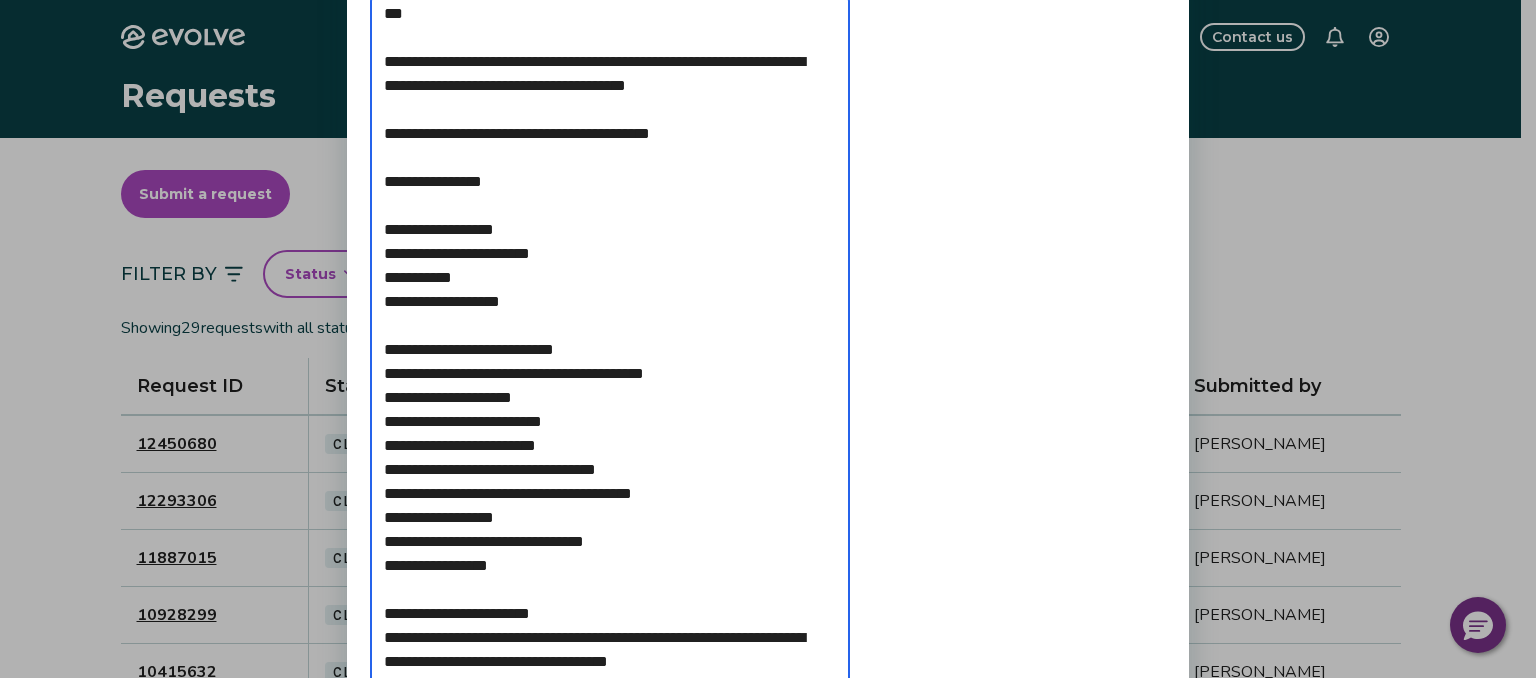 click on "**********" at bounding box center (610, 386) 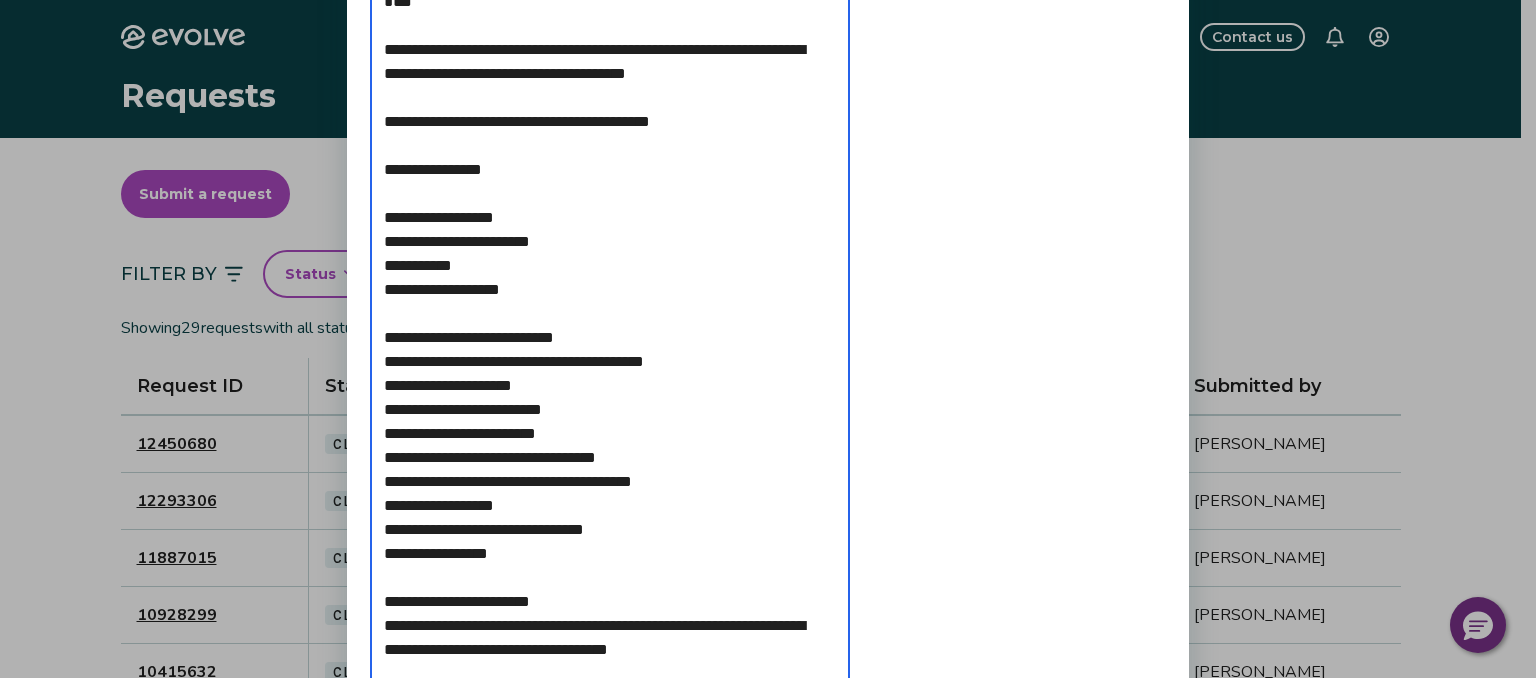 type on "**********" 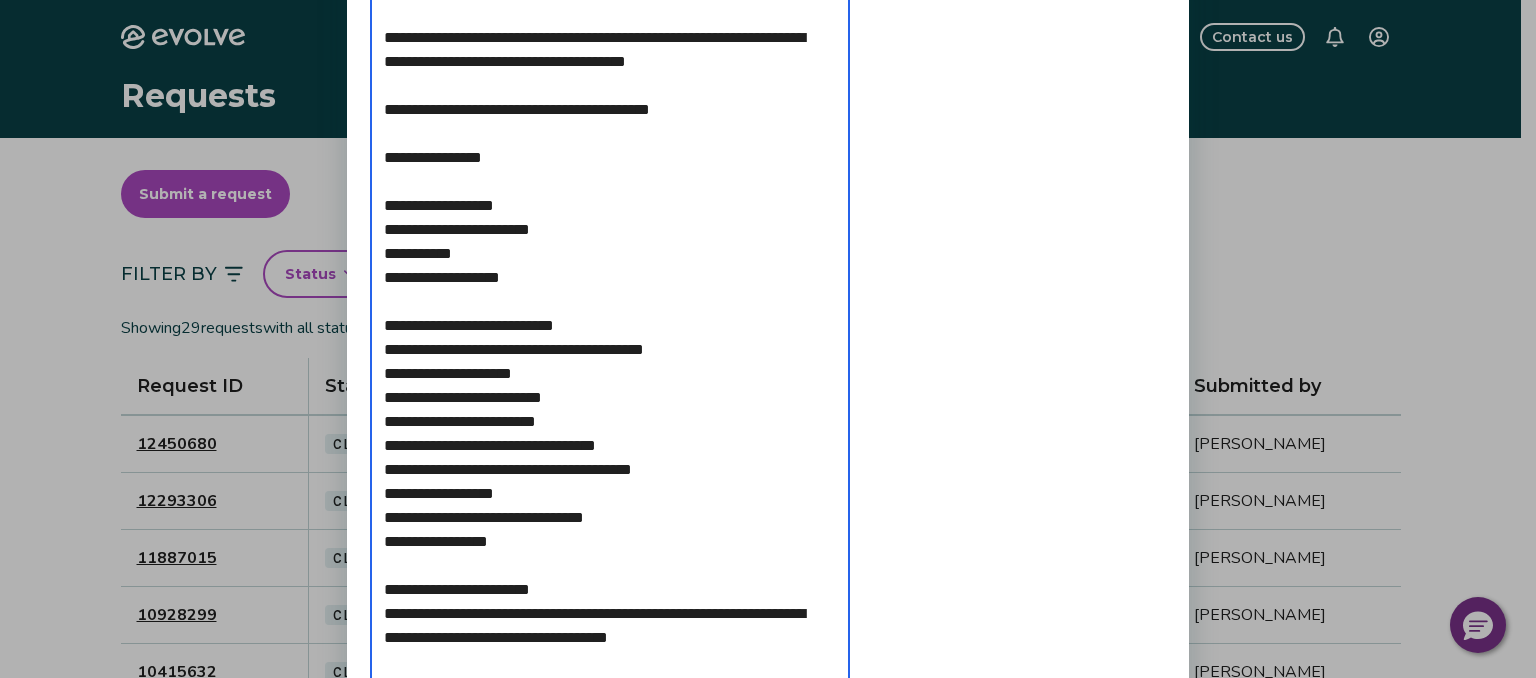 type on "**********" 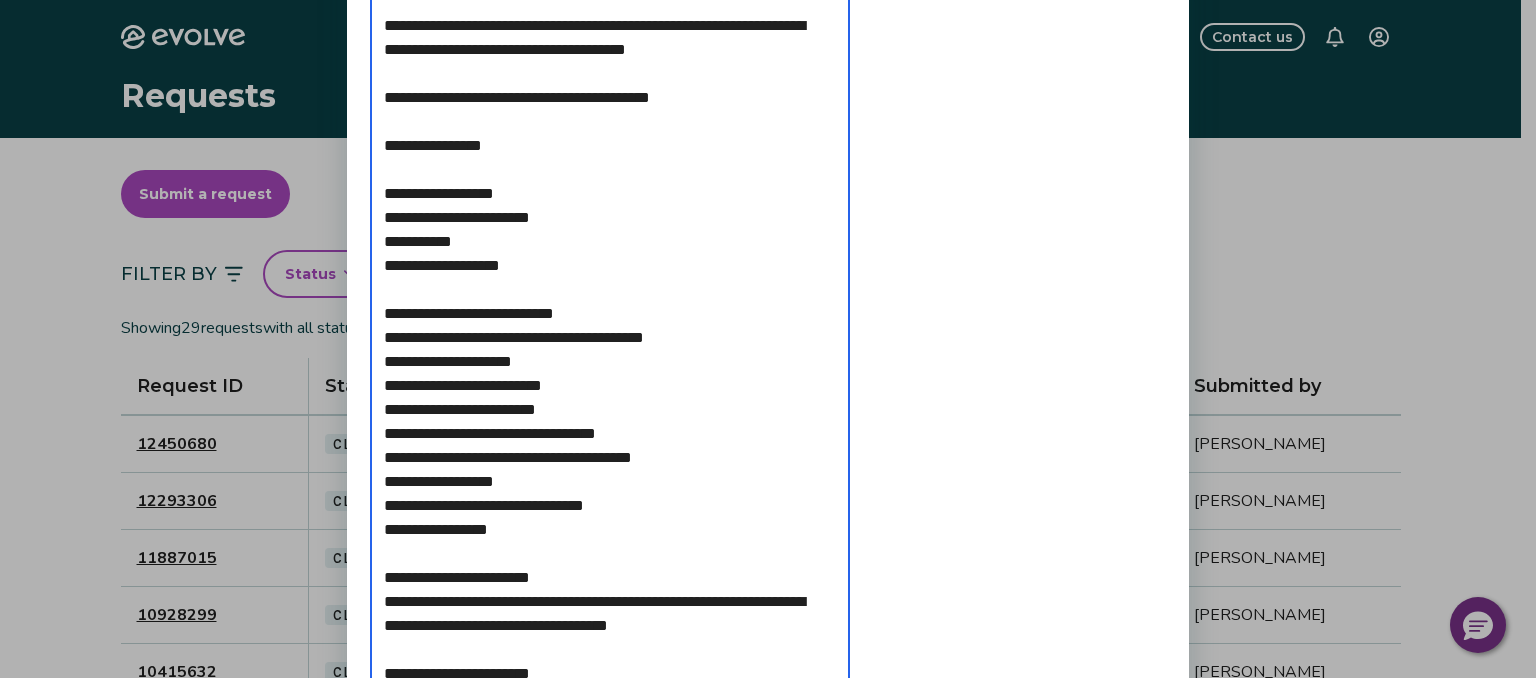 click on "**********" at bounding box center (610, 386) 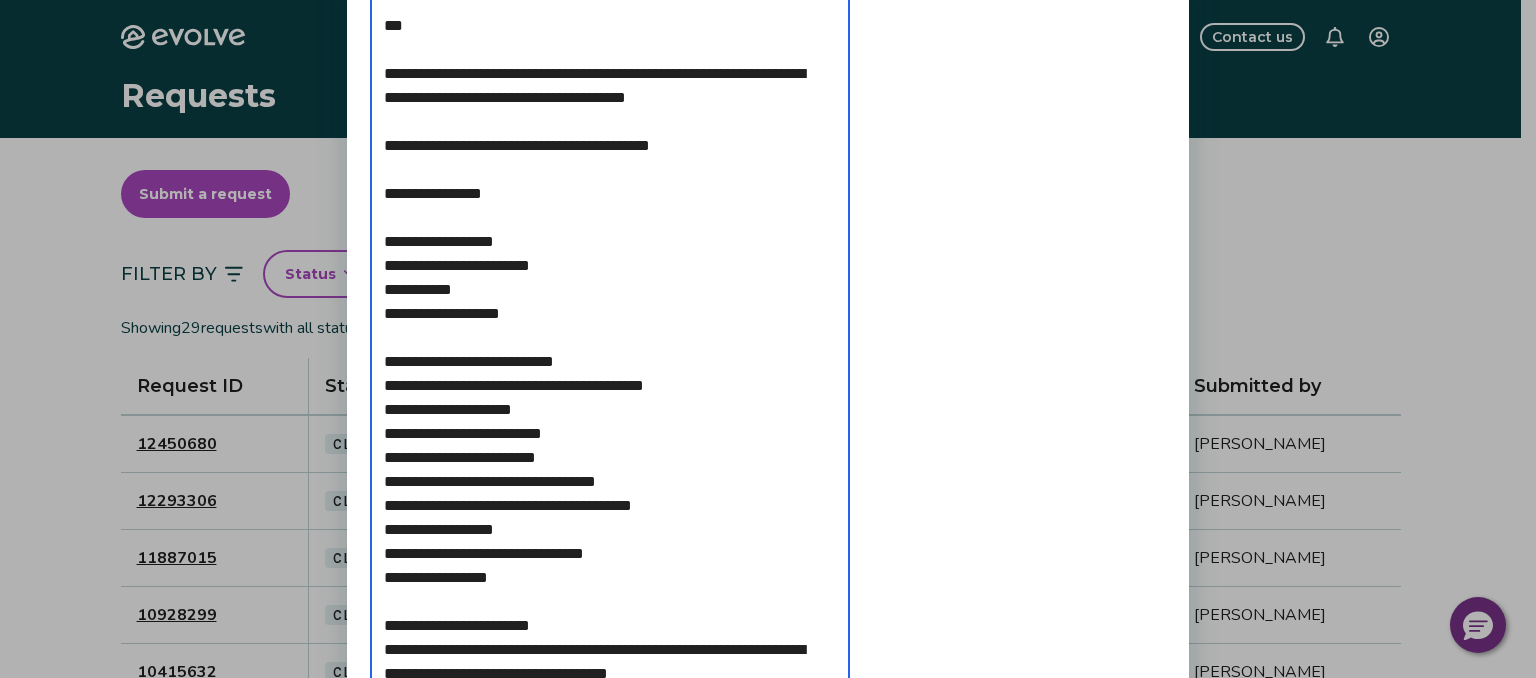 type on "**********" 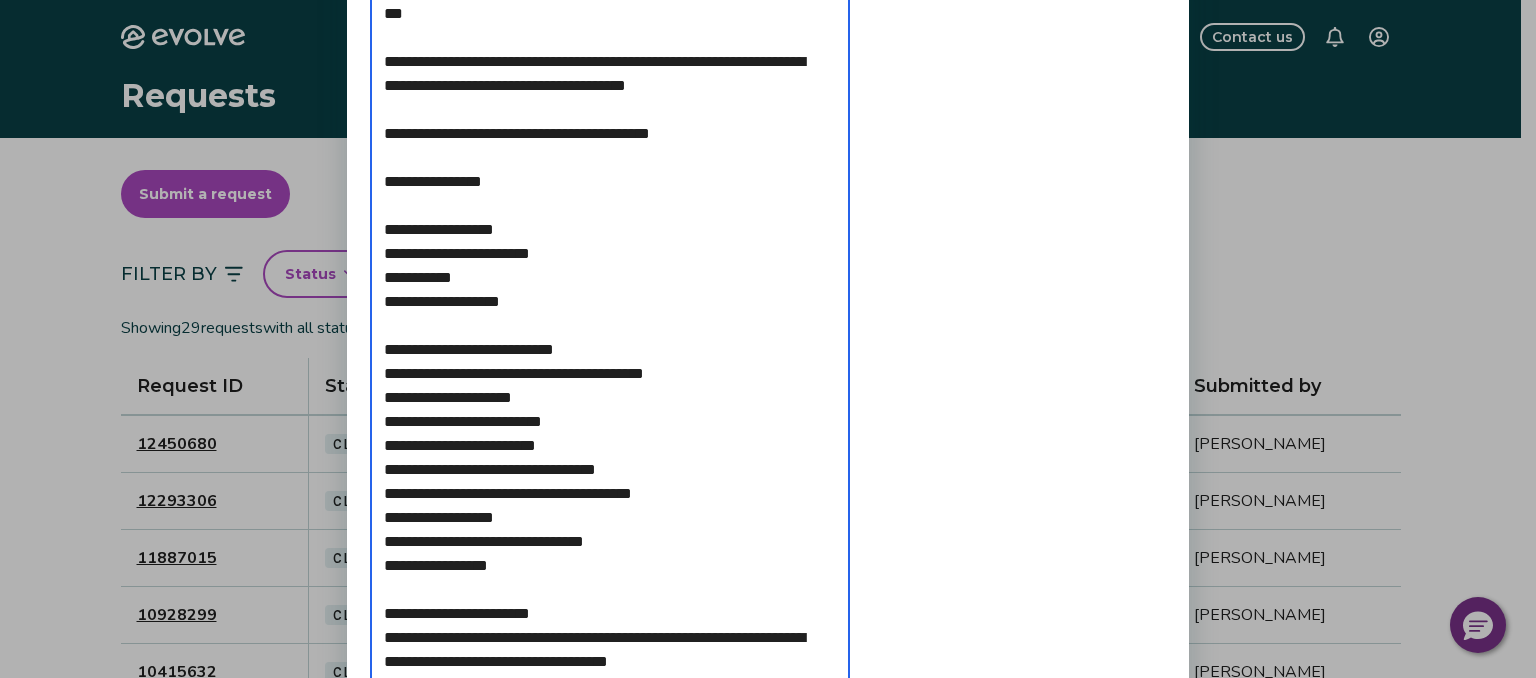 type on "**********" 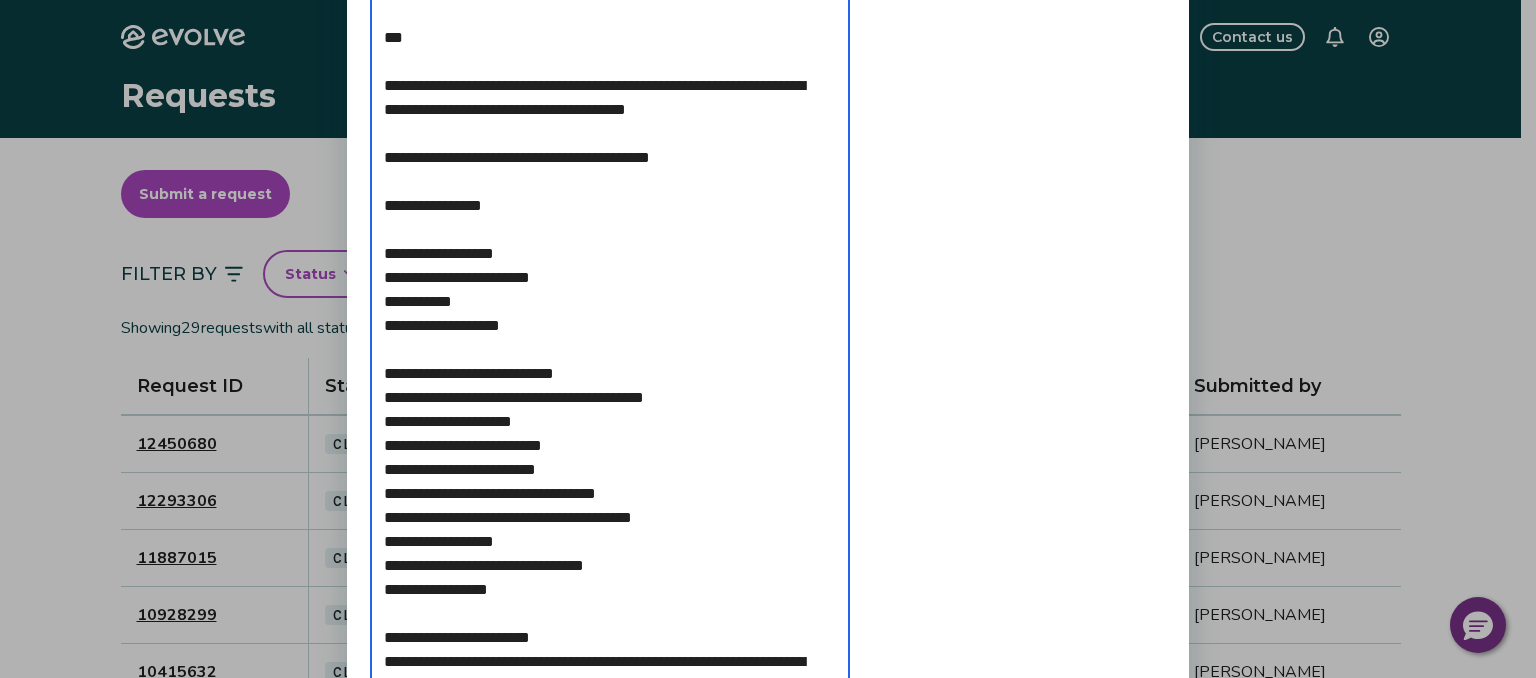 type on "**********" 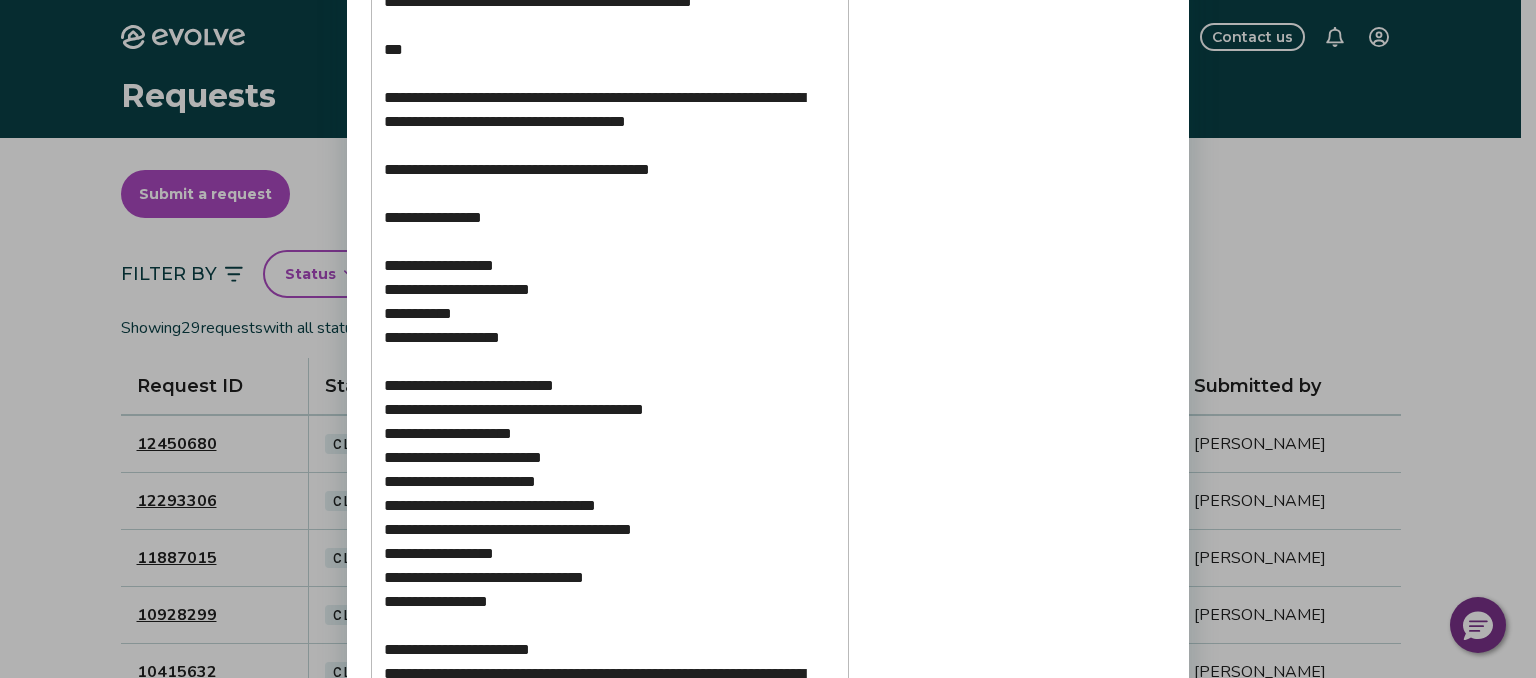 click on "**********" at bounding box center [768, 350] 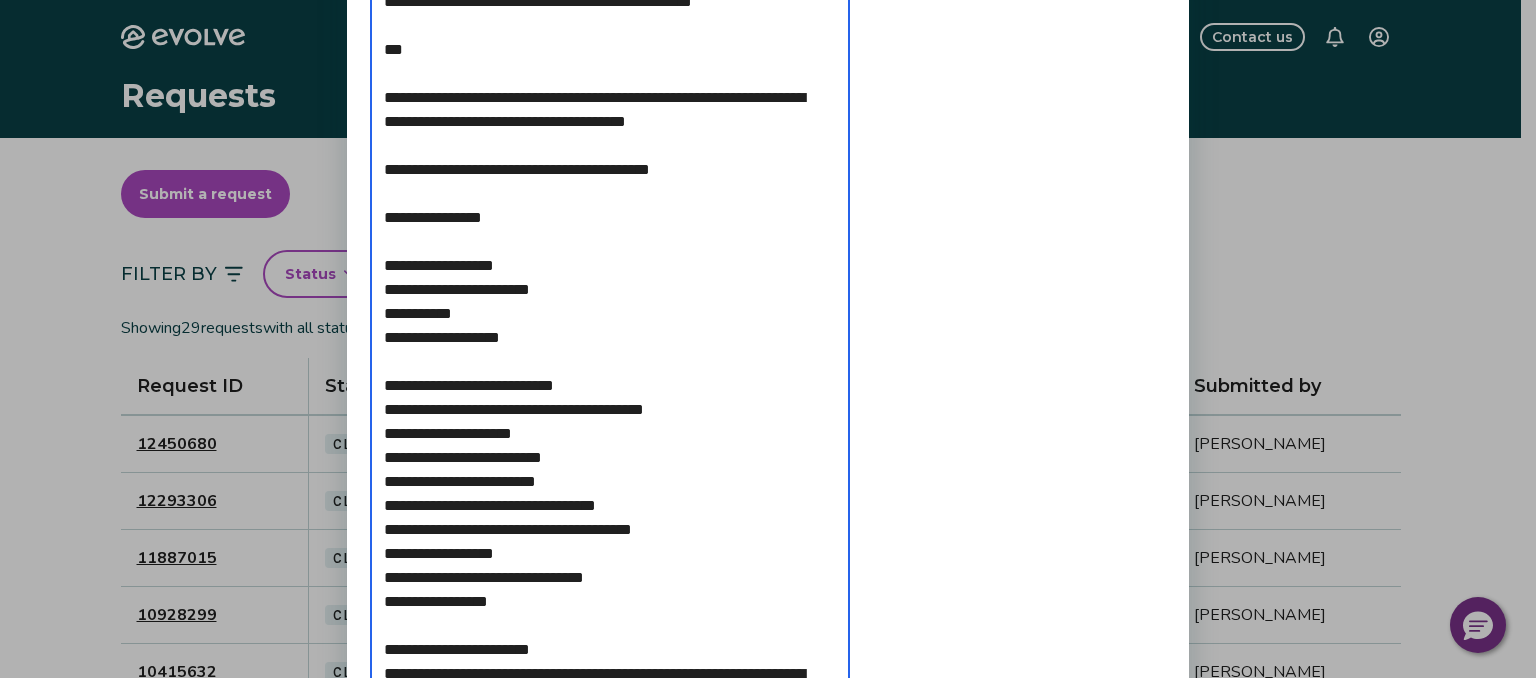 click on "**********" at bounding box center (610, 386) 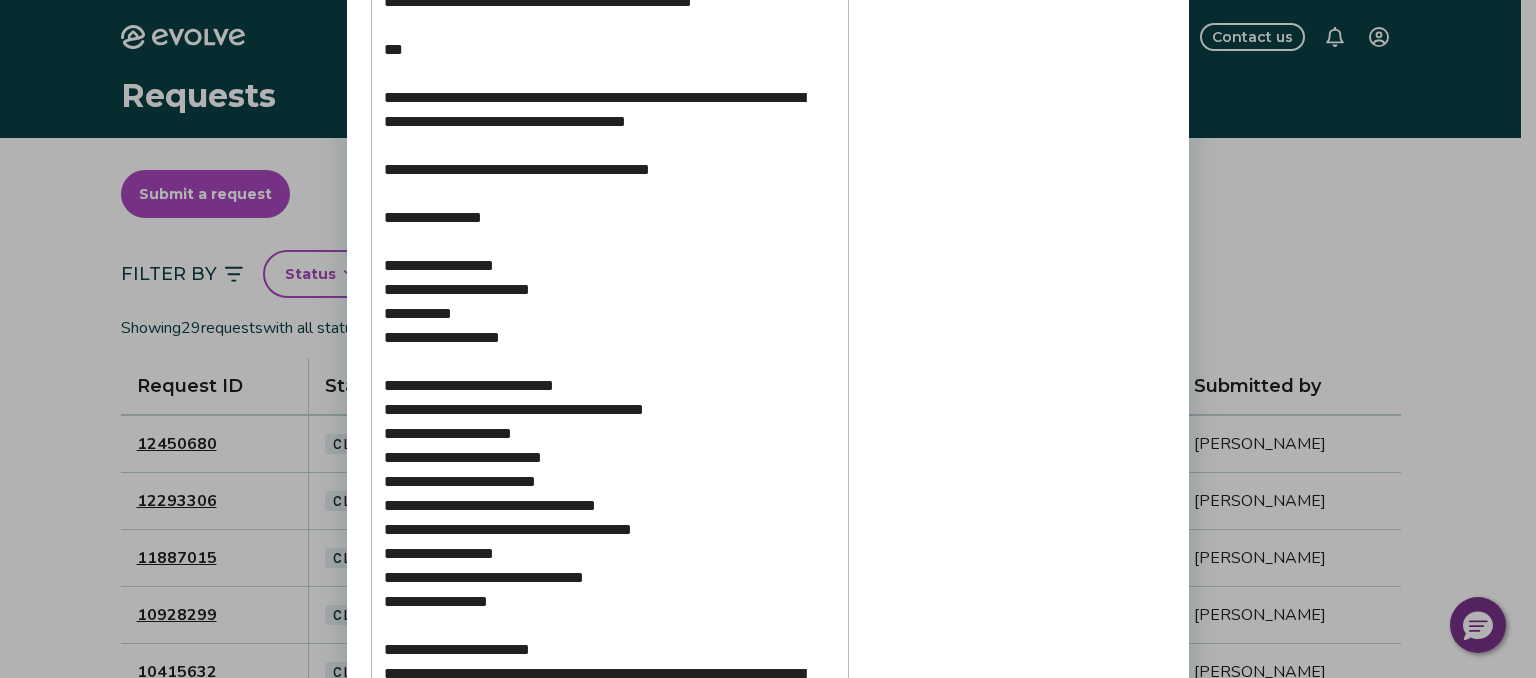 click on "**********" at bounding box center [768, 350] 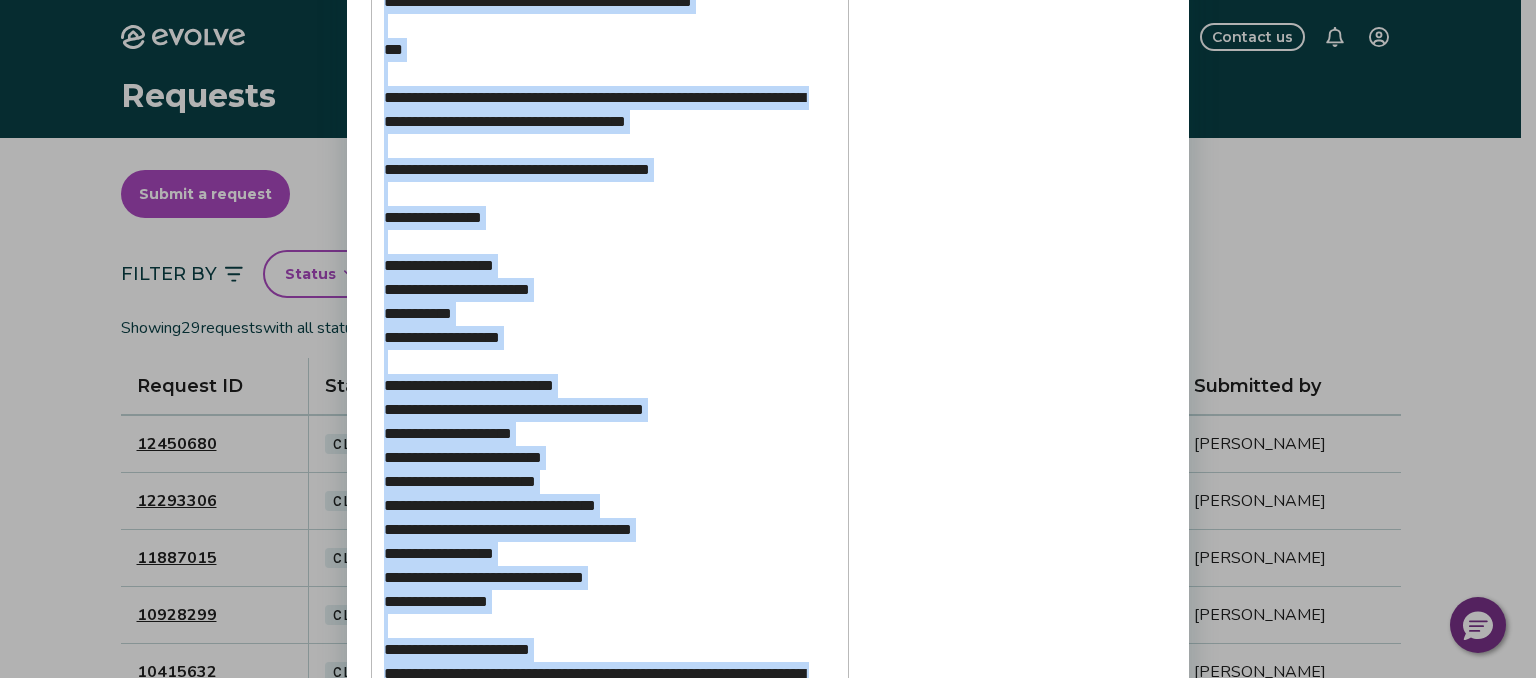 click on "**********" at bounding box center (768, 350) 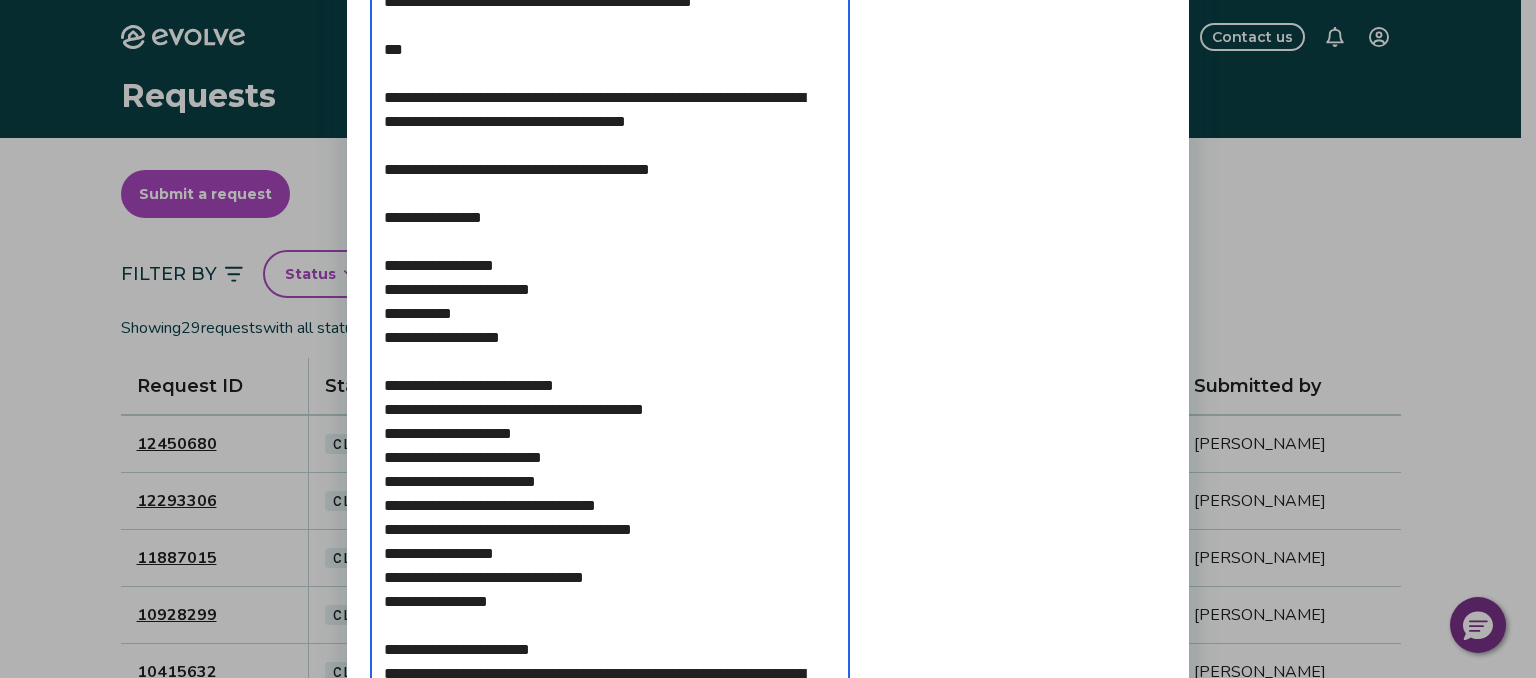 drag, startPoint x: 526, startPoint y: 657, endPoint x: 505, endPoint y: -66, distance: 723.30493 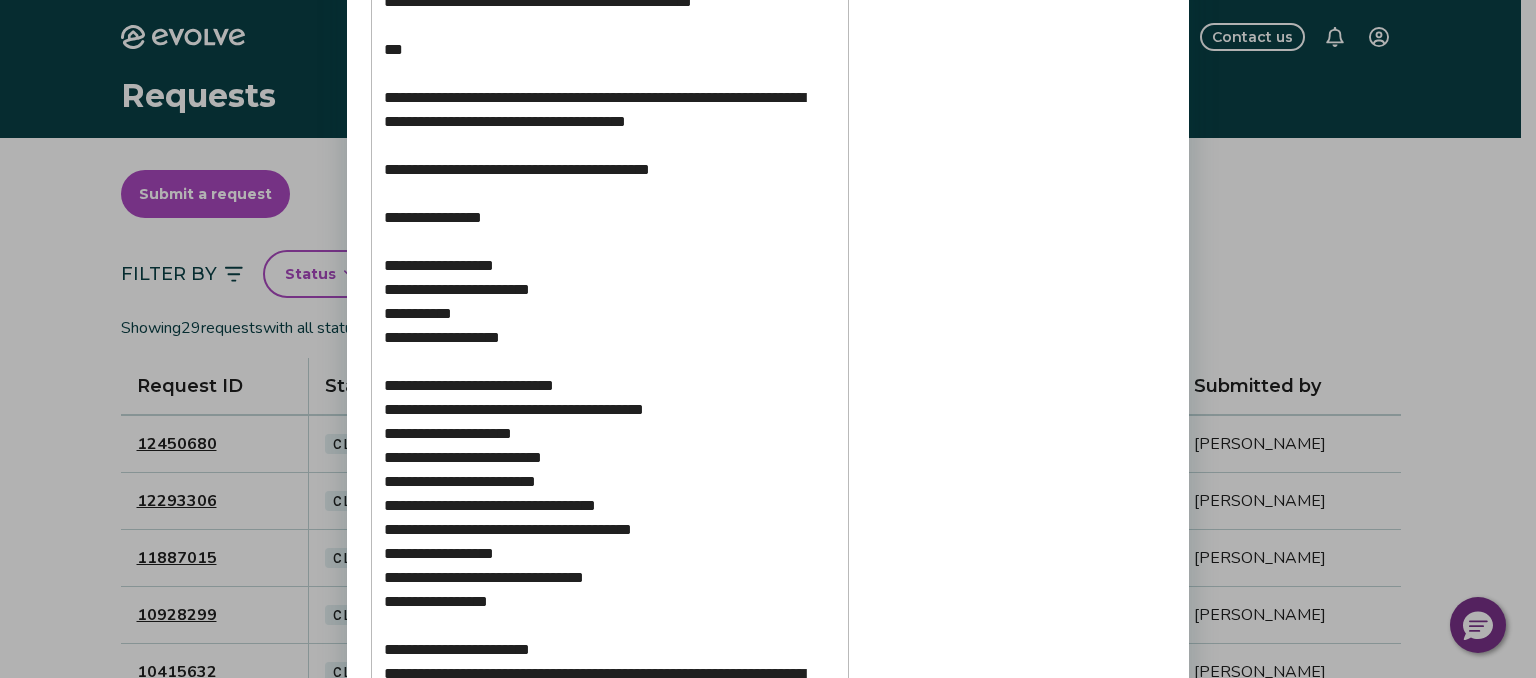 click on "**********" at bounding box center (768, 350) 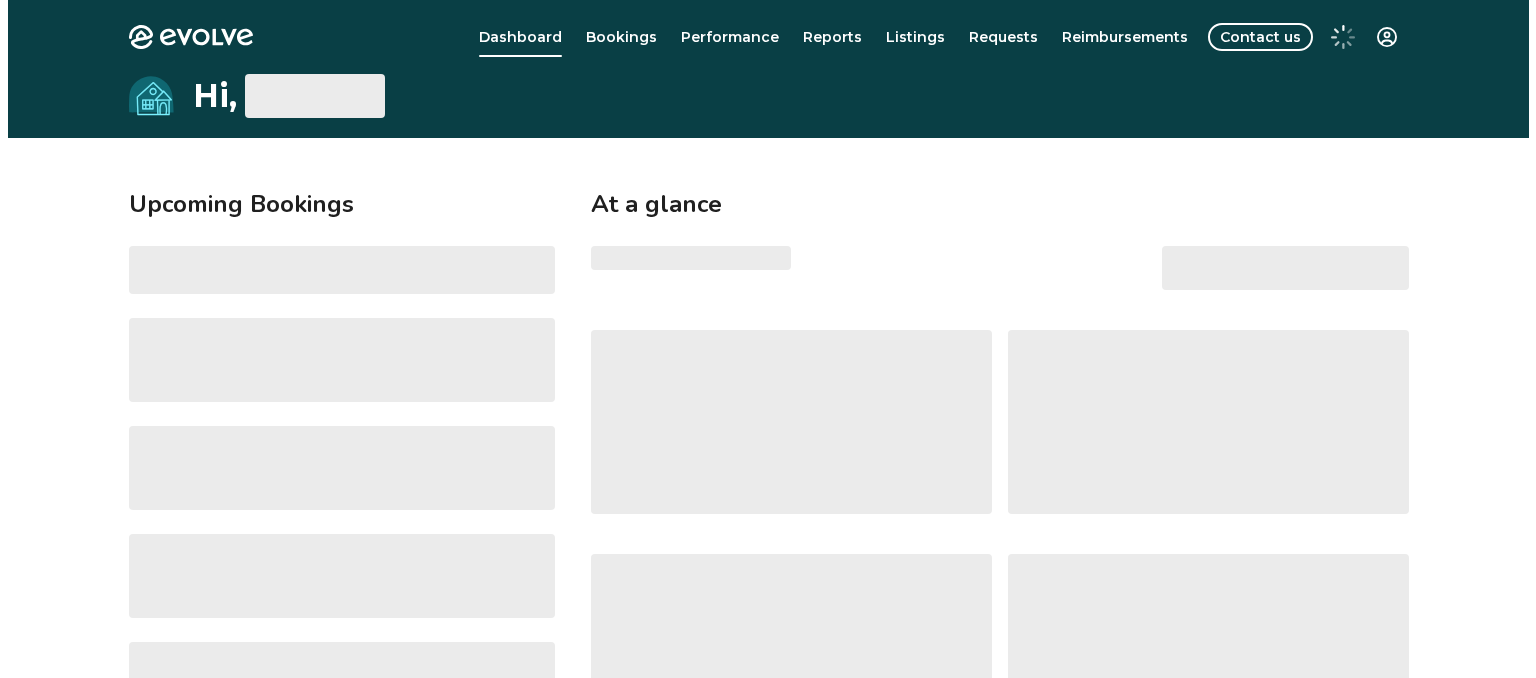 scroll, scrollTop: 0, scrollLeft: 0, axis: both 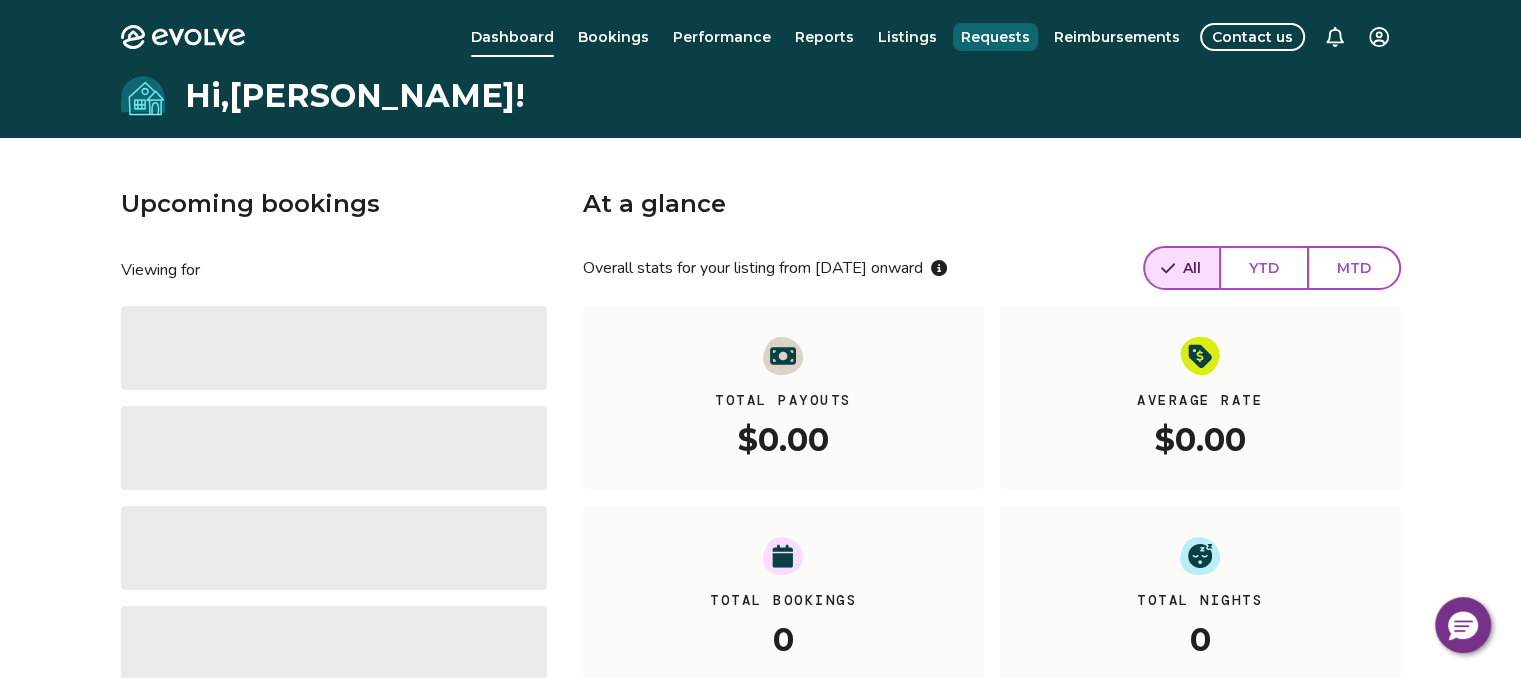 click on "Requests" at bounding box center [995, 37] 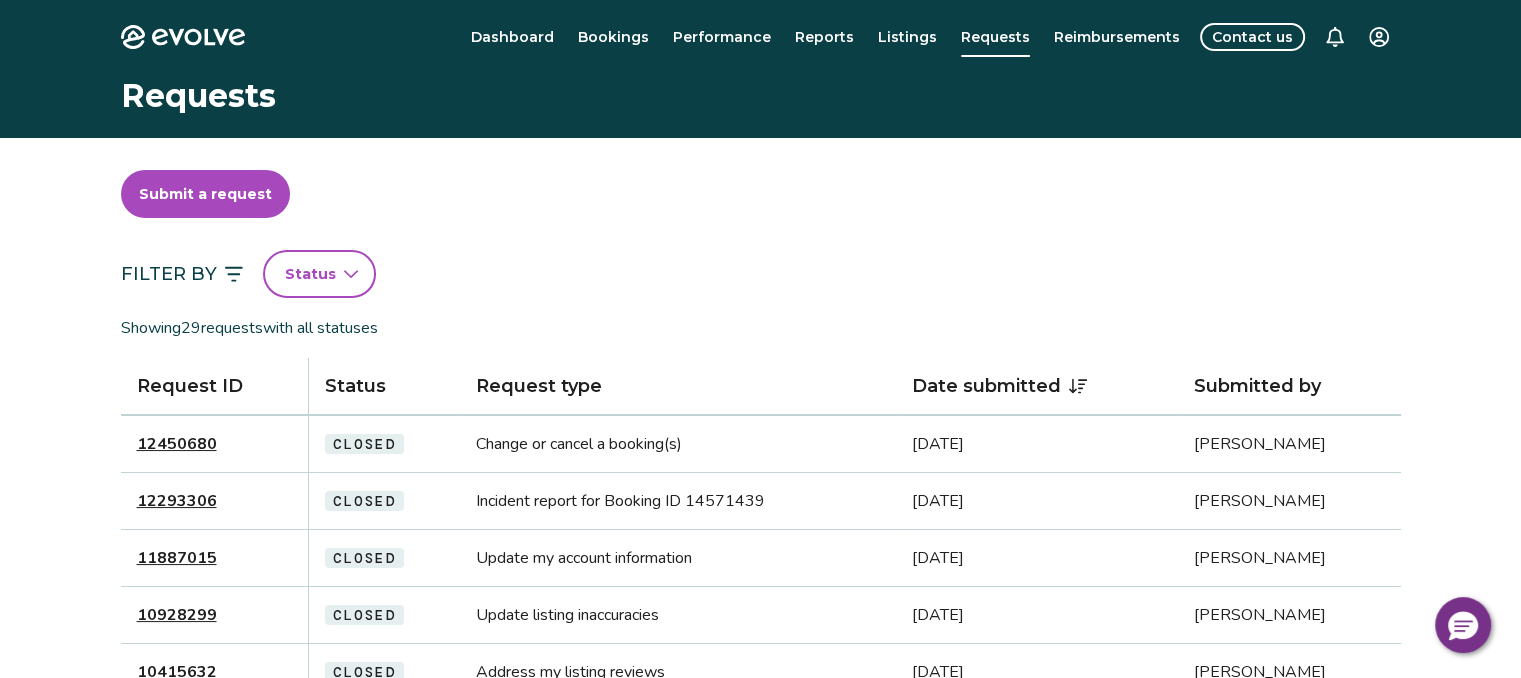 click on "Submit a request" at bounding box center [205, 194] 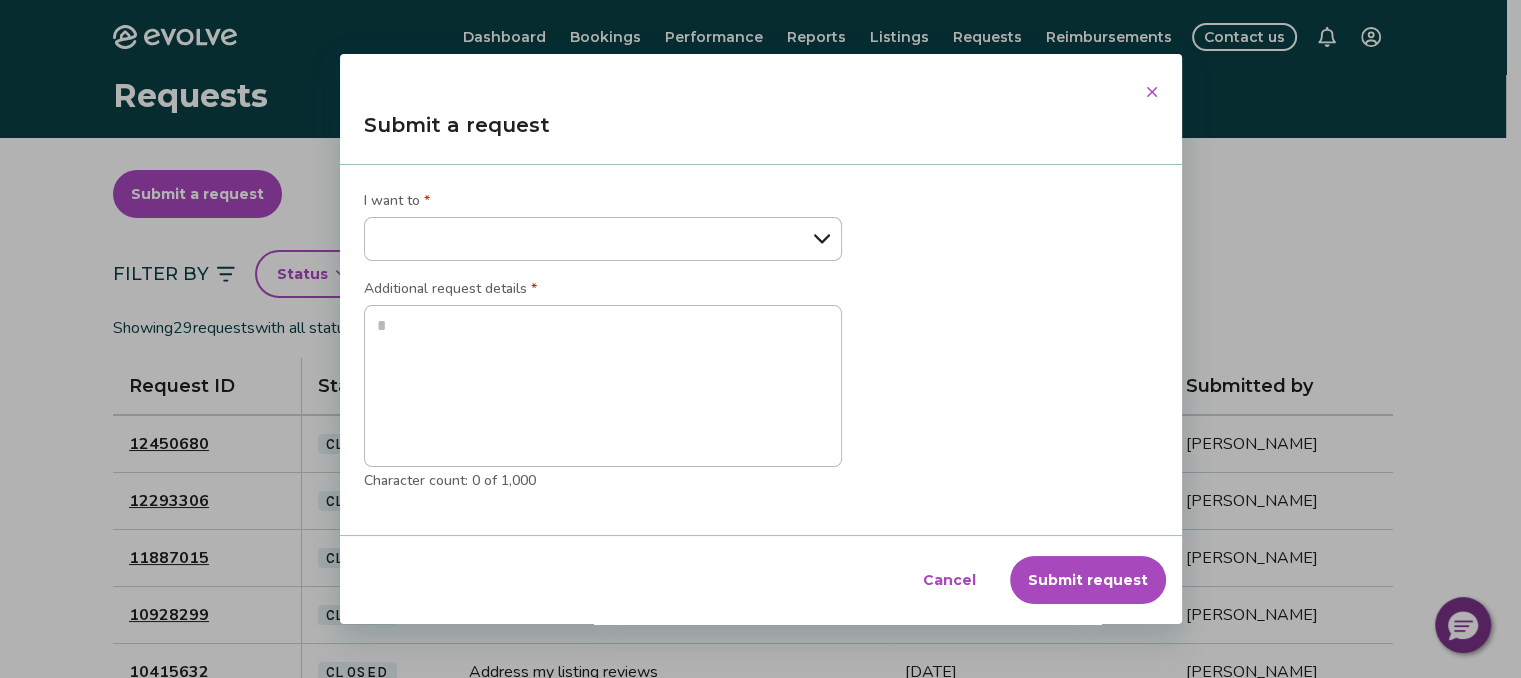 type on "*" 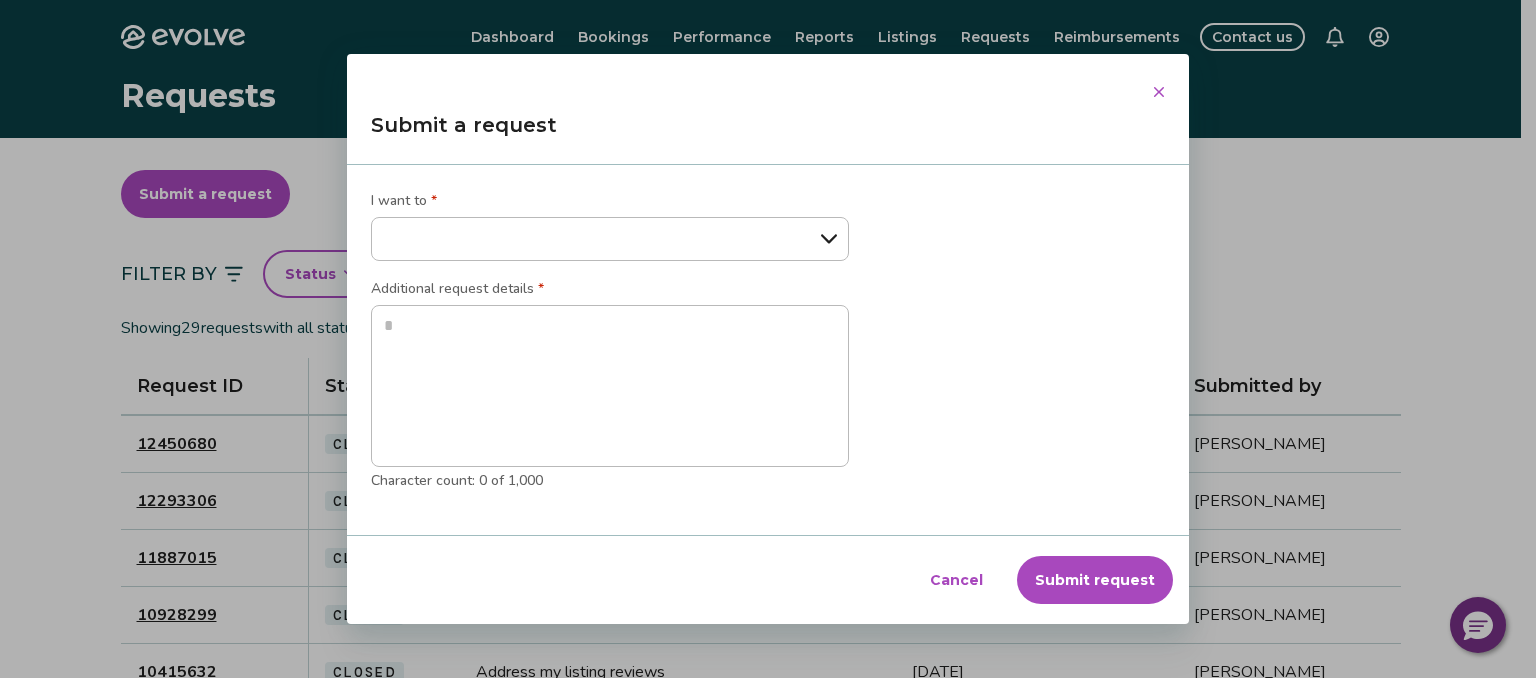 click on "**********" at bounding box center [610, 239] 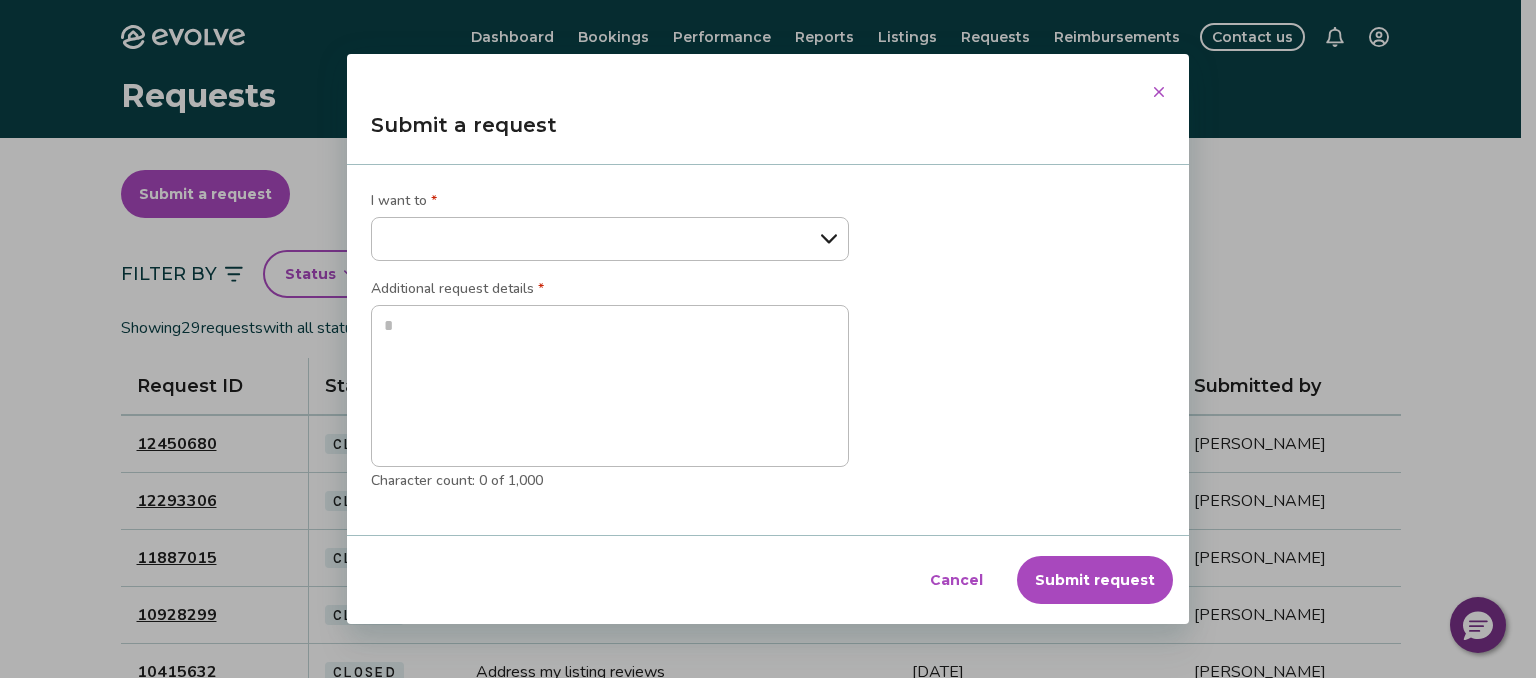 click on "Submit a request" at bounding box center [768, 133] 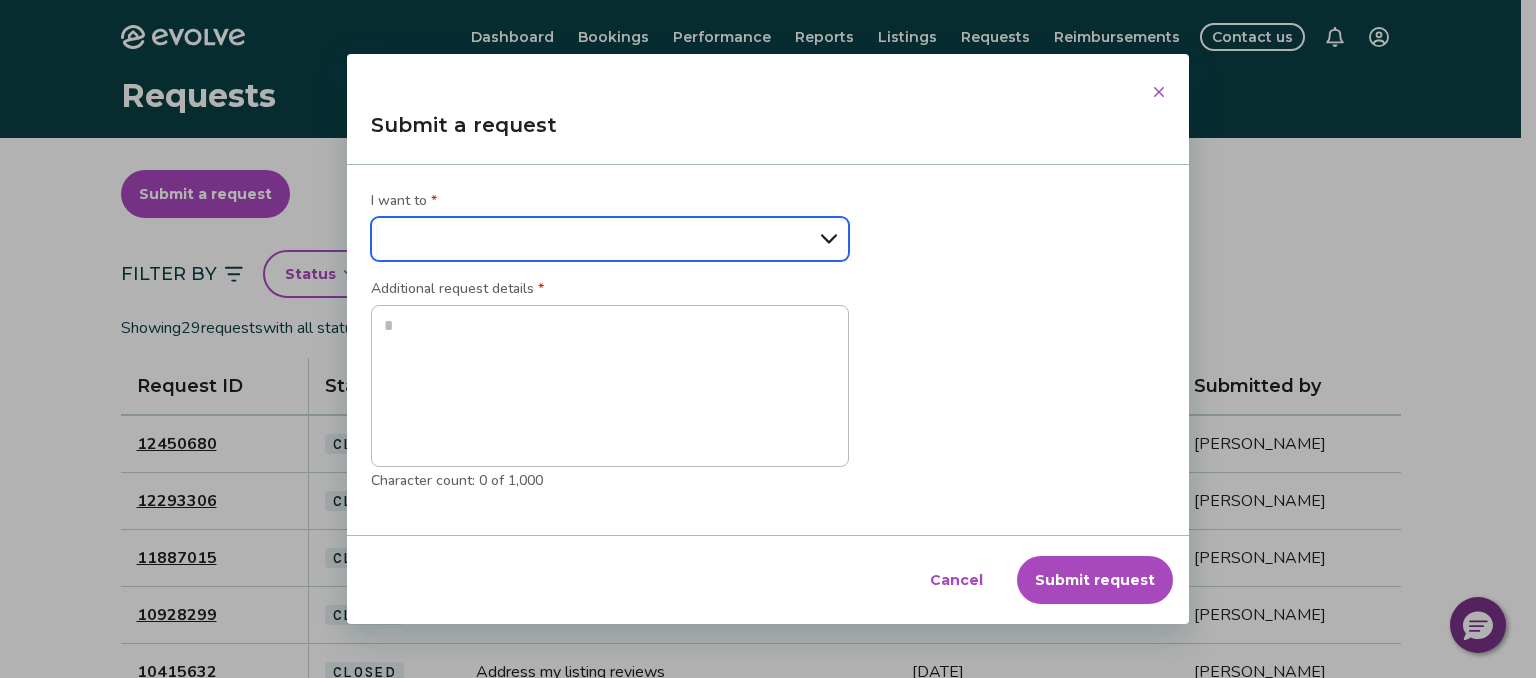 click on "**********" at bounding box center [610, 239] 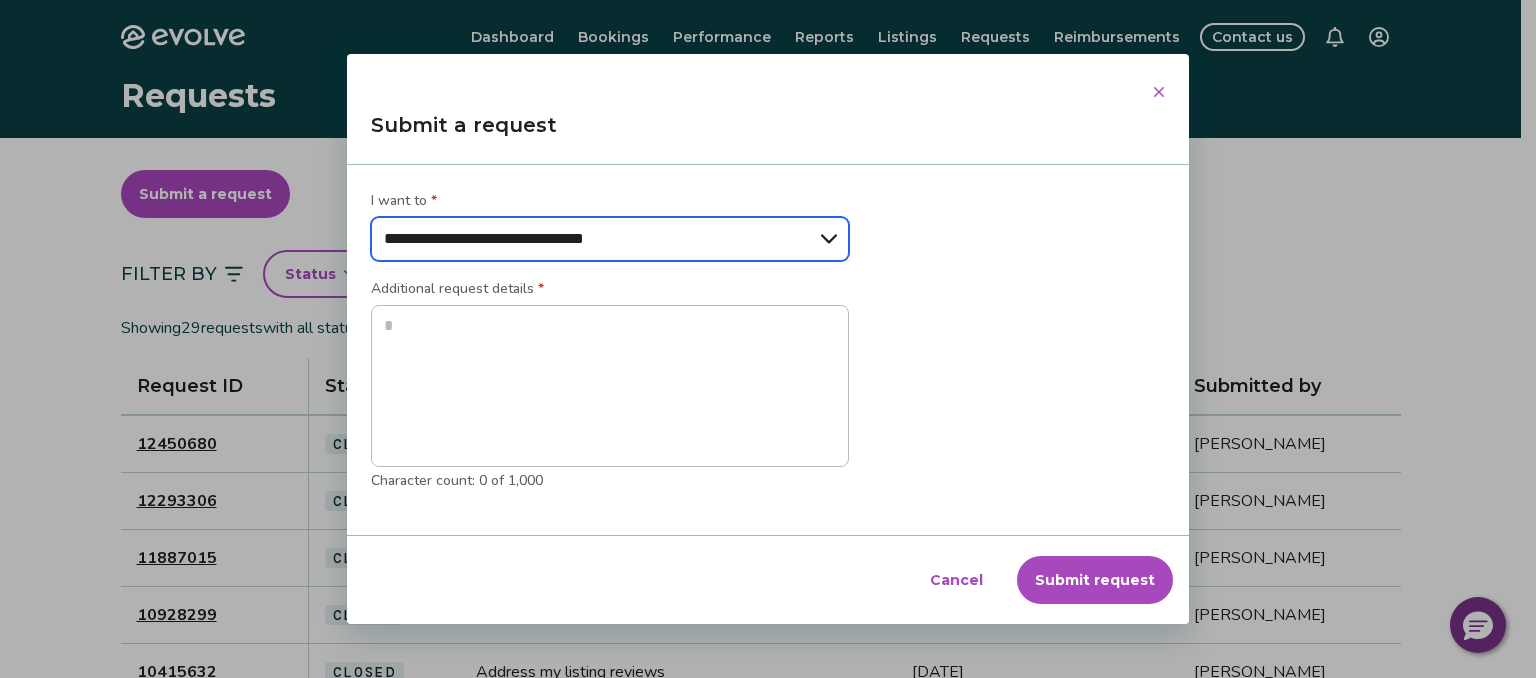 click on "**********" at bounding box center [610, 239] 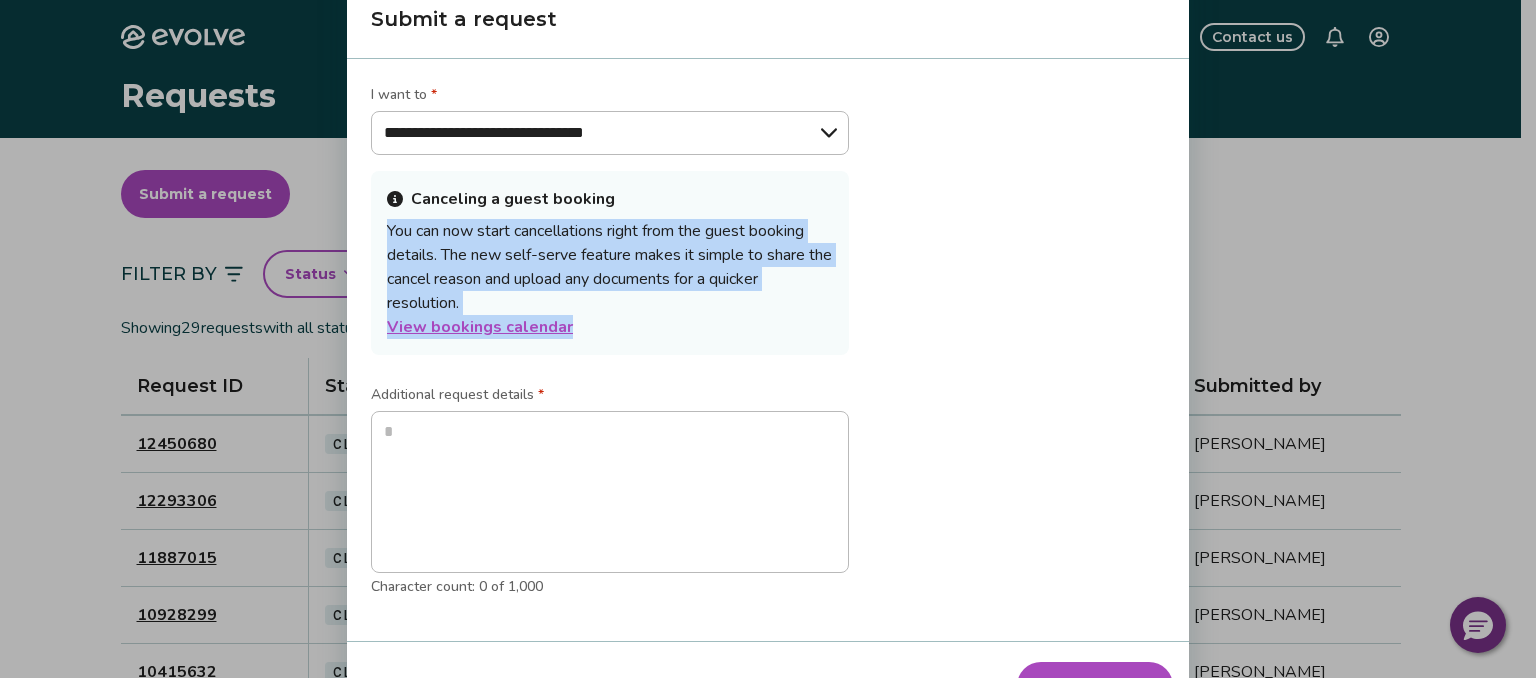drag, startPoint x: 984, startPoint y: 361, endPoint x: 1008, endPoint y: 295, distance: 70.2282 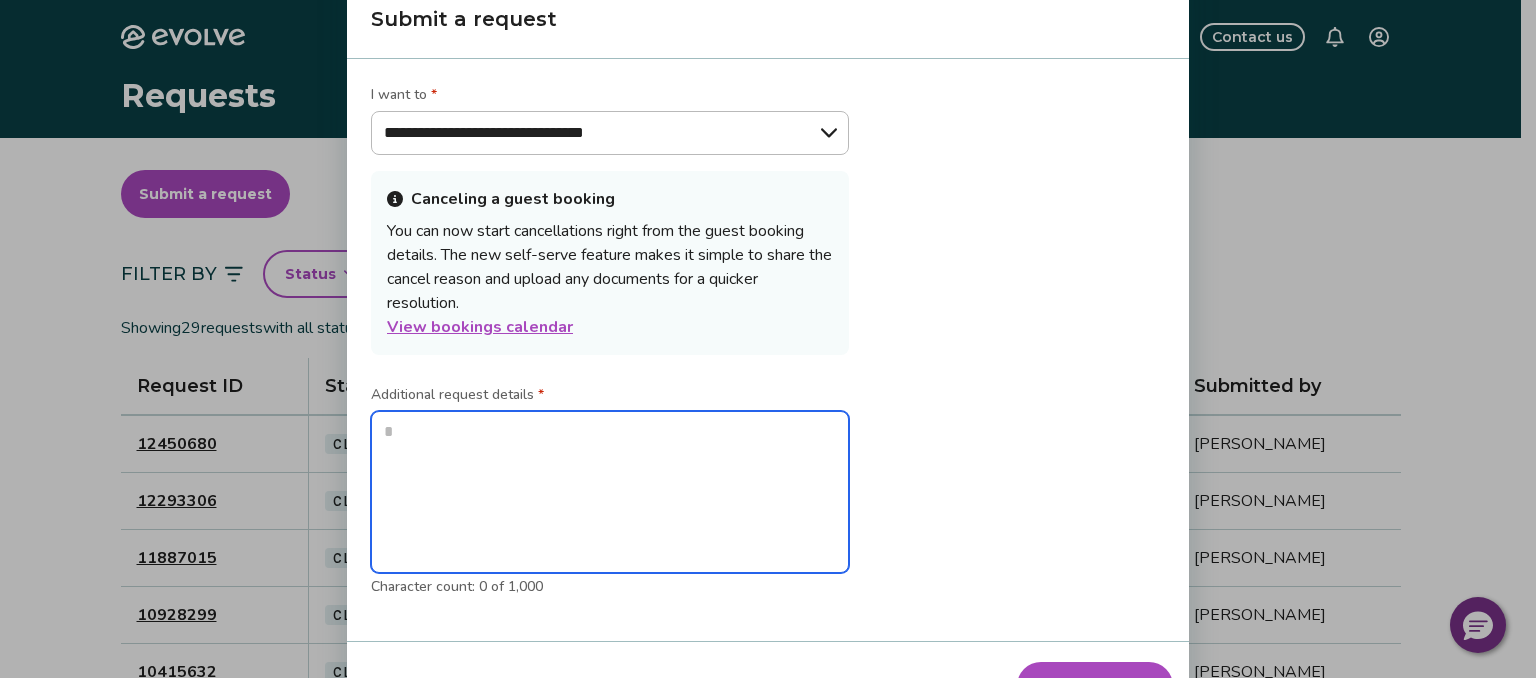 click at bounding box center [610, 492] 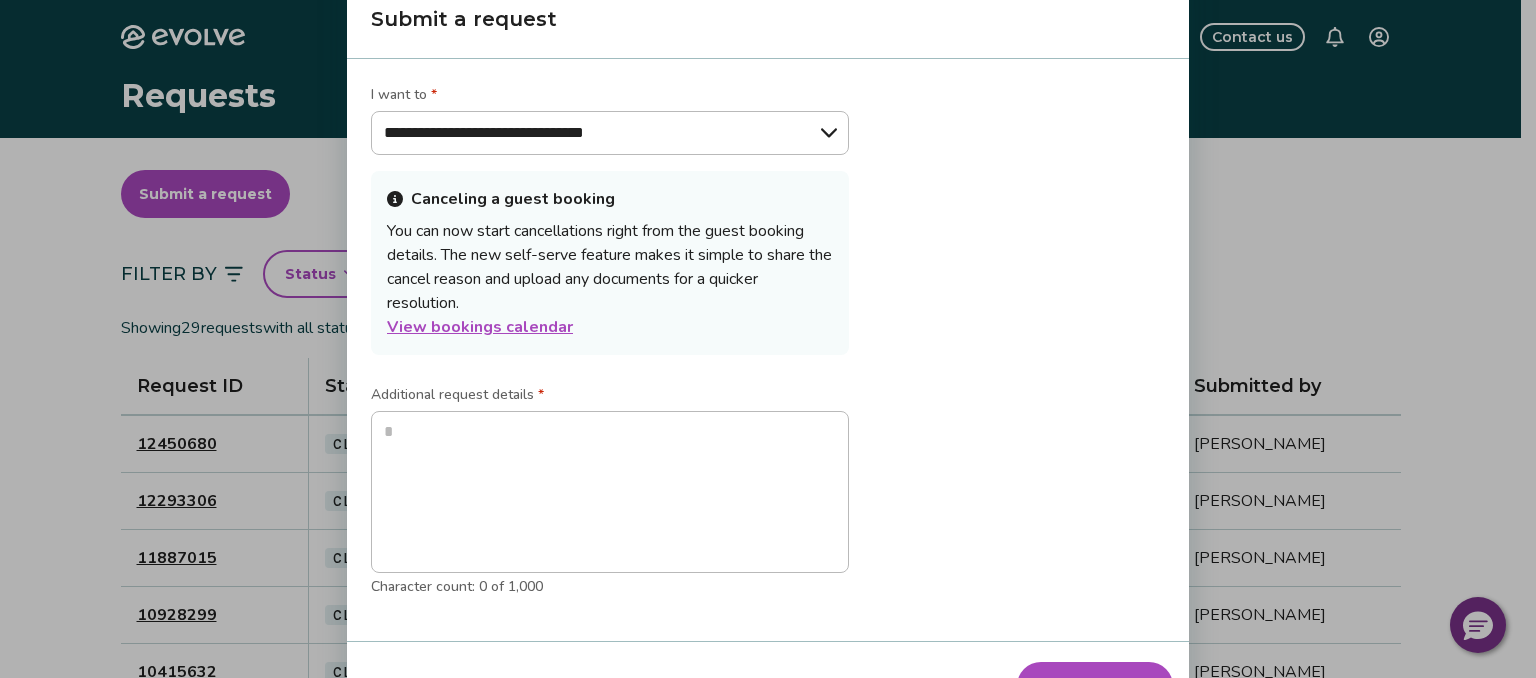click on "Submit request" at bounding box center (1095, 686) 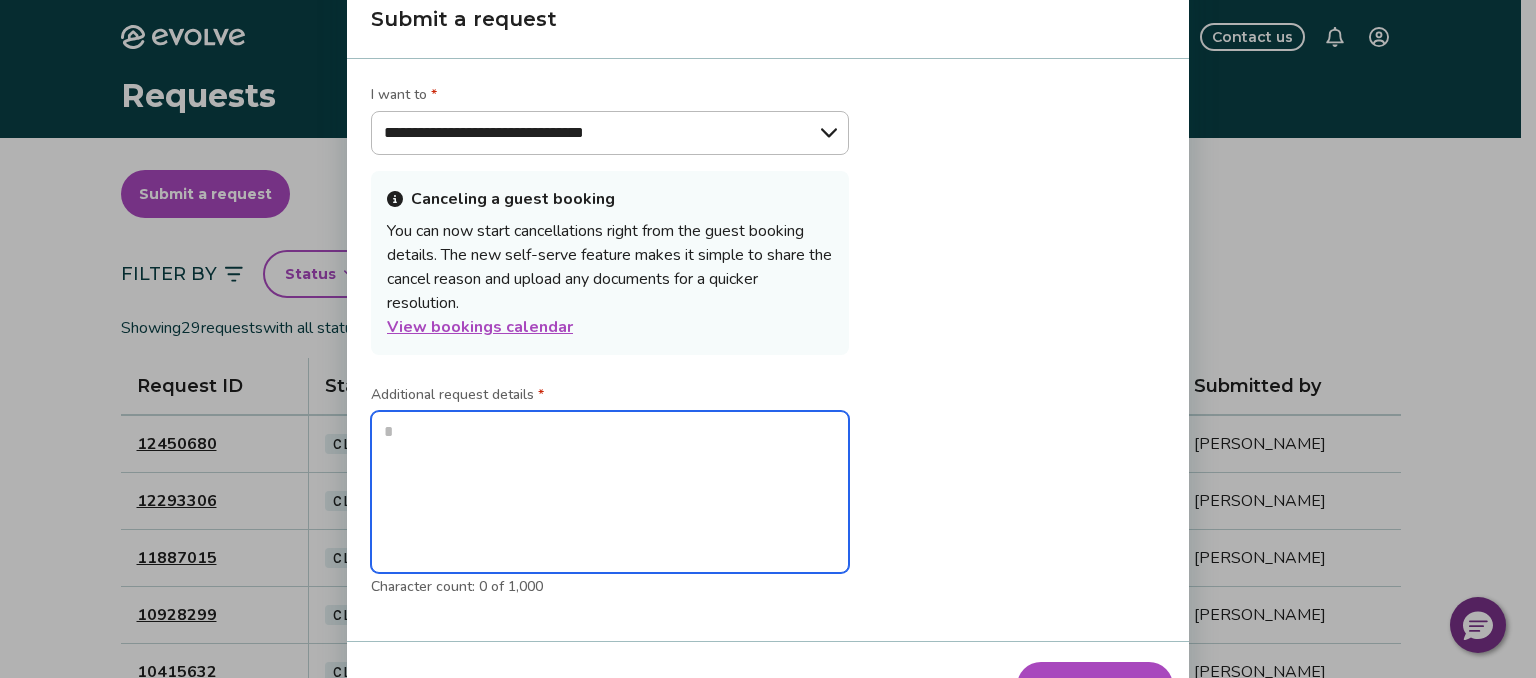 type on "*" 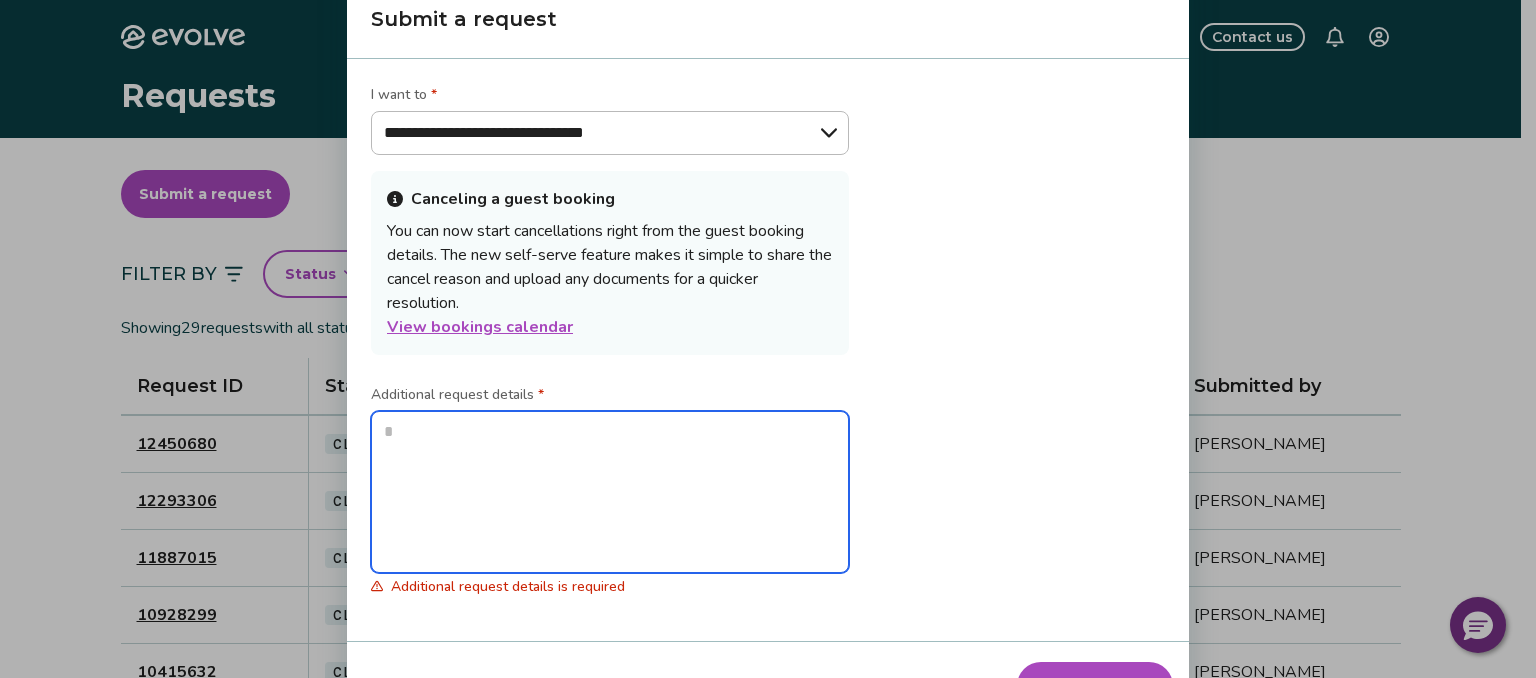 drag, startPoint x: 599, startPoint y: 502, endPoint x: 807, endPoint y: 561, distance: 216.20592 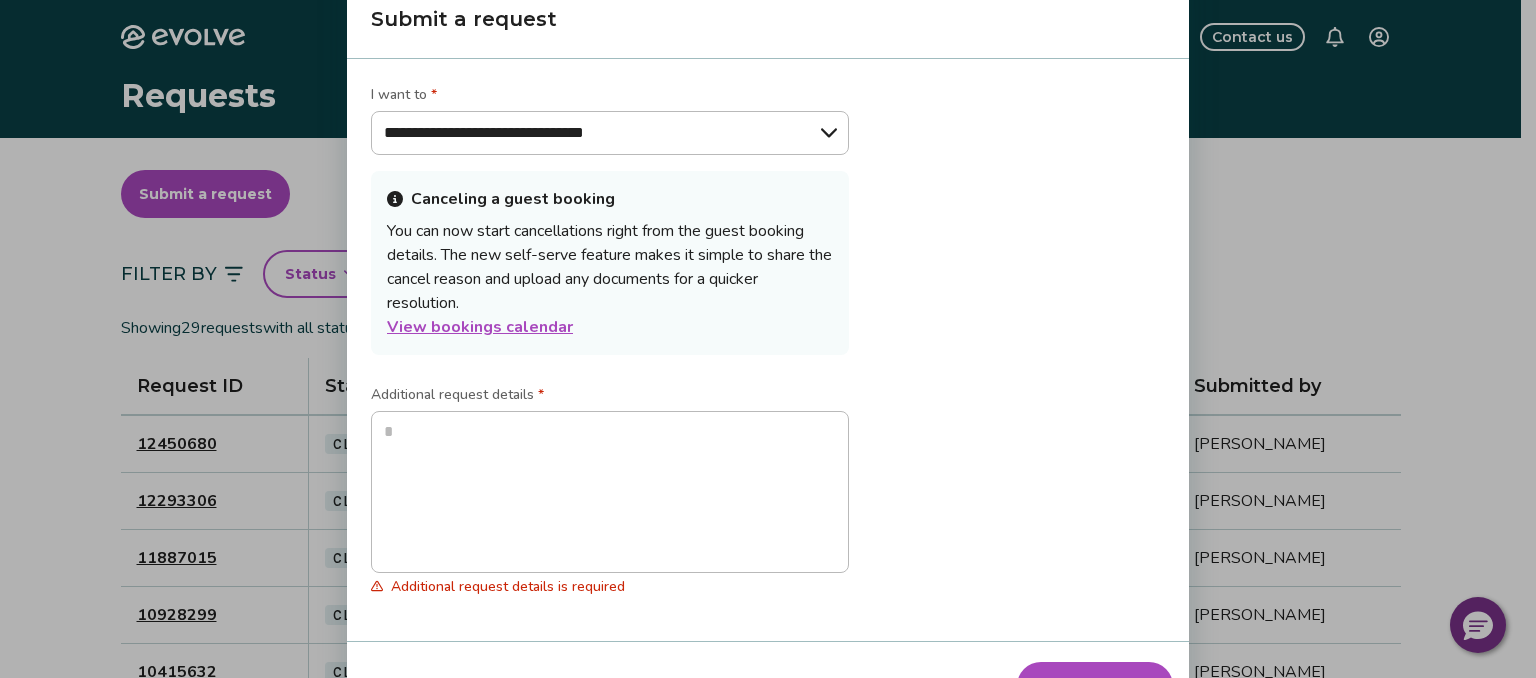 click on "**********" at bounding box center [610, 350] 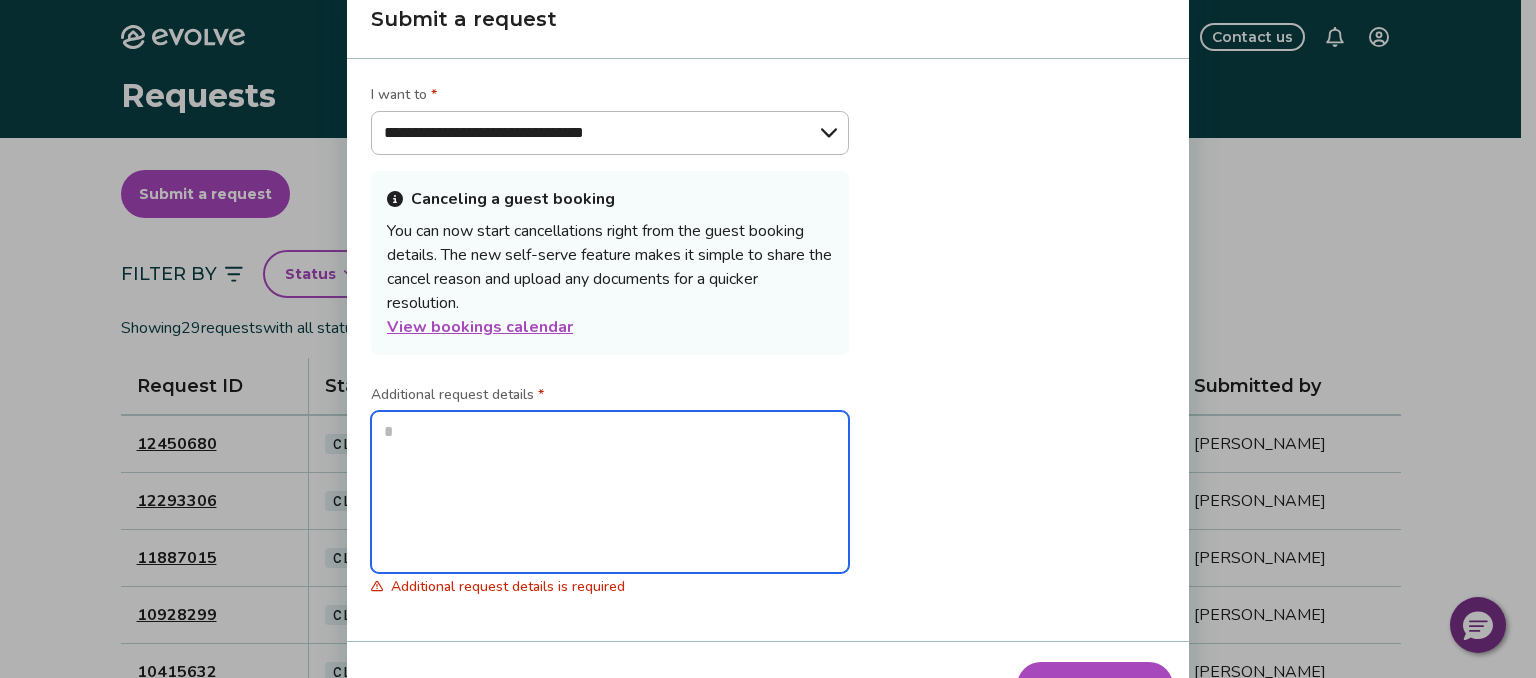 click at bounding box center [610, 492] 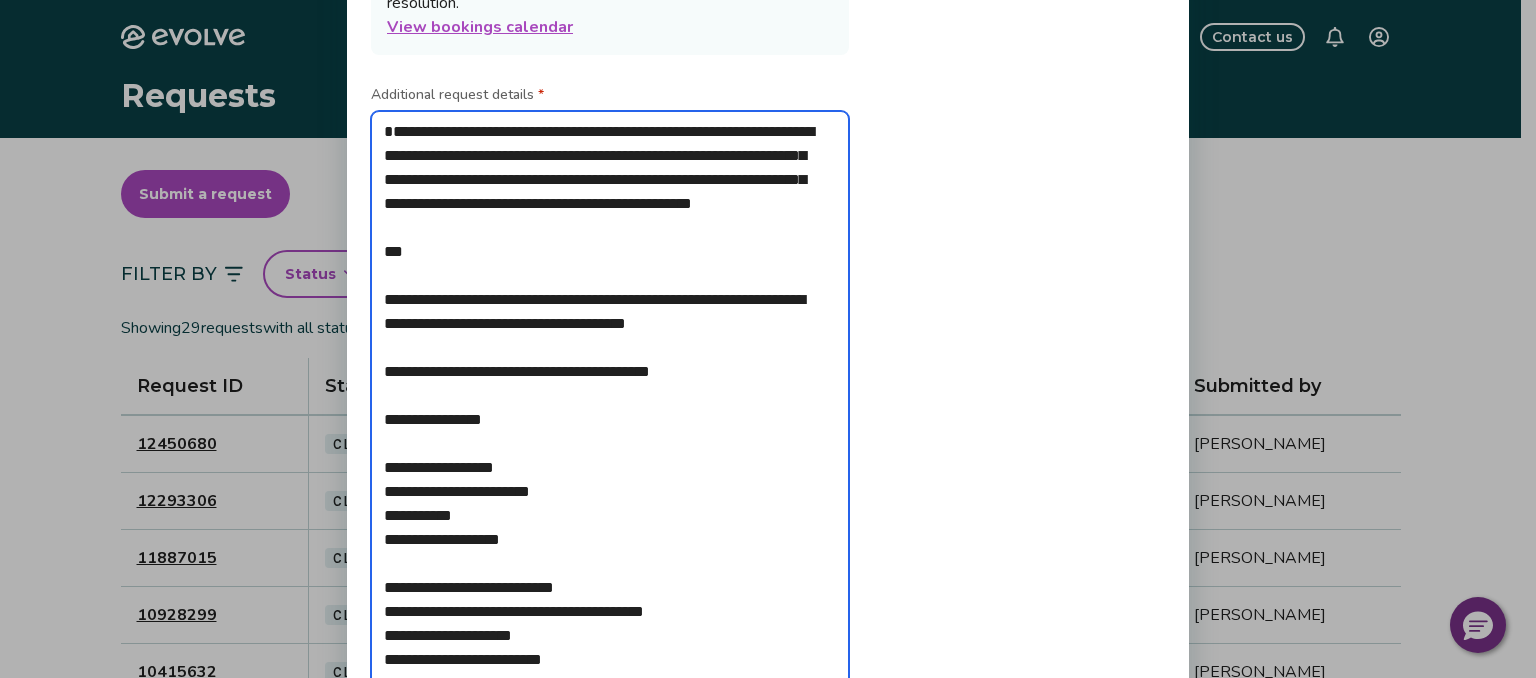 click on "**********" at bounding box center [610, 492] 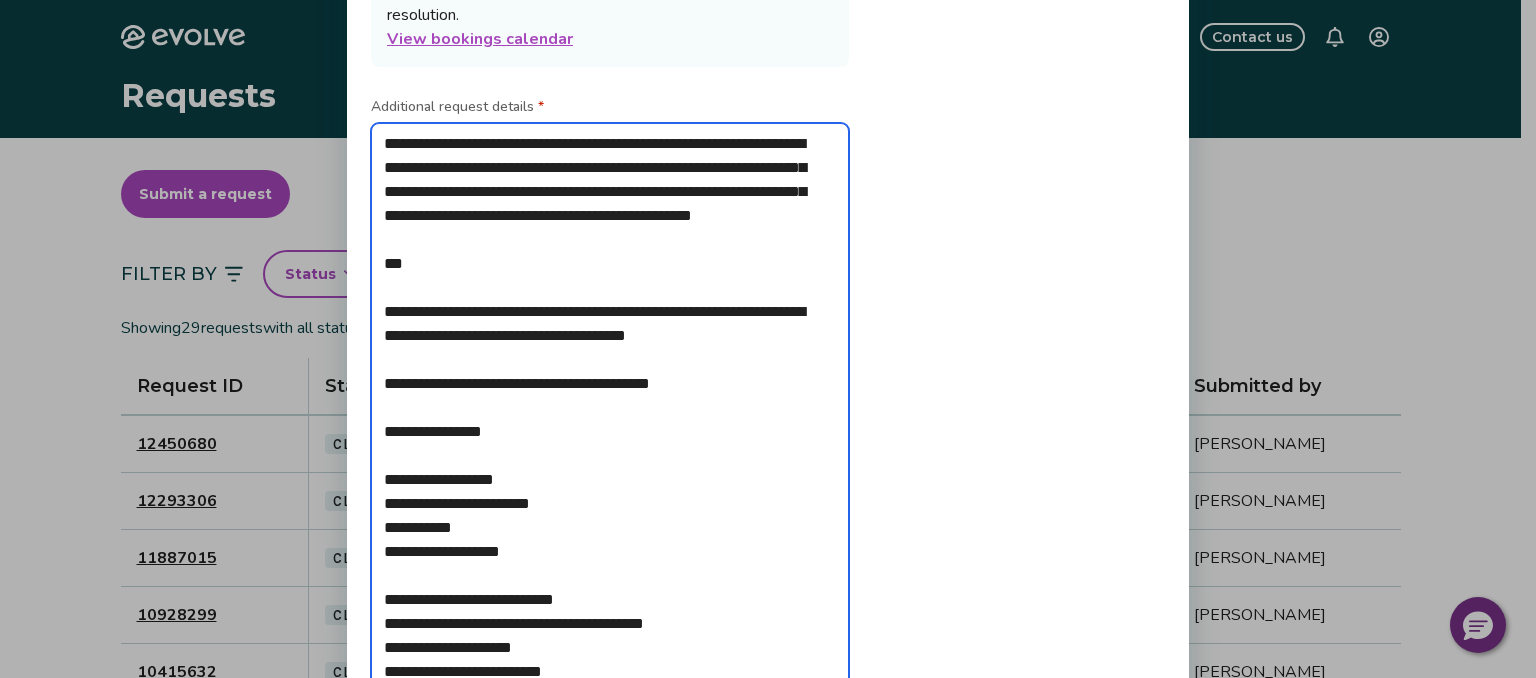 type on "**********" 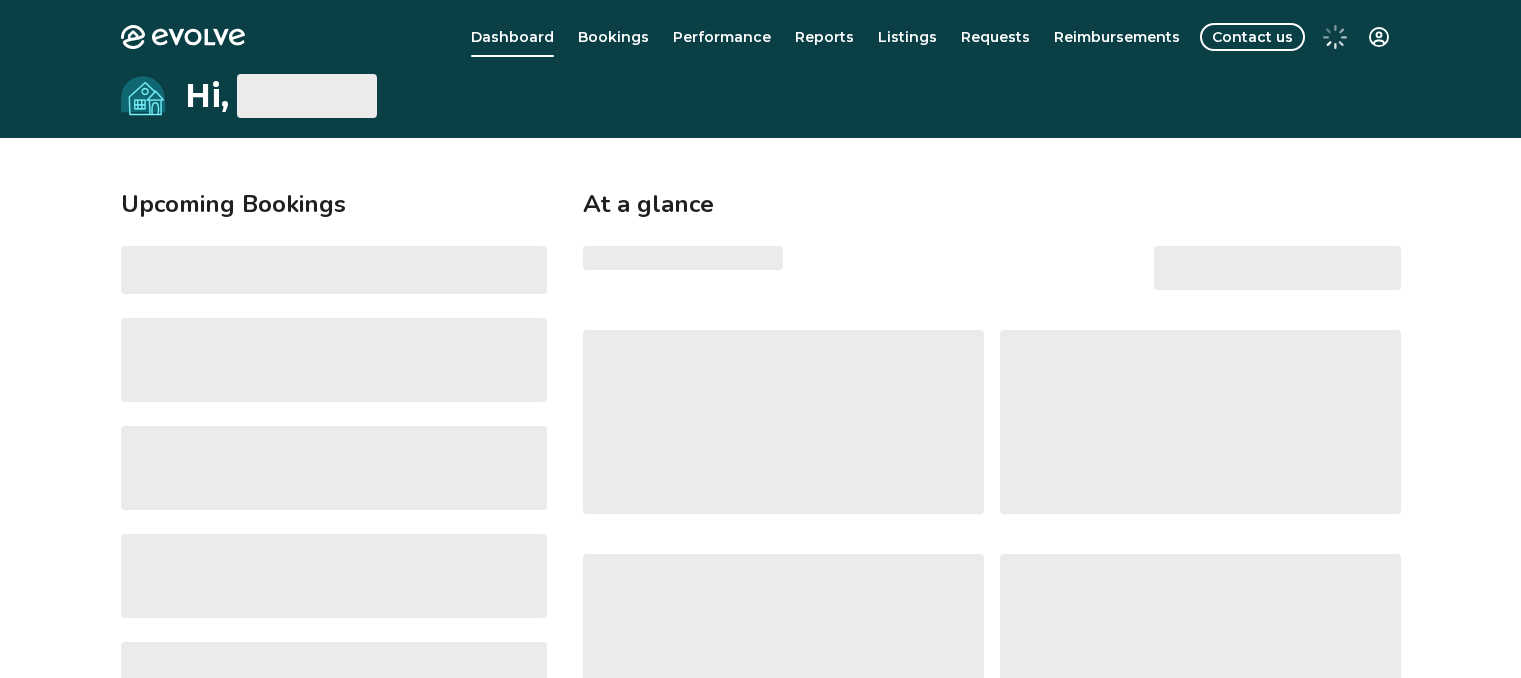 scroll, scrollTop: 0, scrollLeft: 0, axis: both 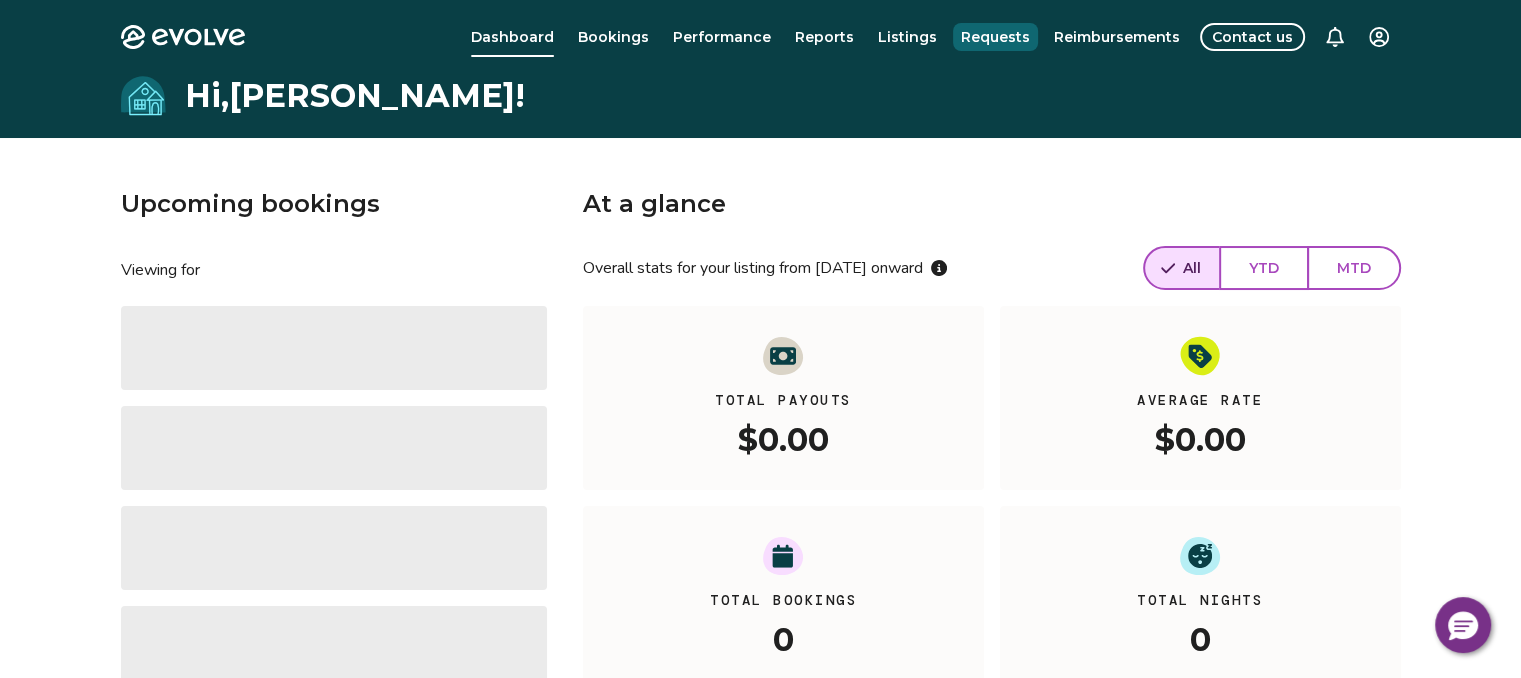 click on "Requests" at bounding box center [995, 37] 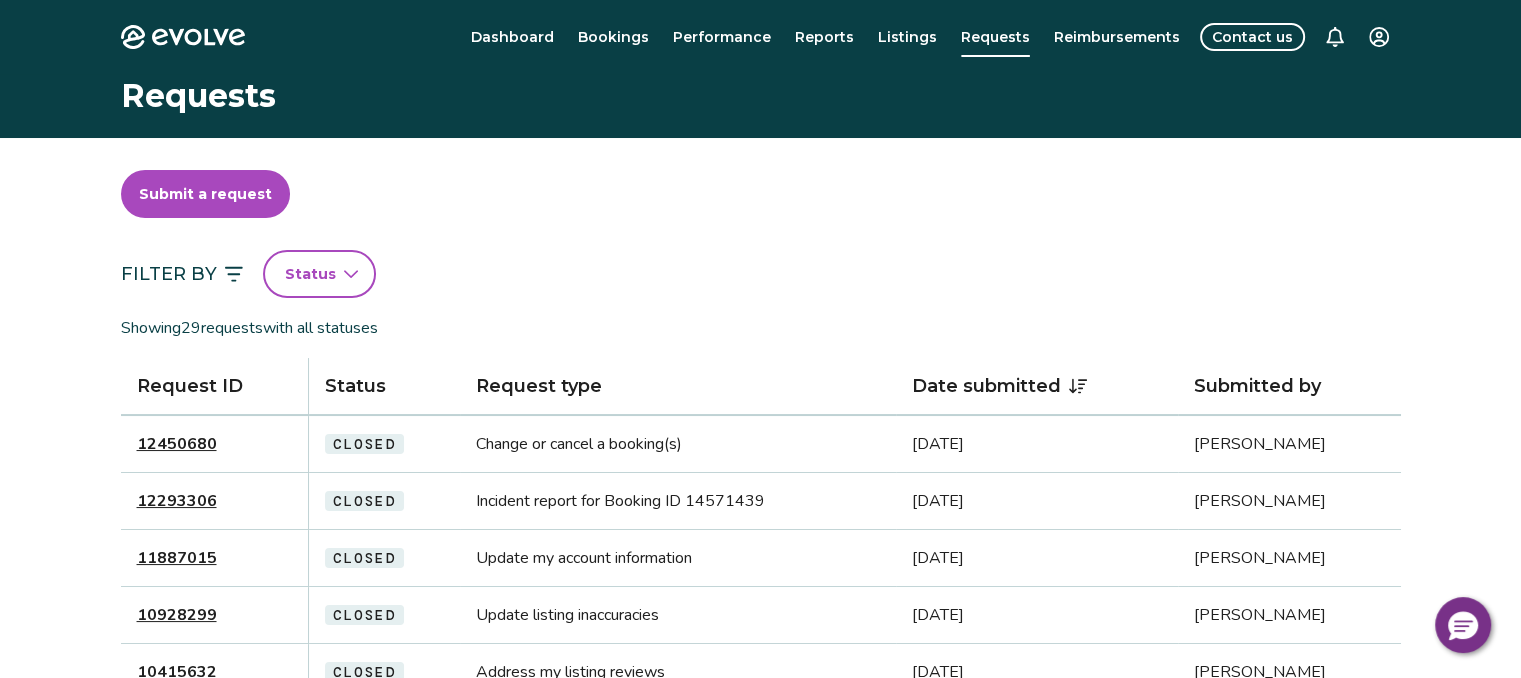 click on "Submit a request" at bounding box center (205, 194) 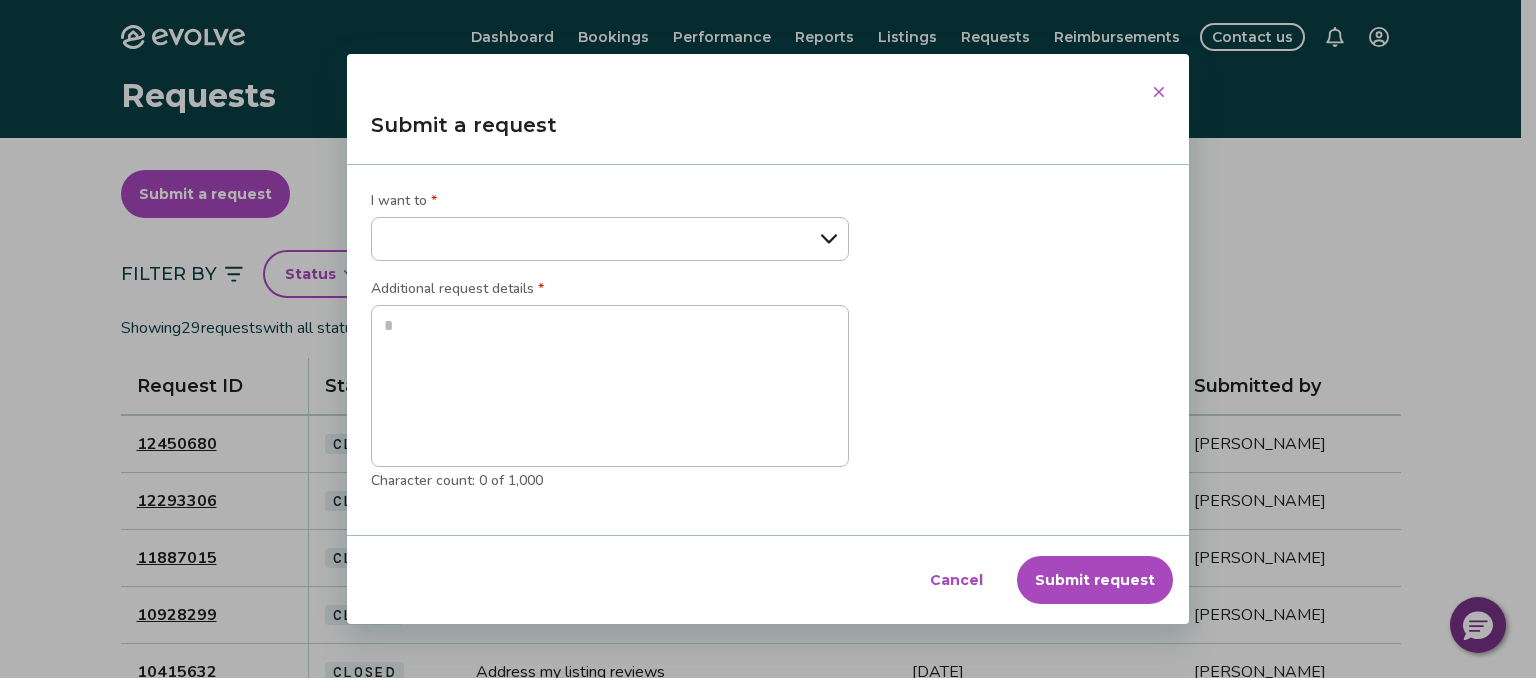 click on "**********" at bounding box center [610, 239] 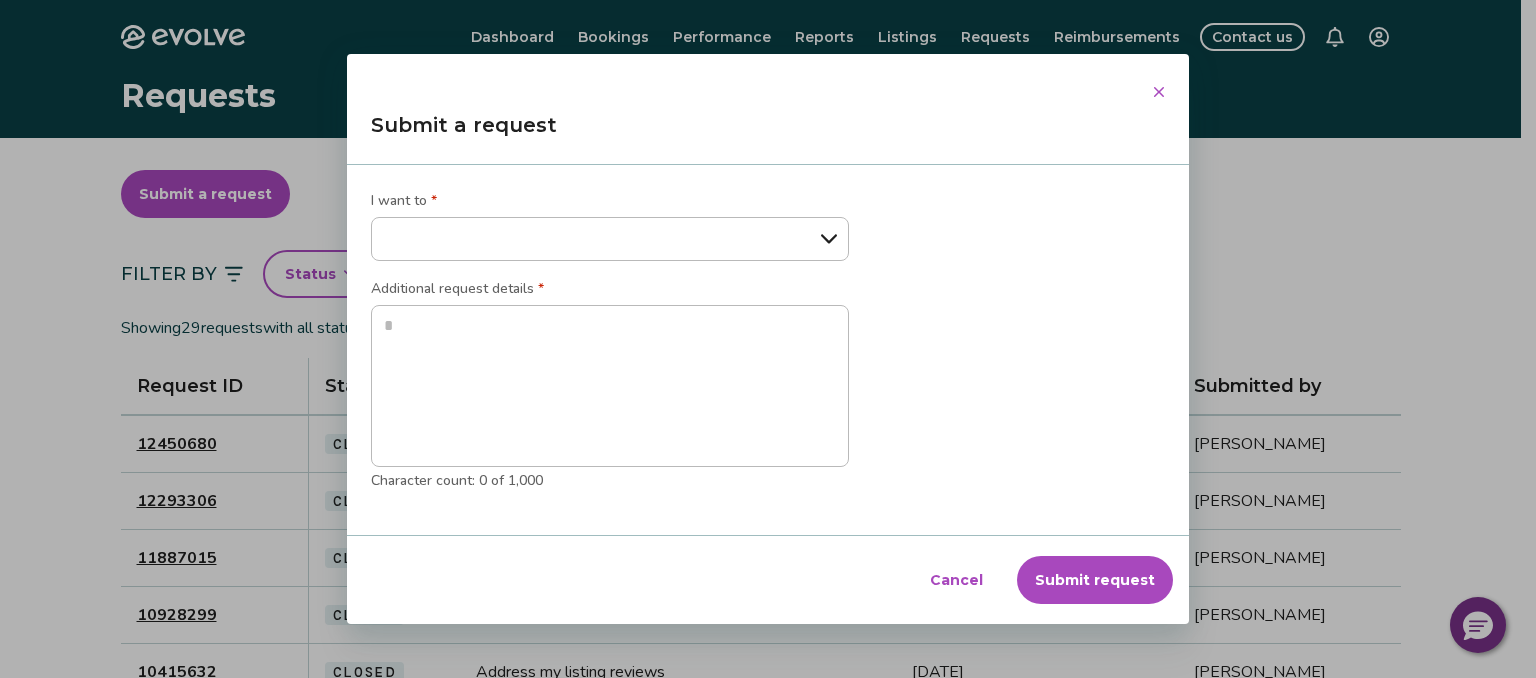 select on "**********" 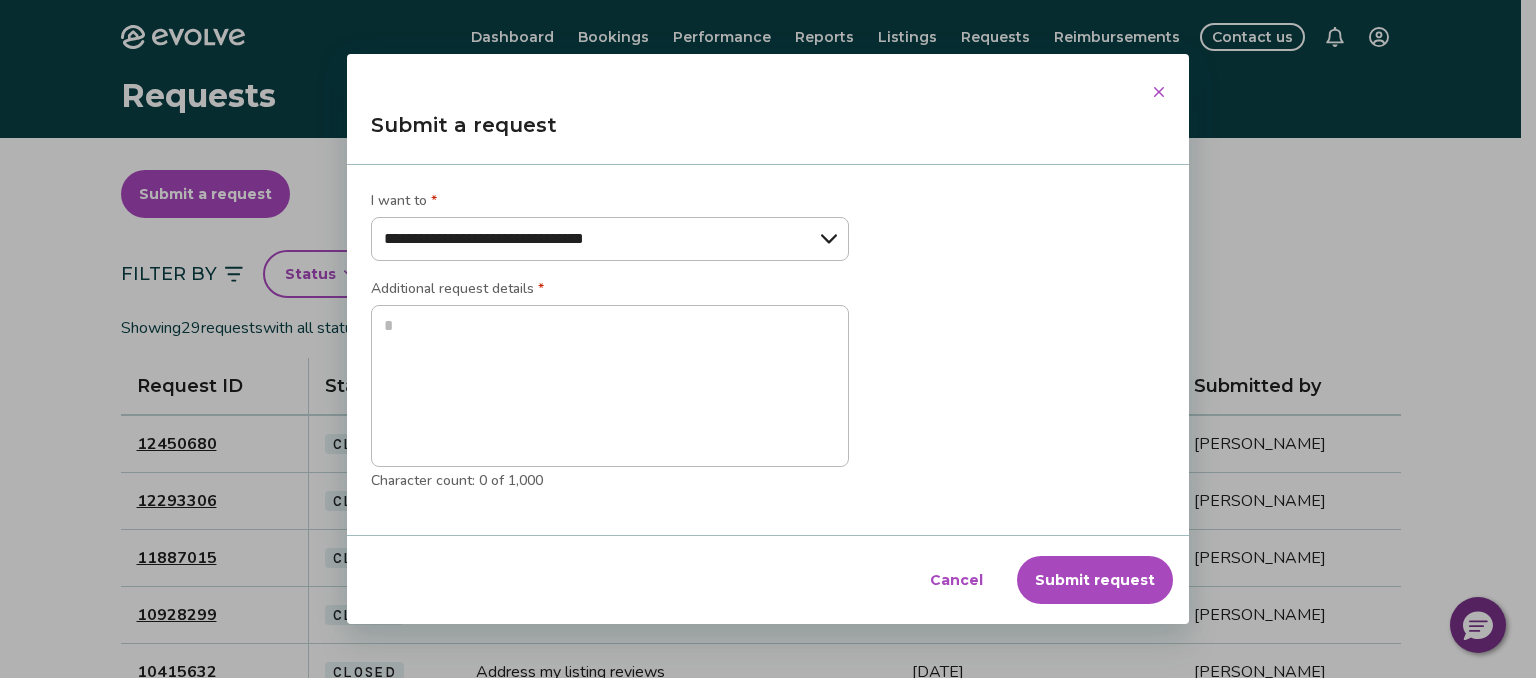 click on "**********" at bounding box center (610, 239) 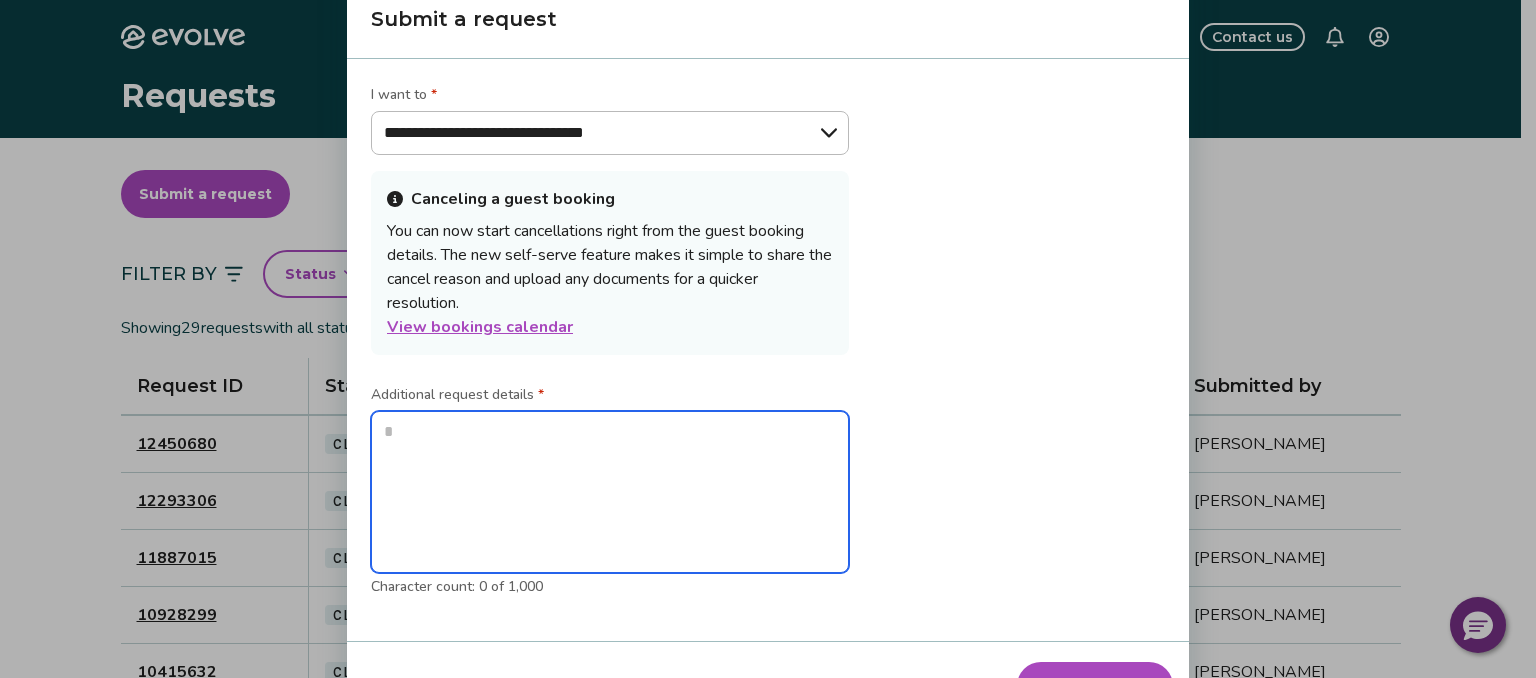 click at bounding box center [610, 492] 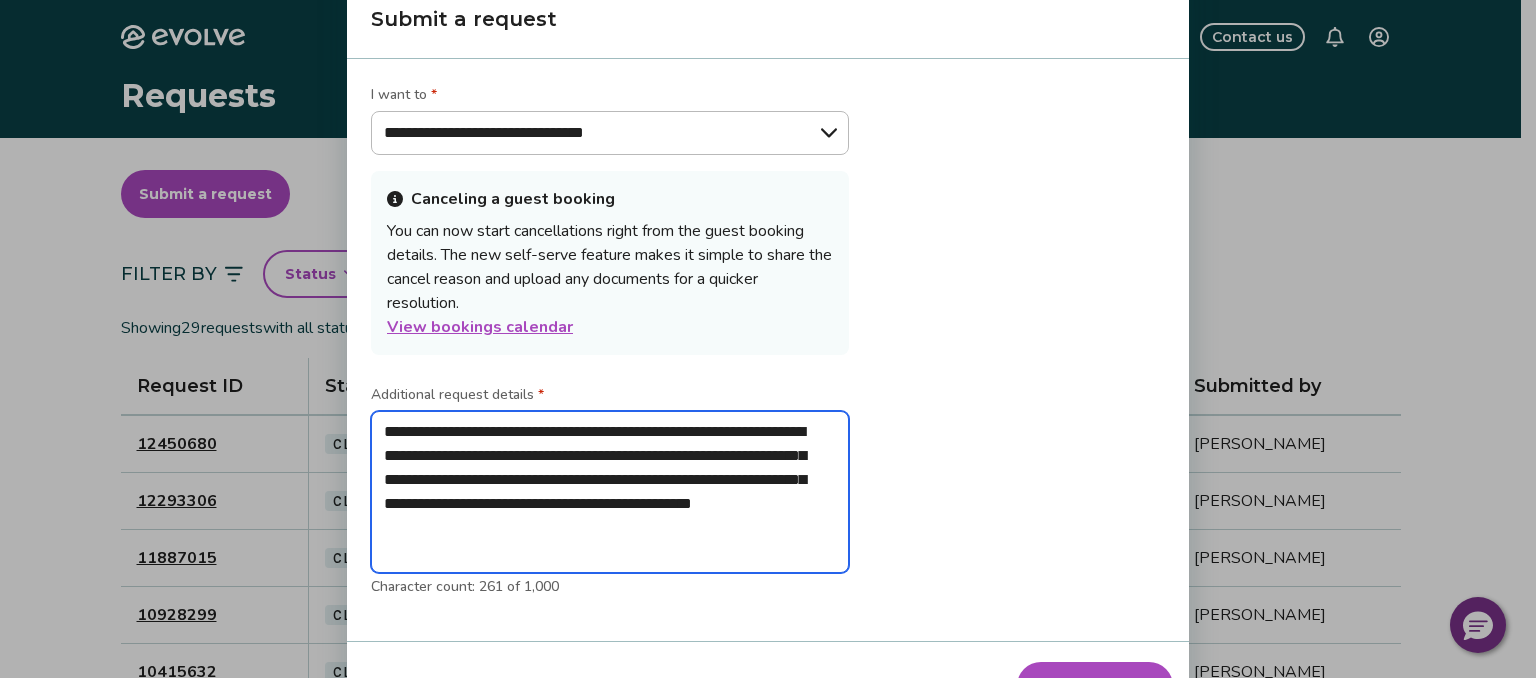 type on "**********" 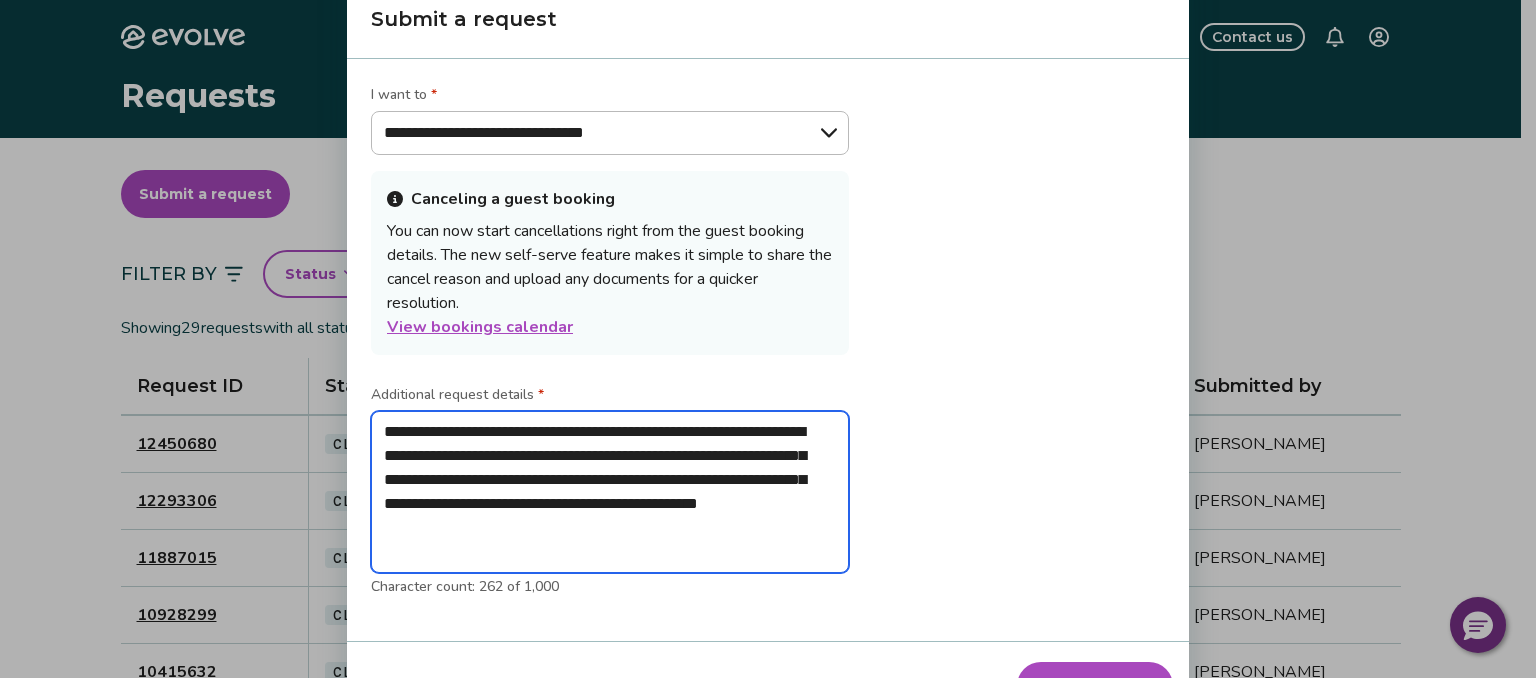 type on "**********" 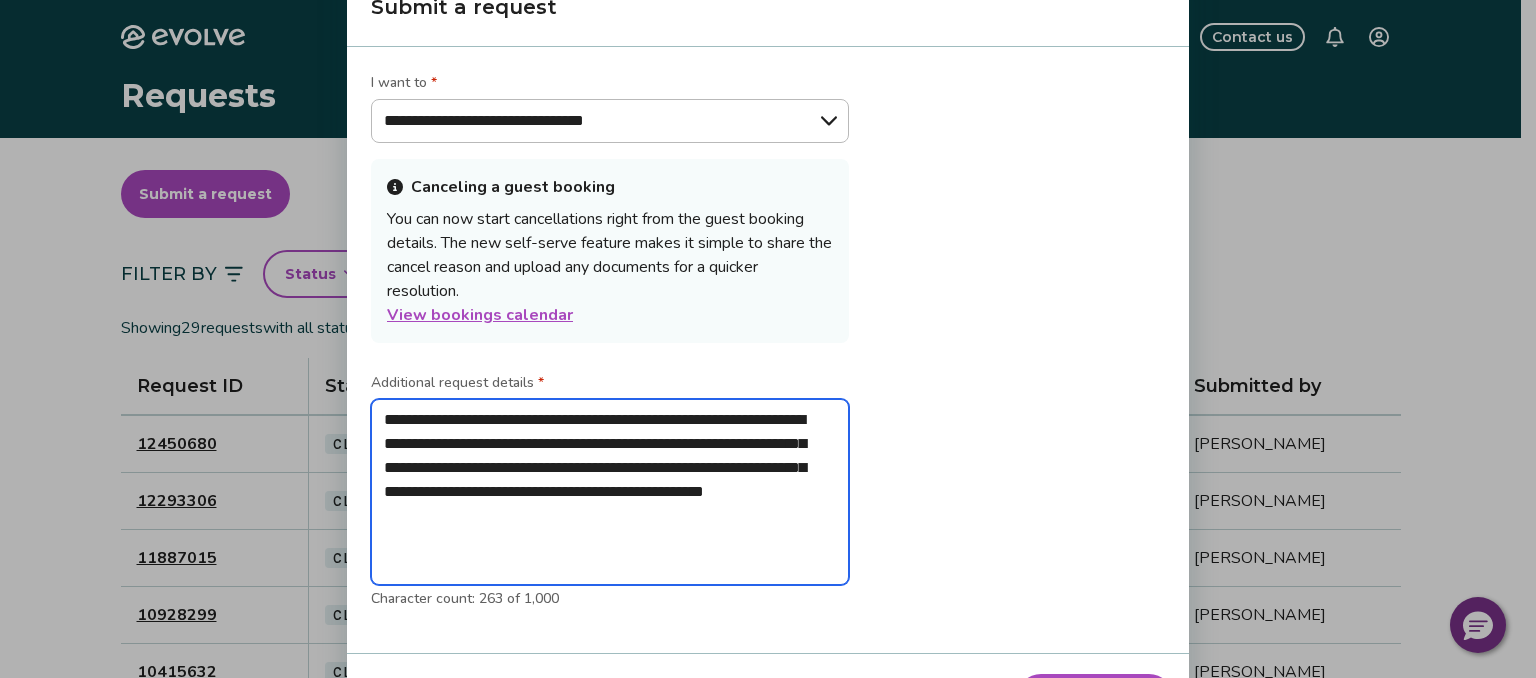 drag, startPoint x: 607, startPoint y: 503, endPoint x: 355, endPoint y: 416, distance: 266.59518 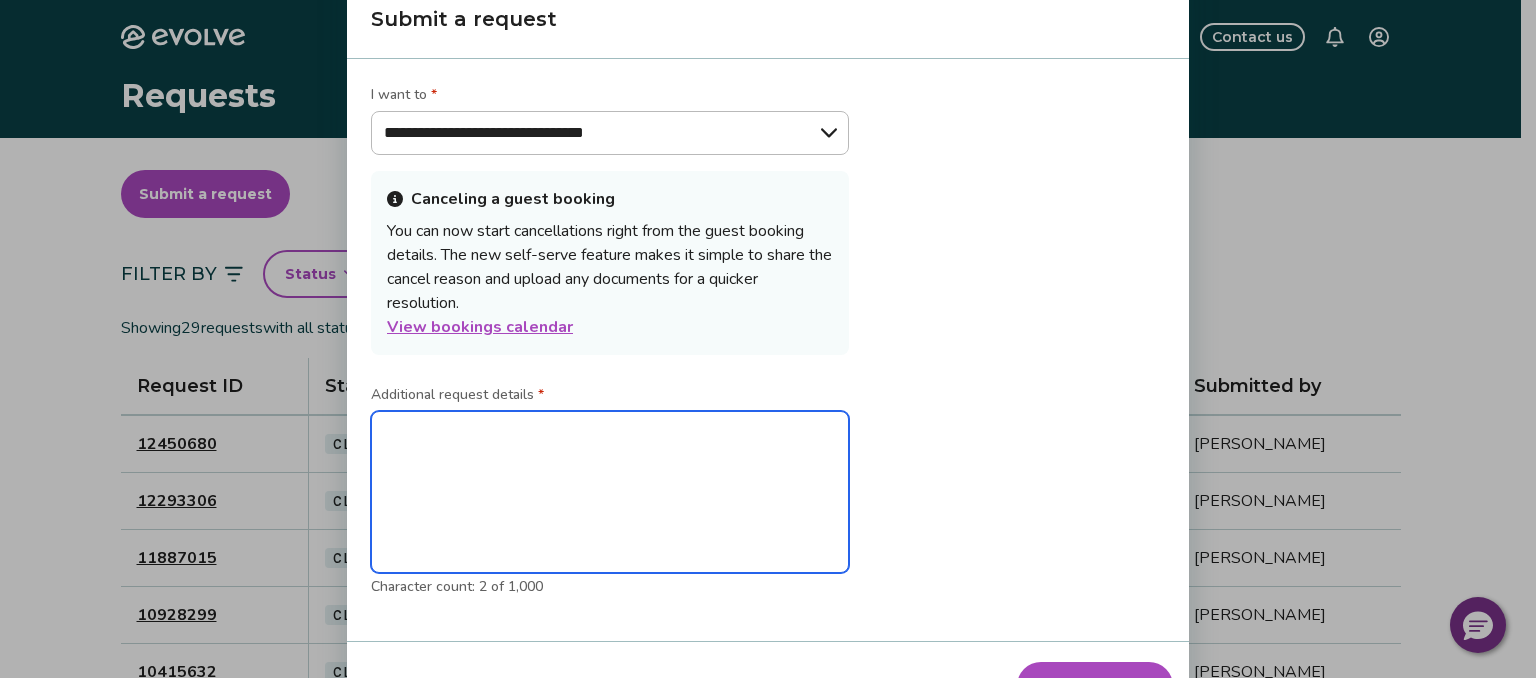 type 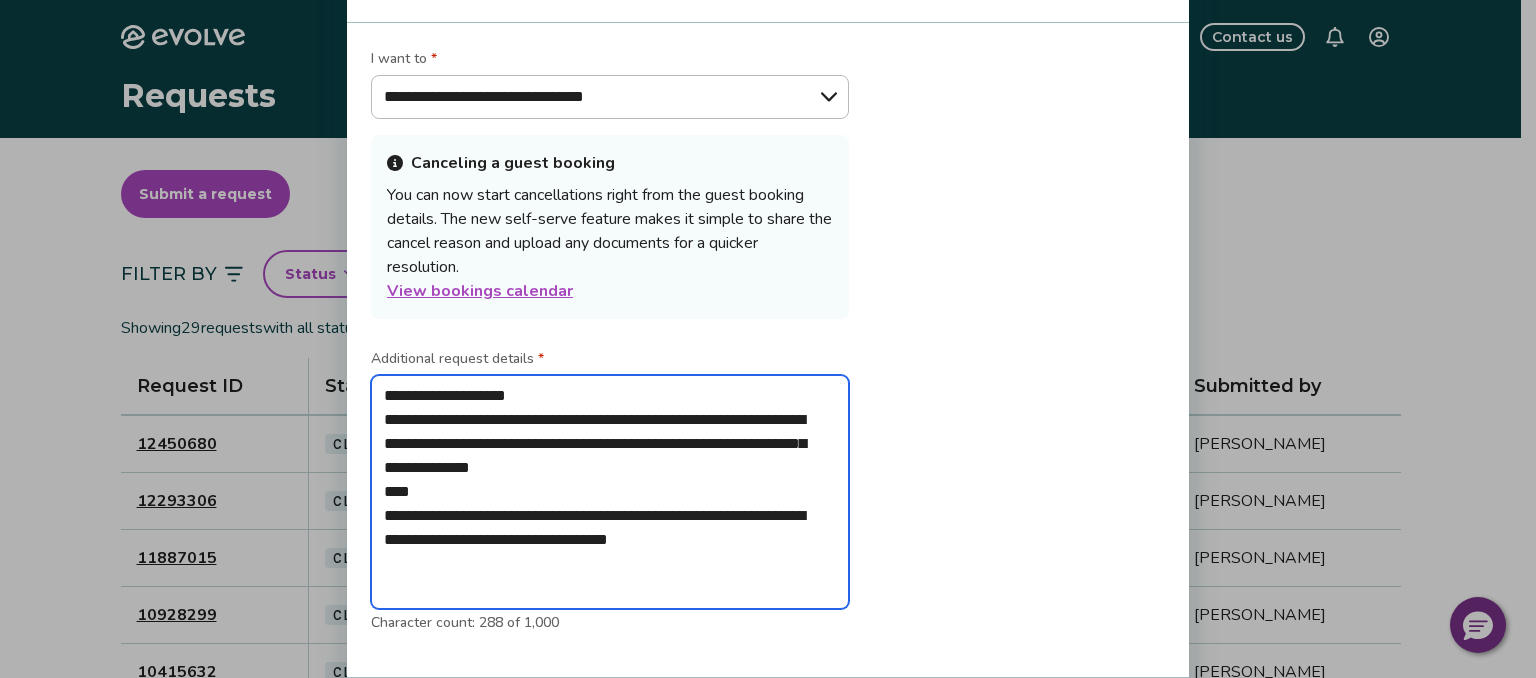 type on "**********" 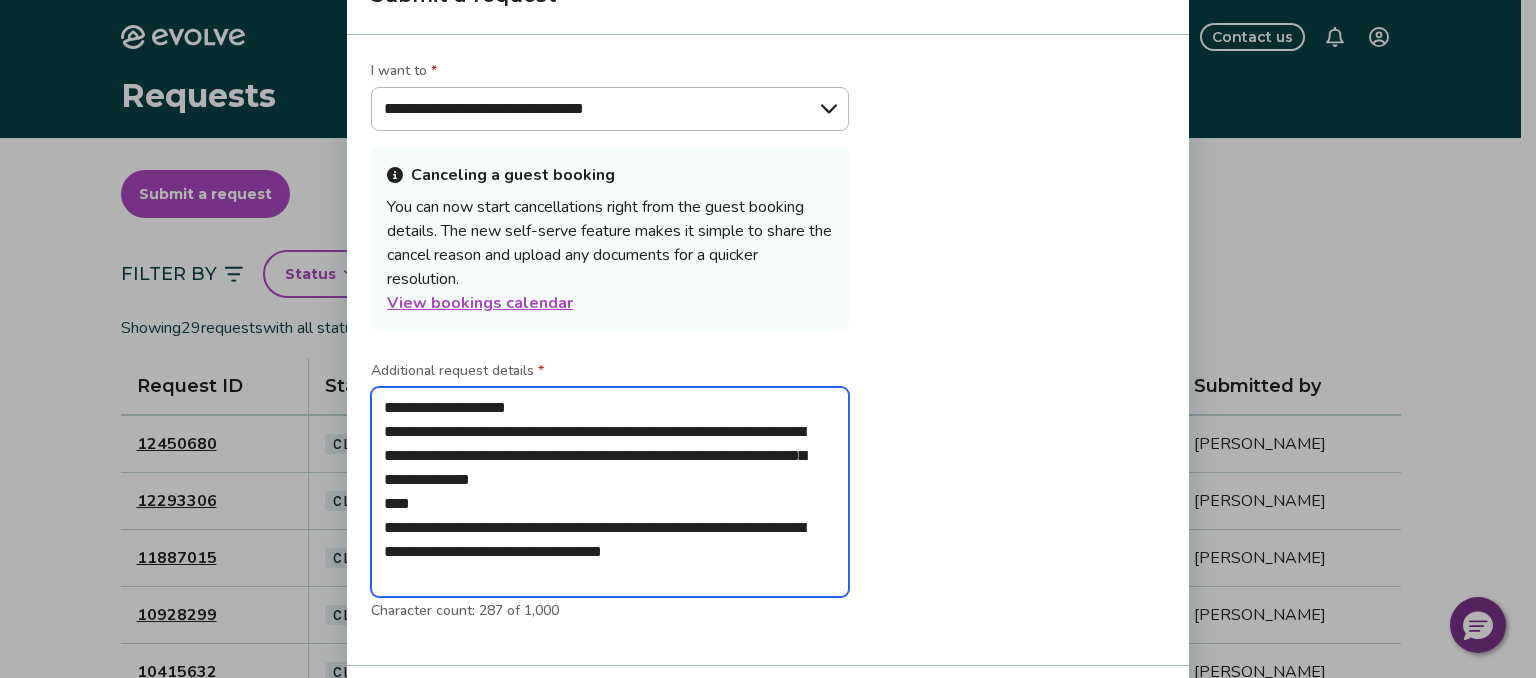 type on "**********" 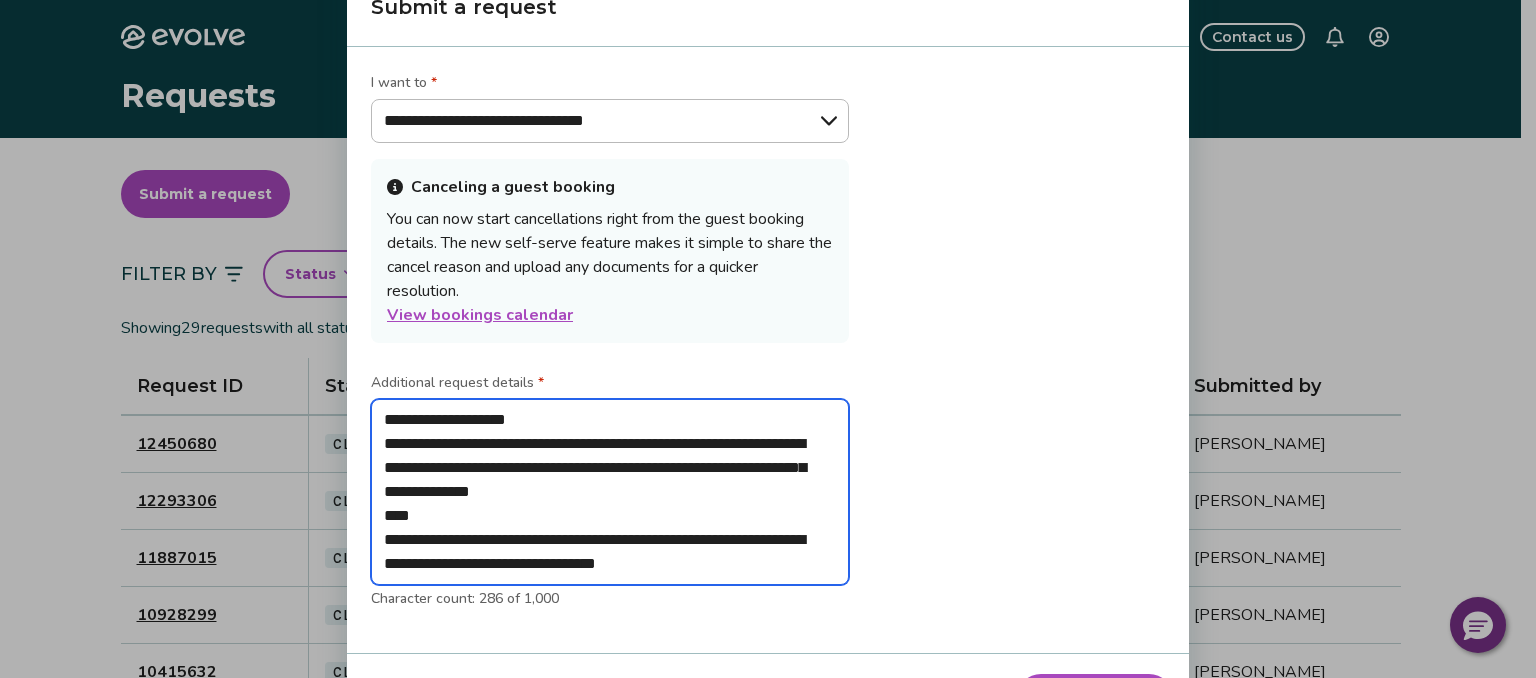 type on "**********" 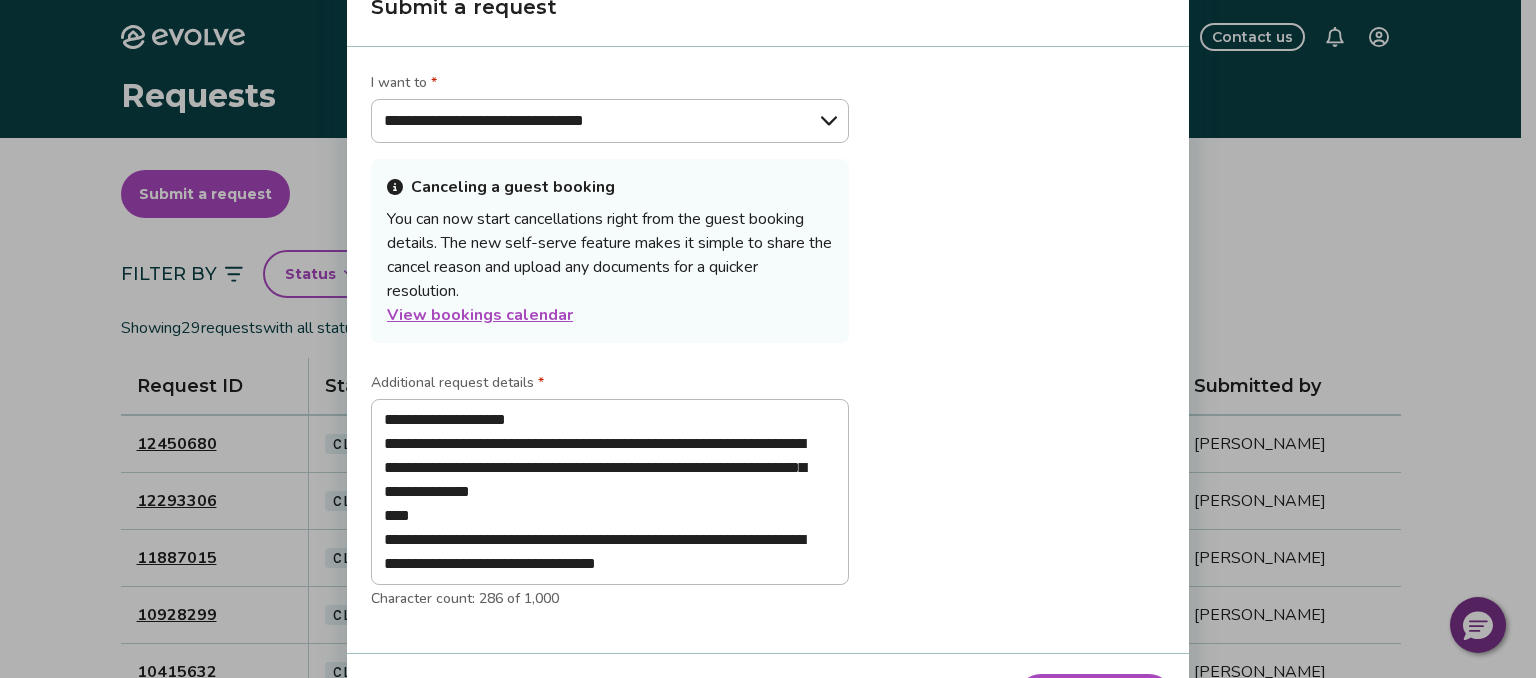 click on "Submit request" at bounding box center (1095, 698) 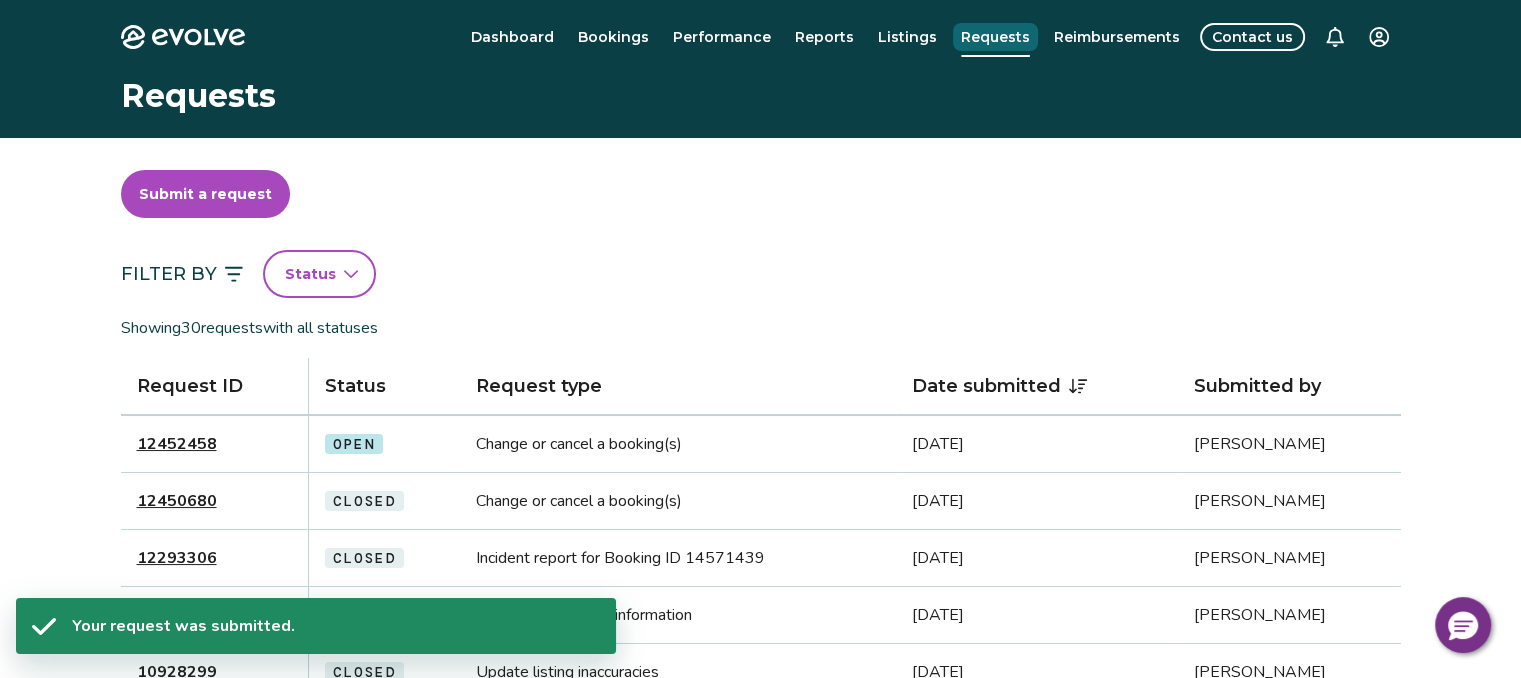 click on "Requests" at bounding box center (995, 37) 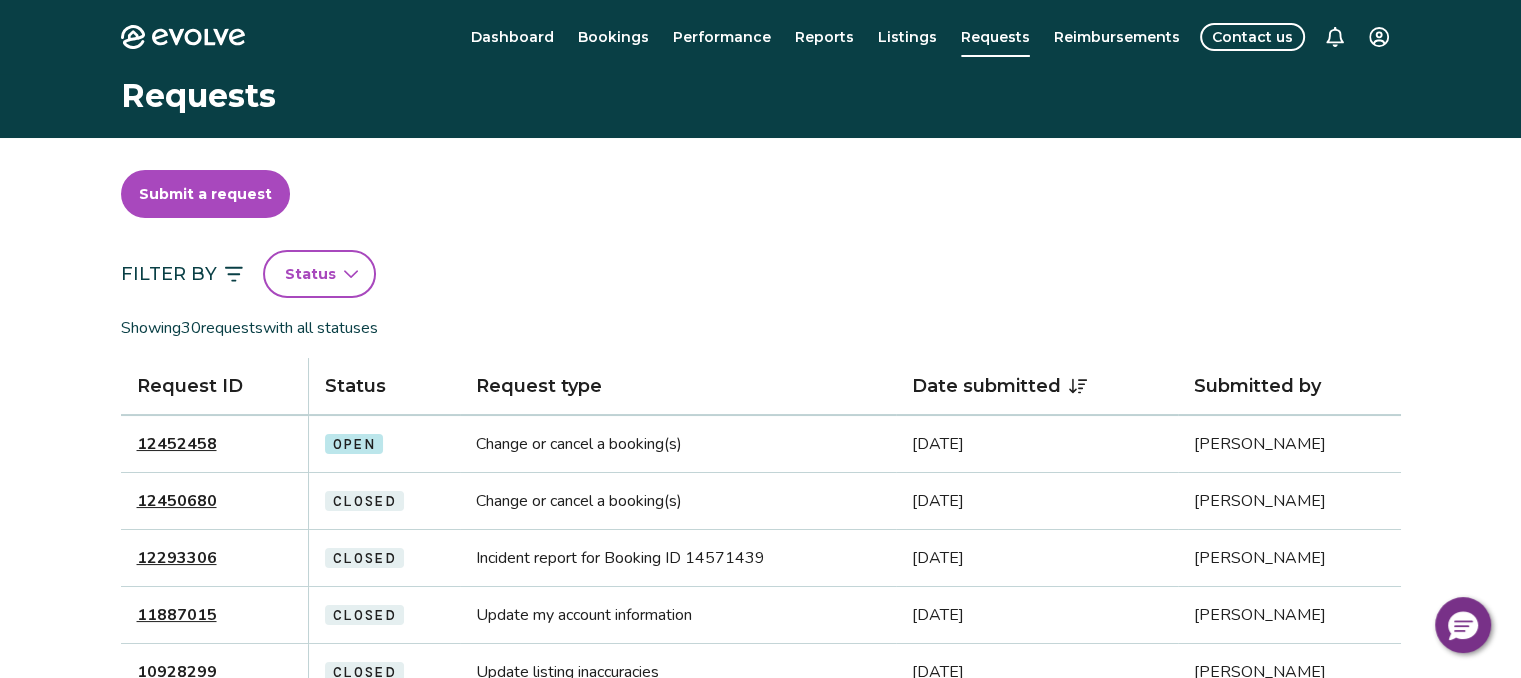click on "Submit a request" at bounding box center (205, 194) 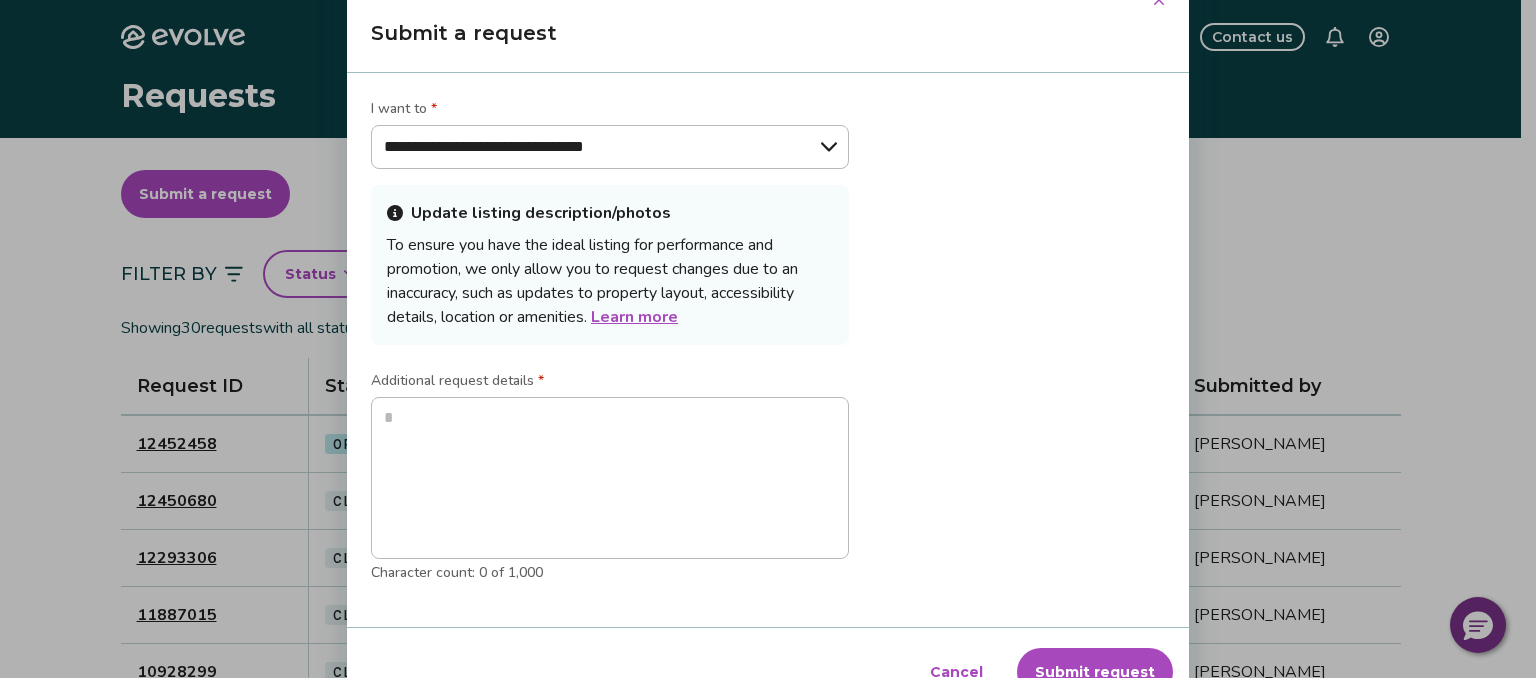 click on "**********" at bounding box center (610, 147) 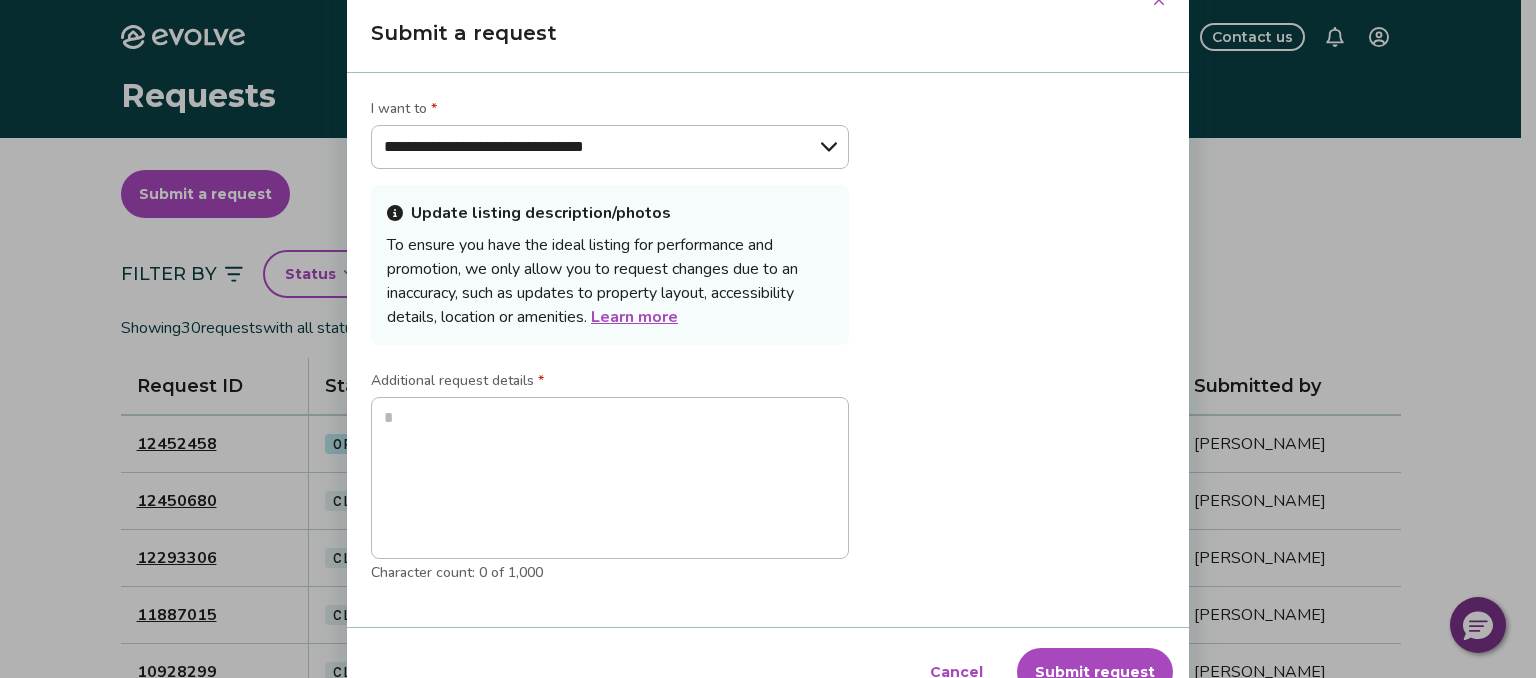 select on "**********" 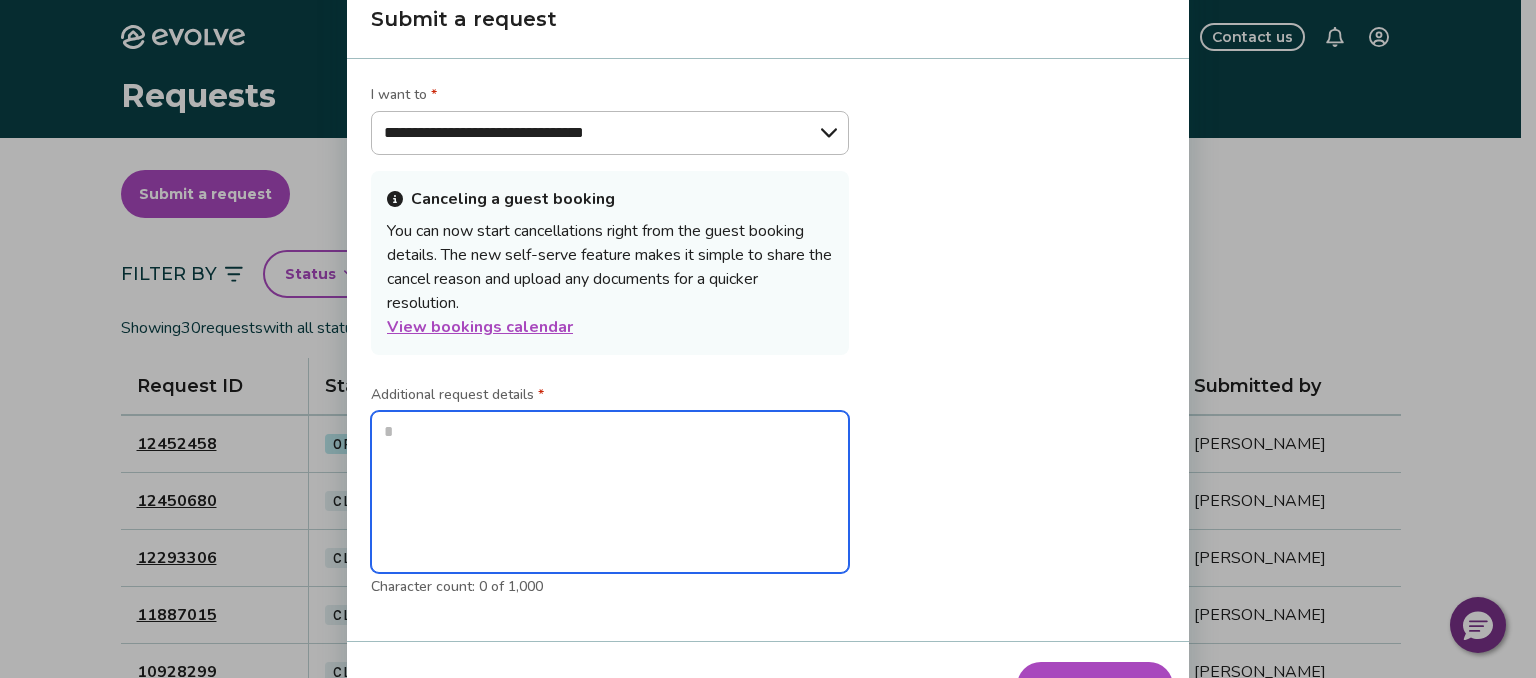 click at bounding box center [610, 492] 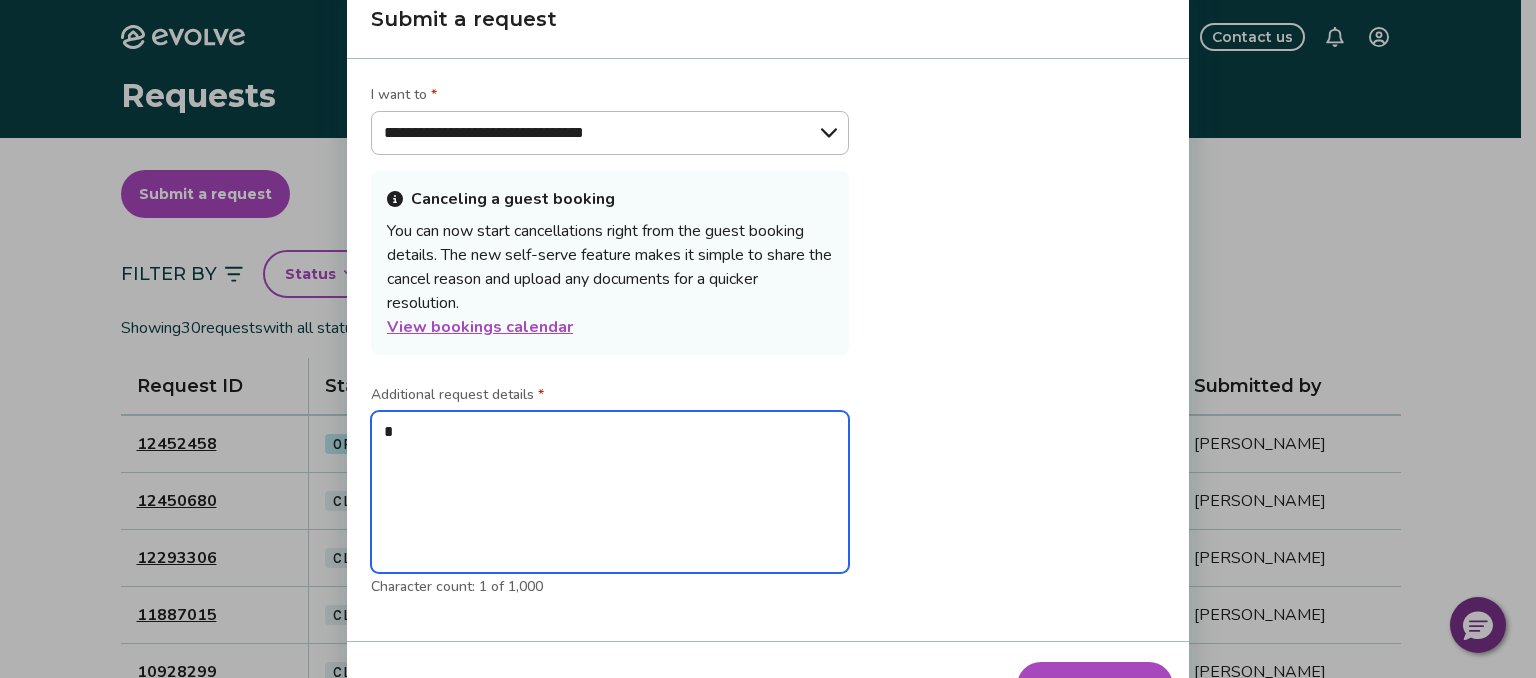 type on "*" 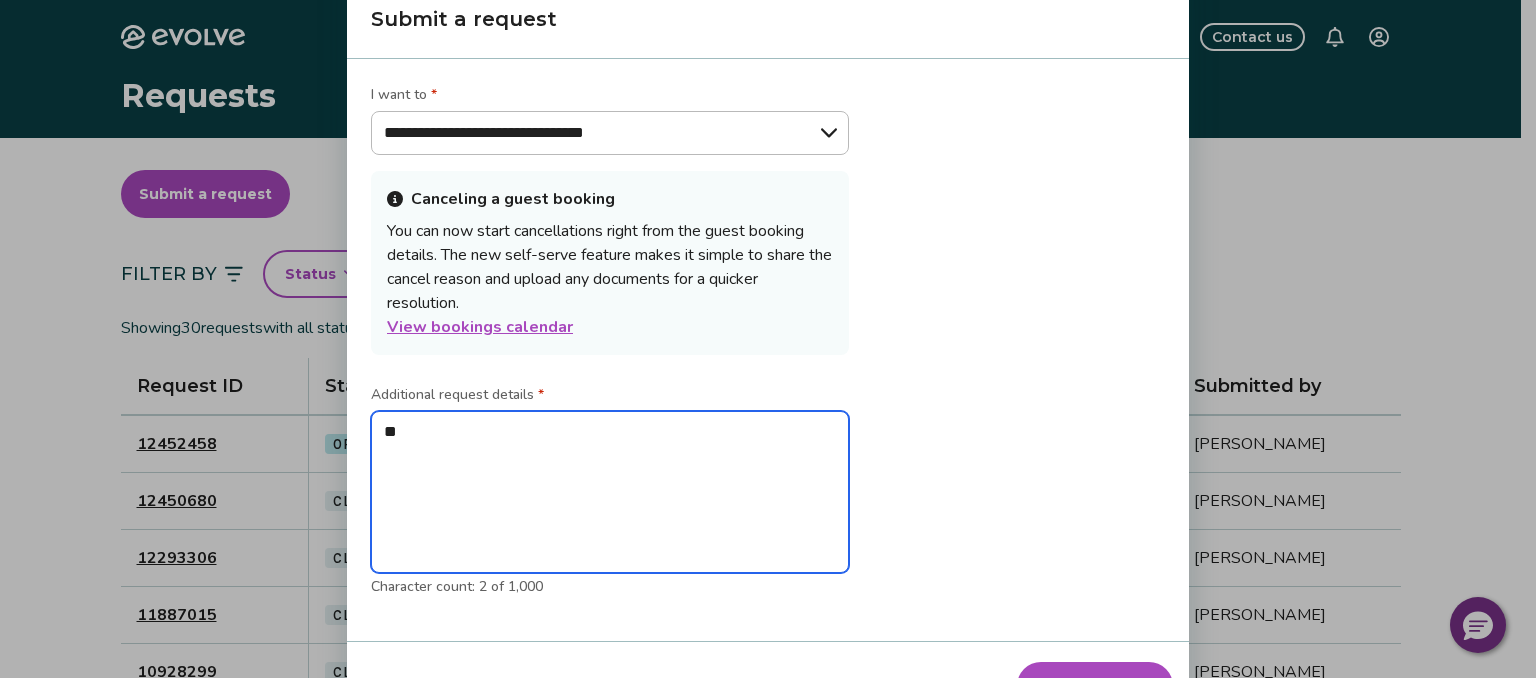 type on "*" 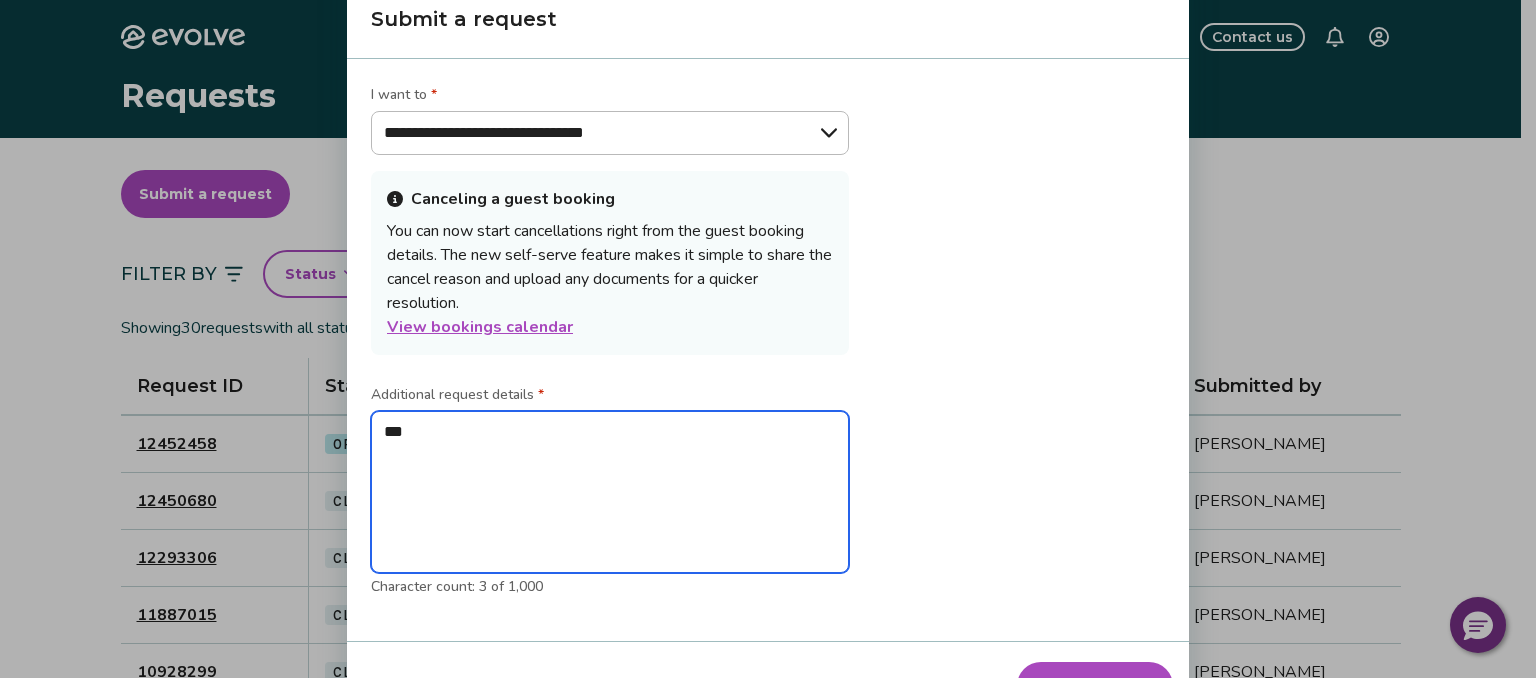 type on "*" 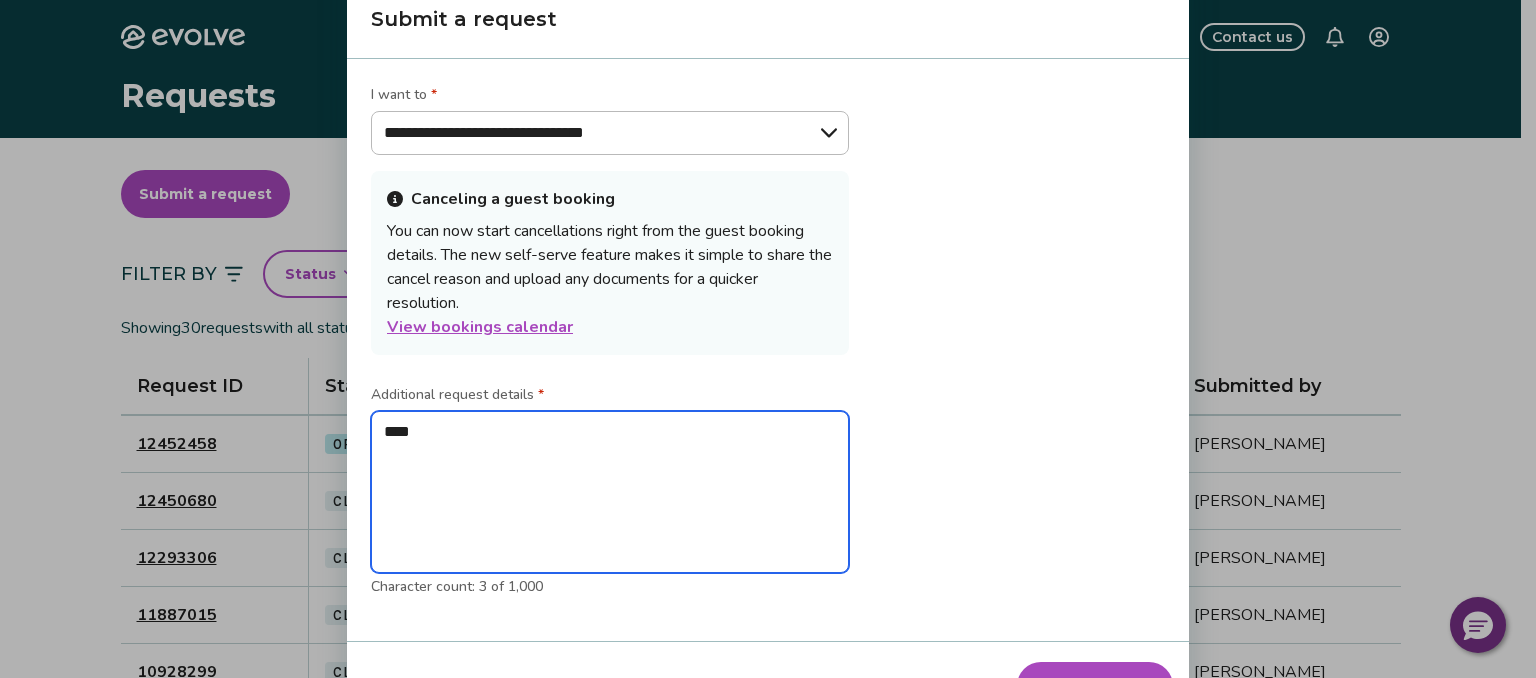 type on "*" 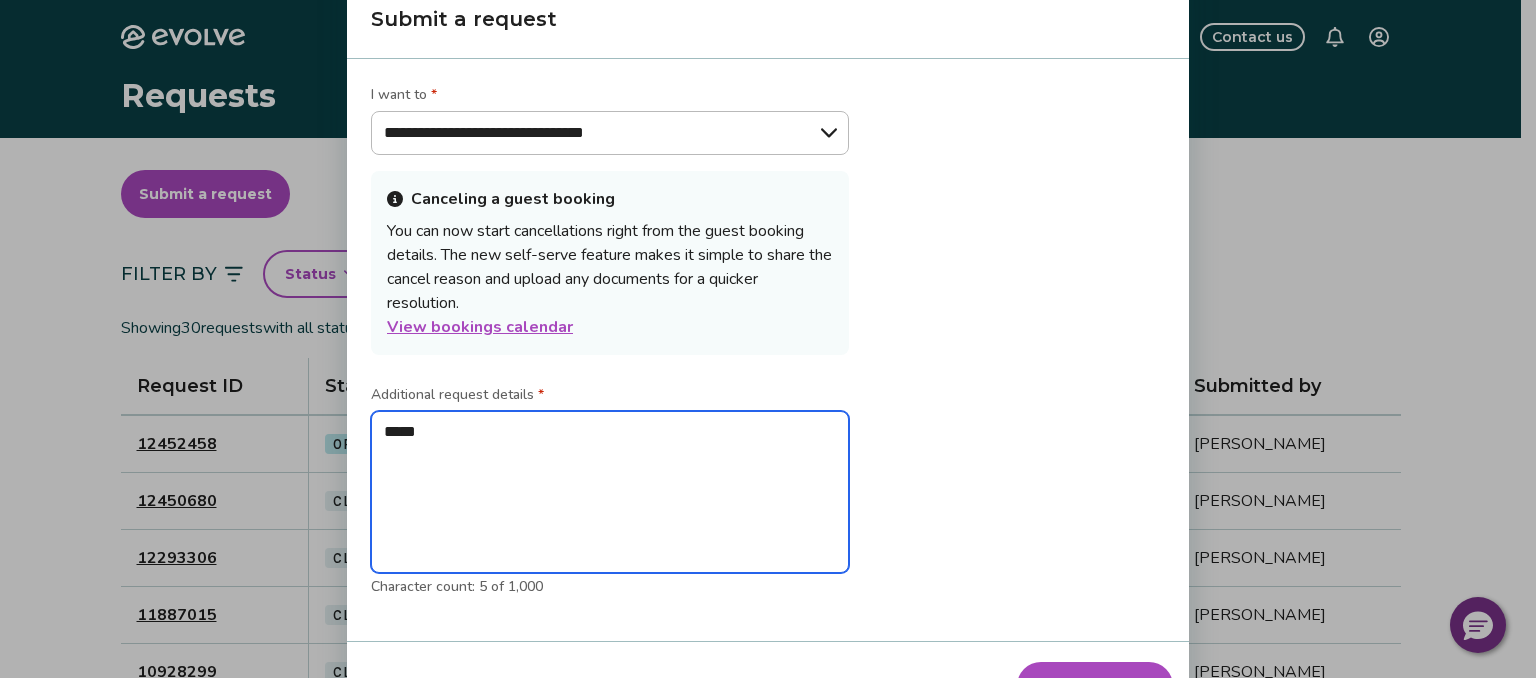 type on "*" 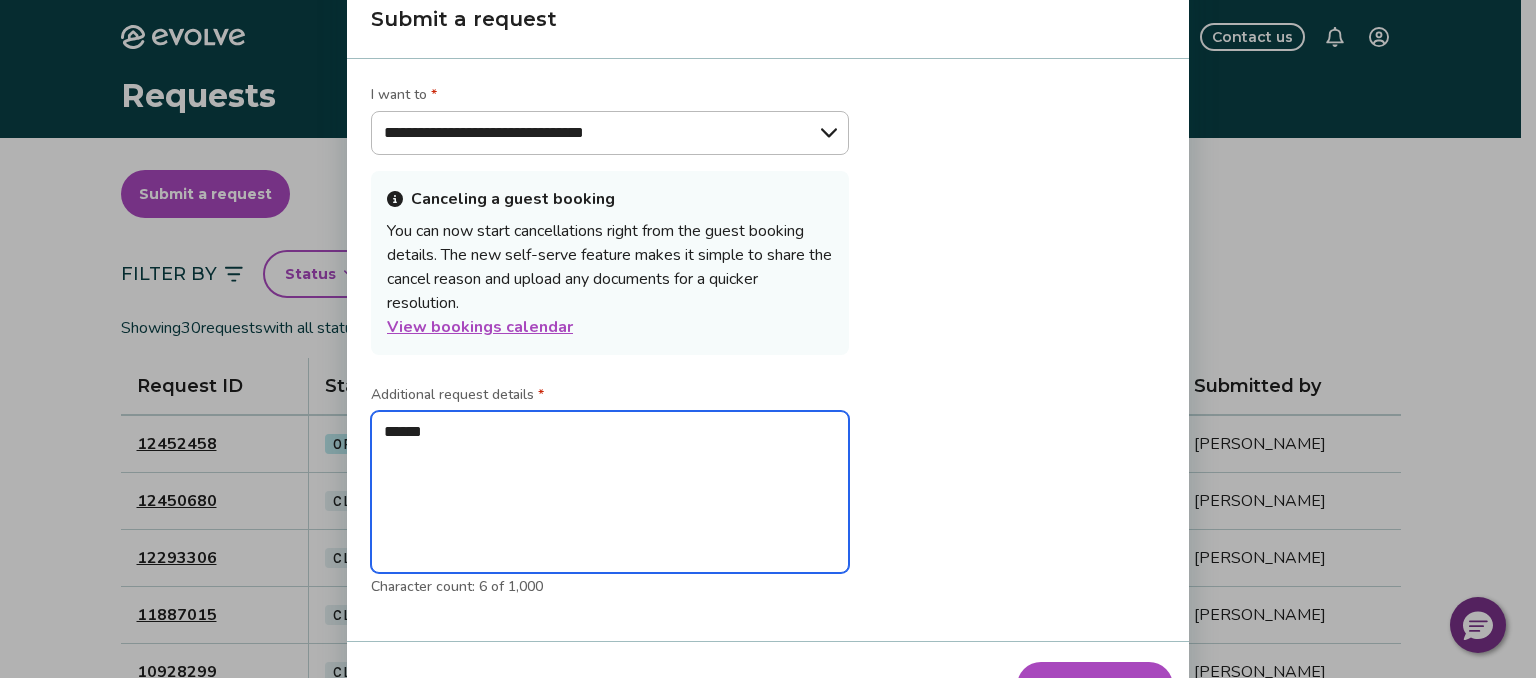 type on "*" 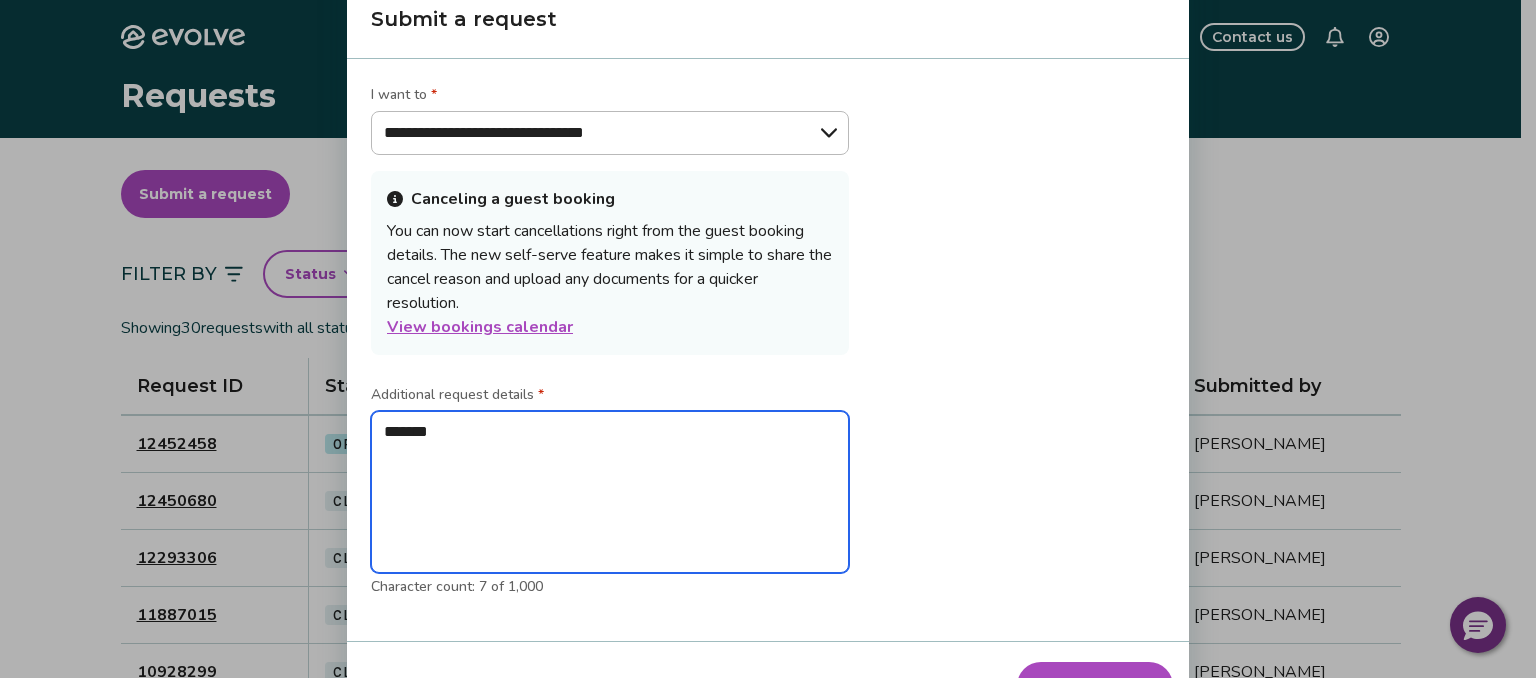 type on "*" 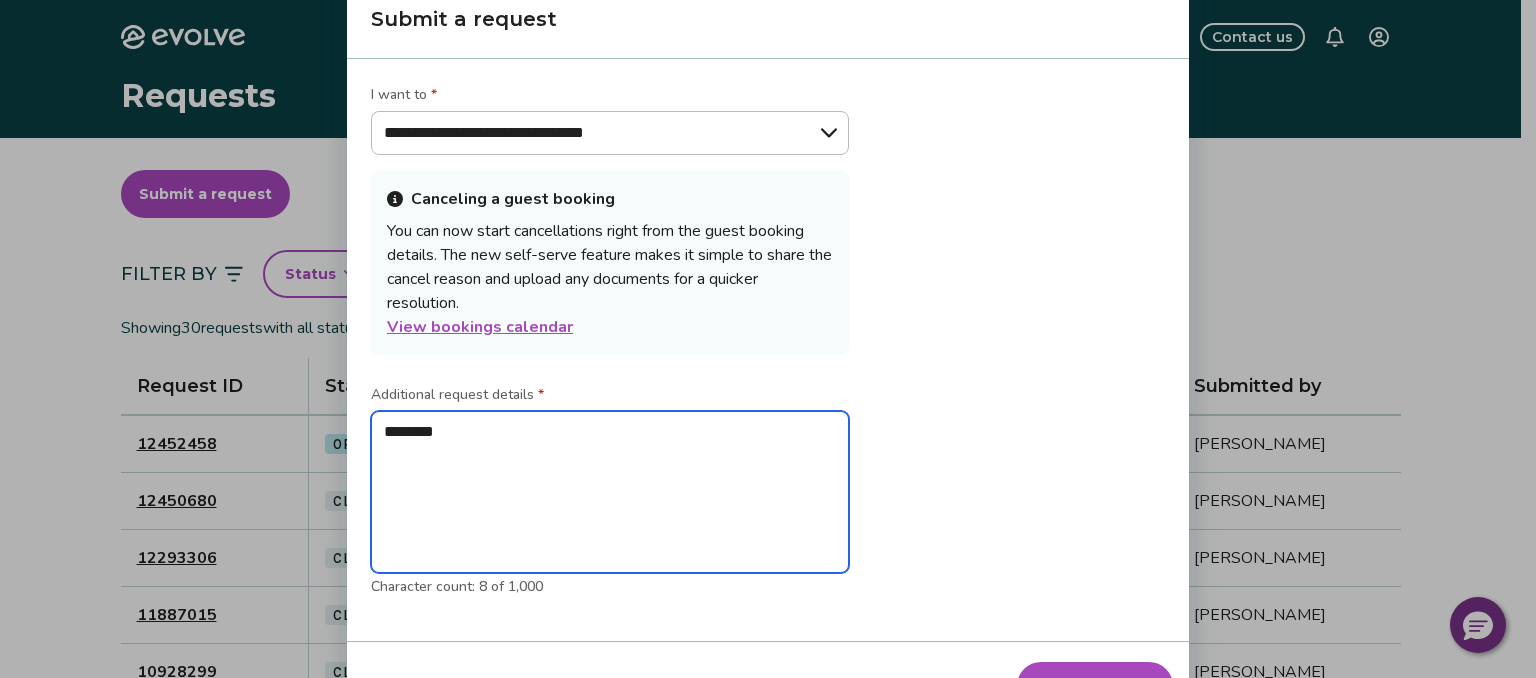 type on "*" 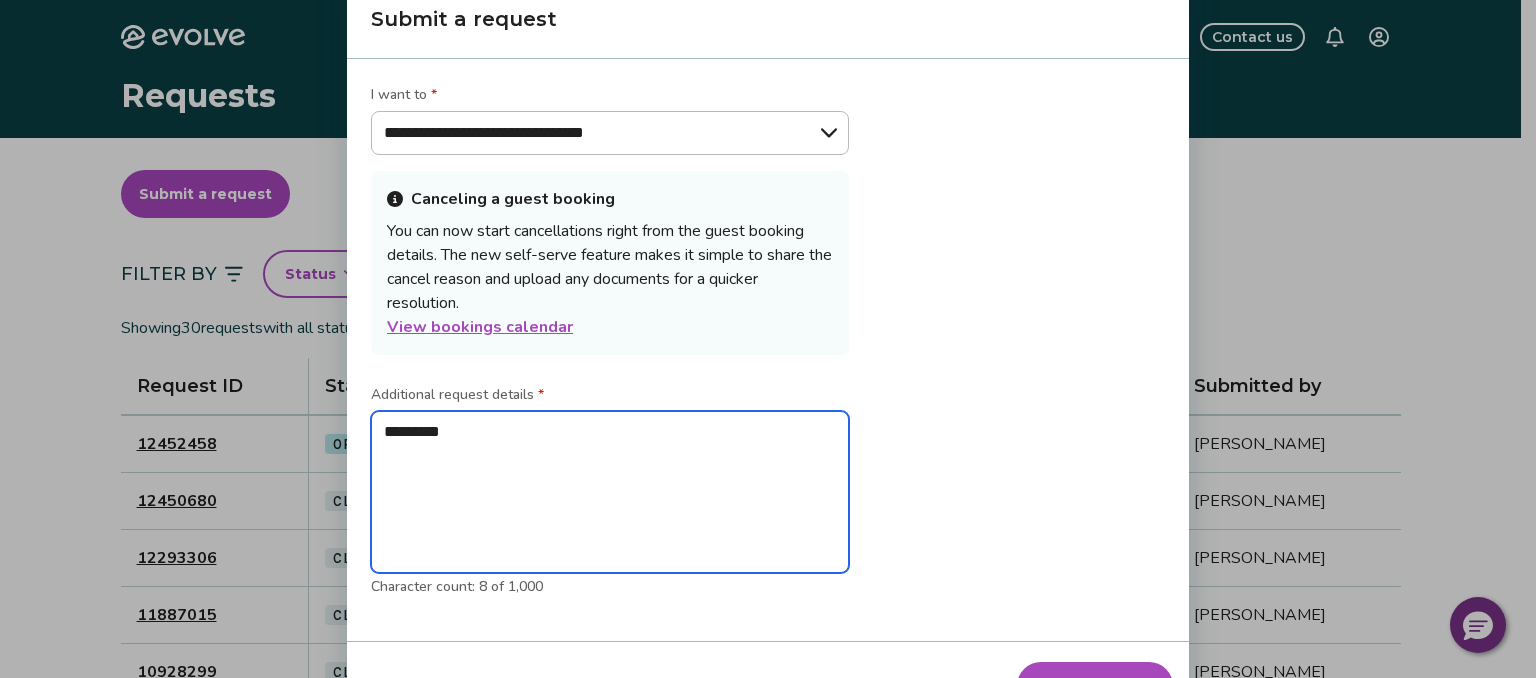 type on "*" 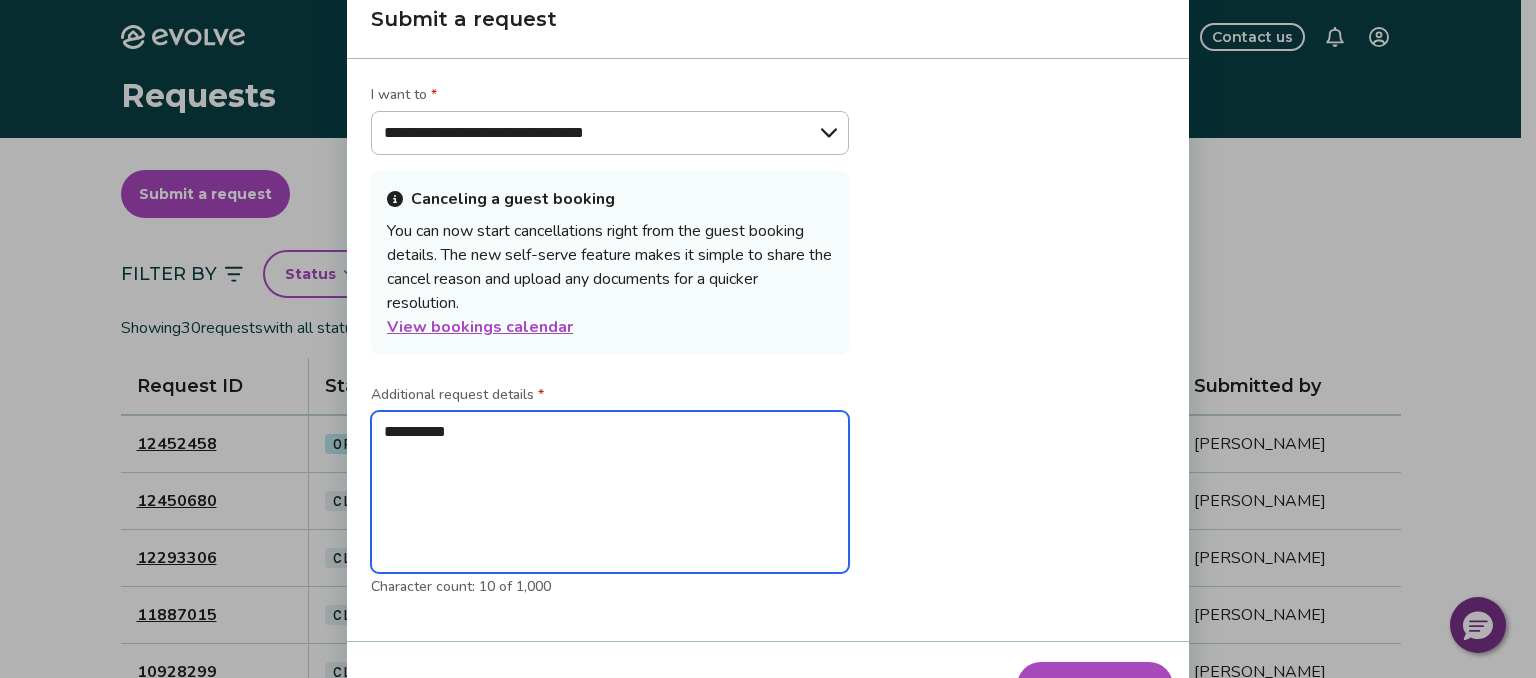type on "*" 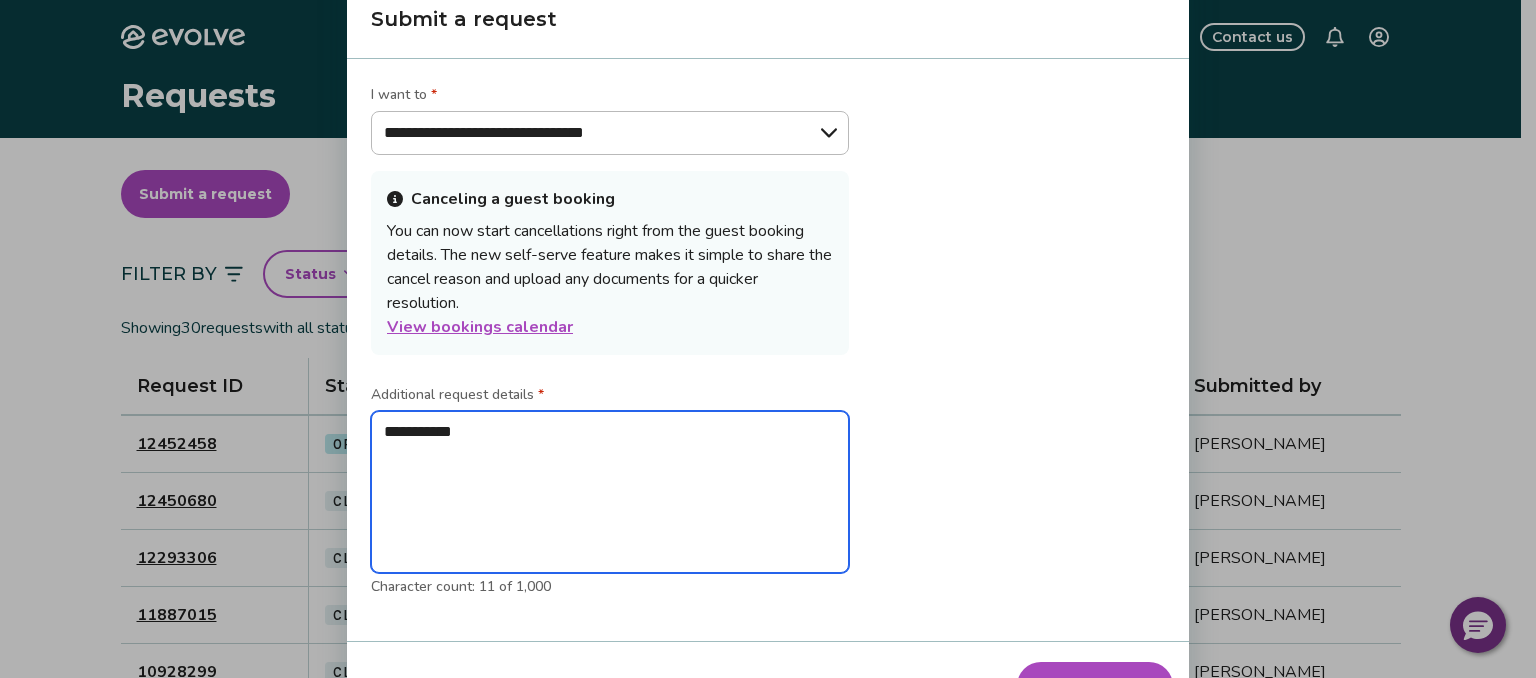 type on "*" 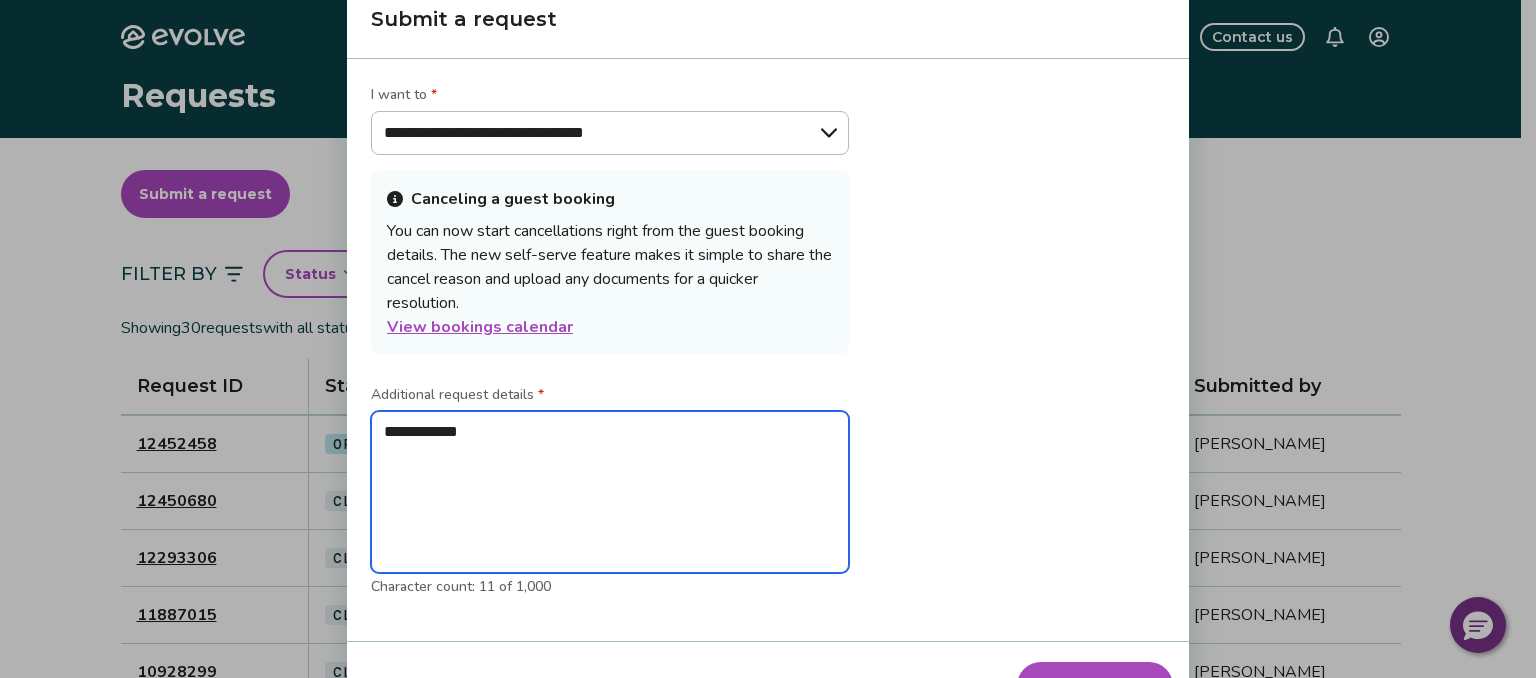 type on "*" 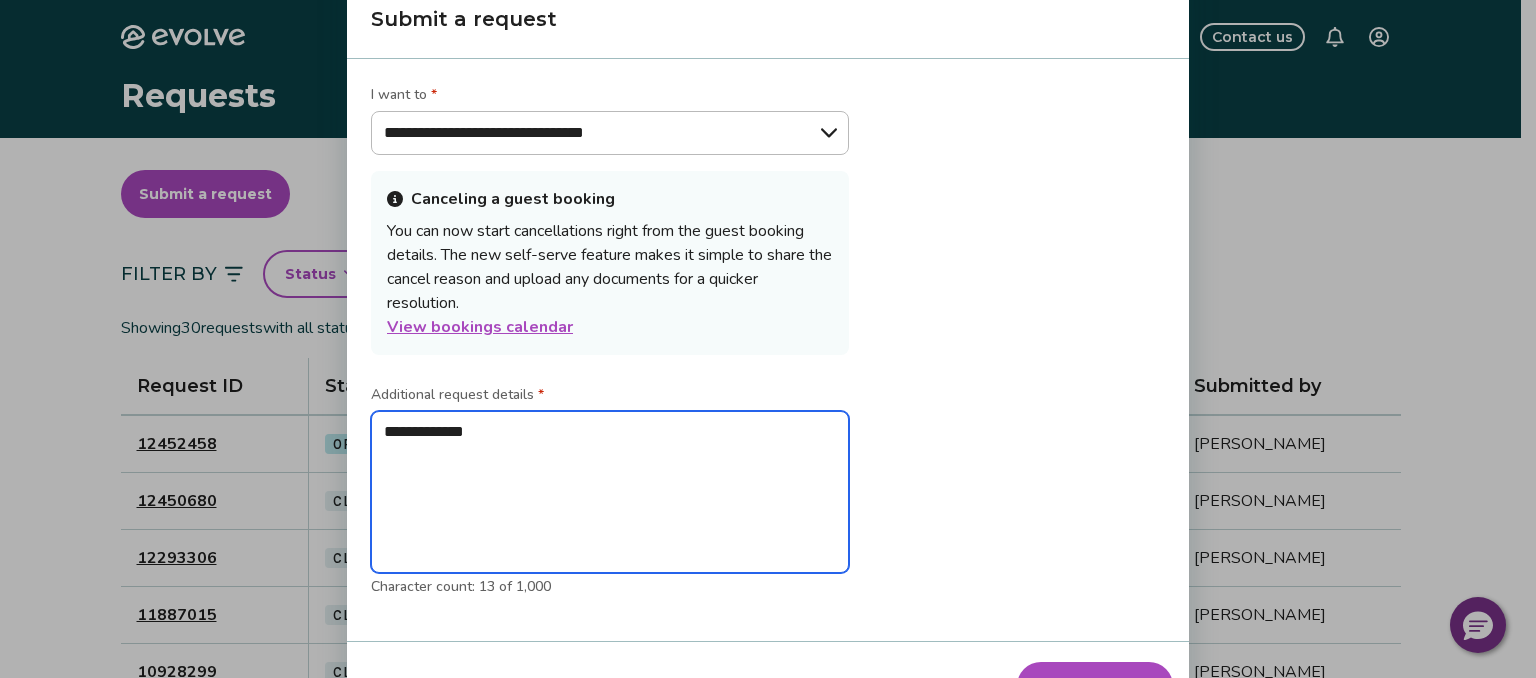 type on "*" 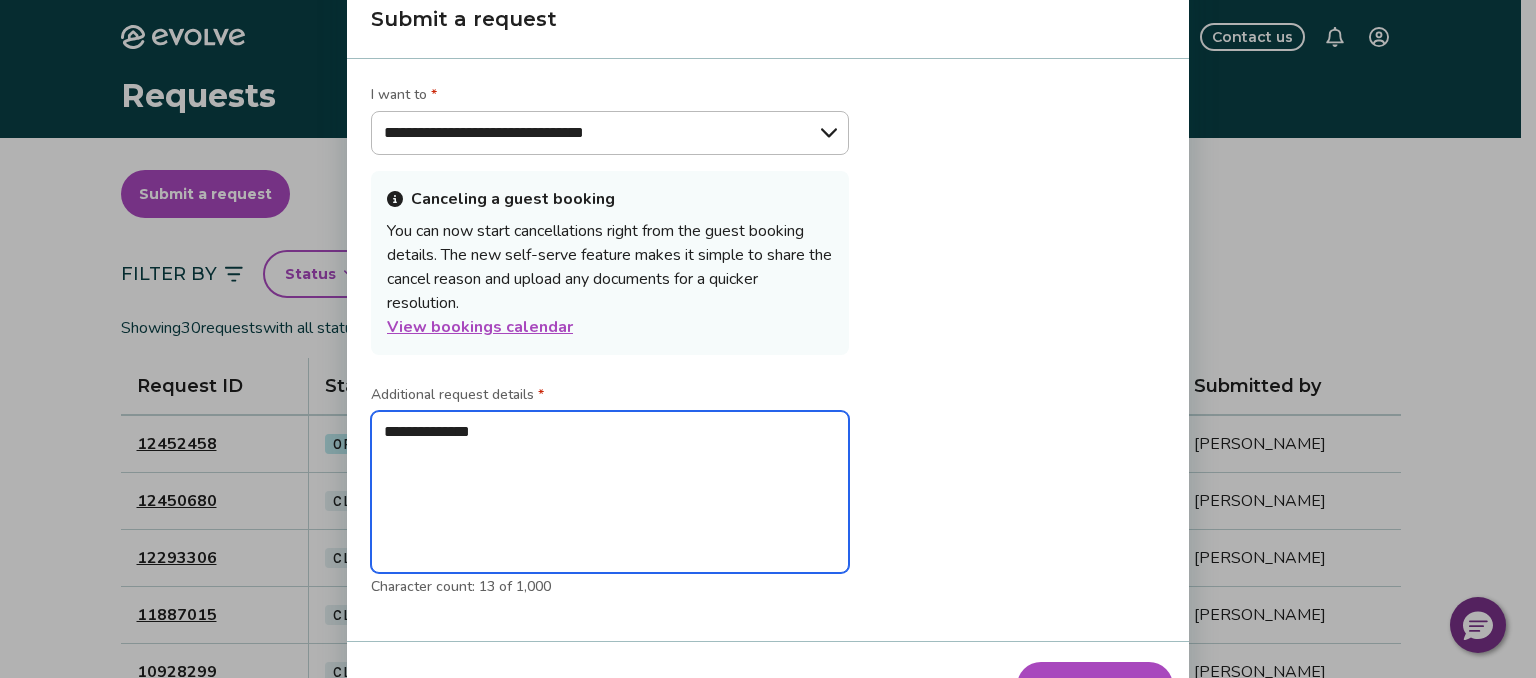 type on "*" 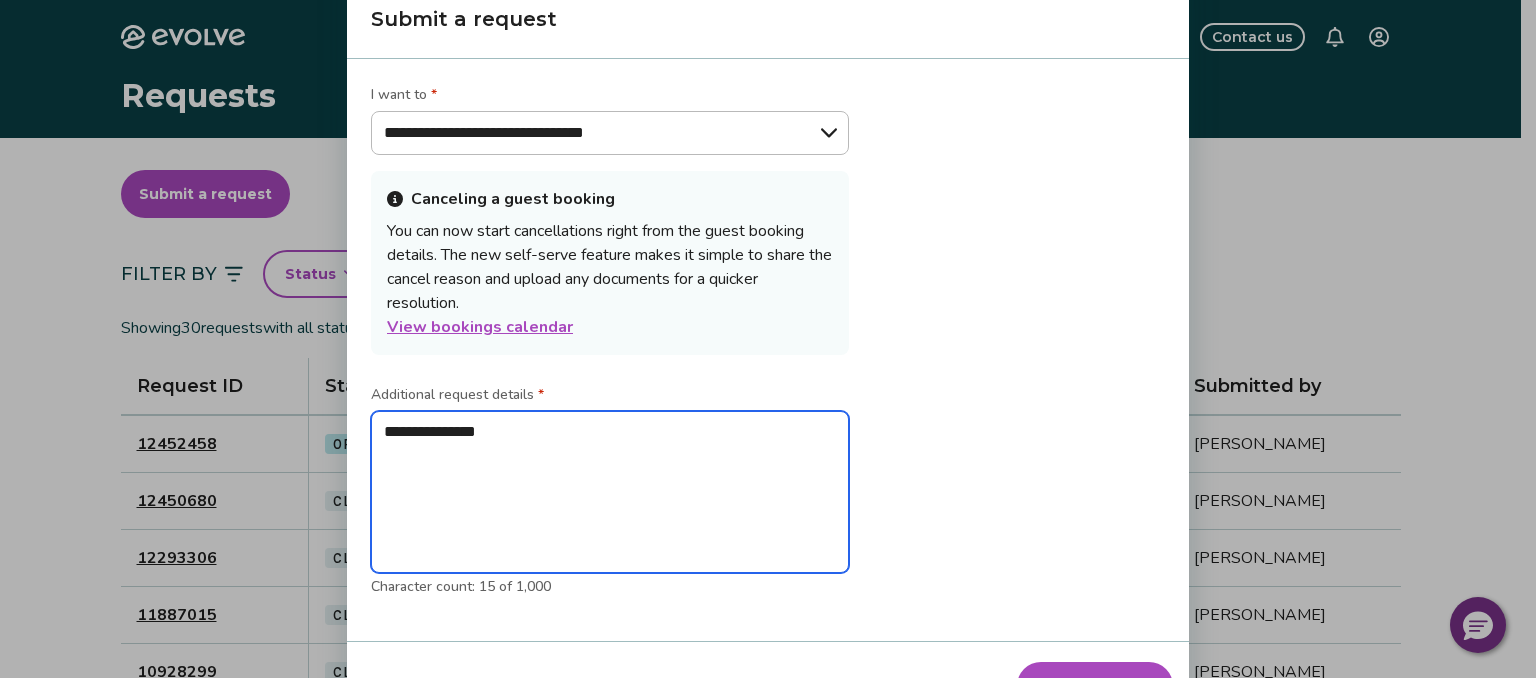 type on "*" 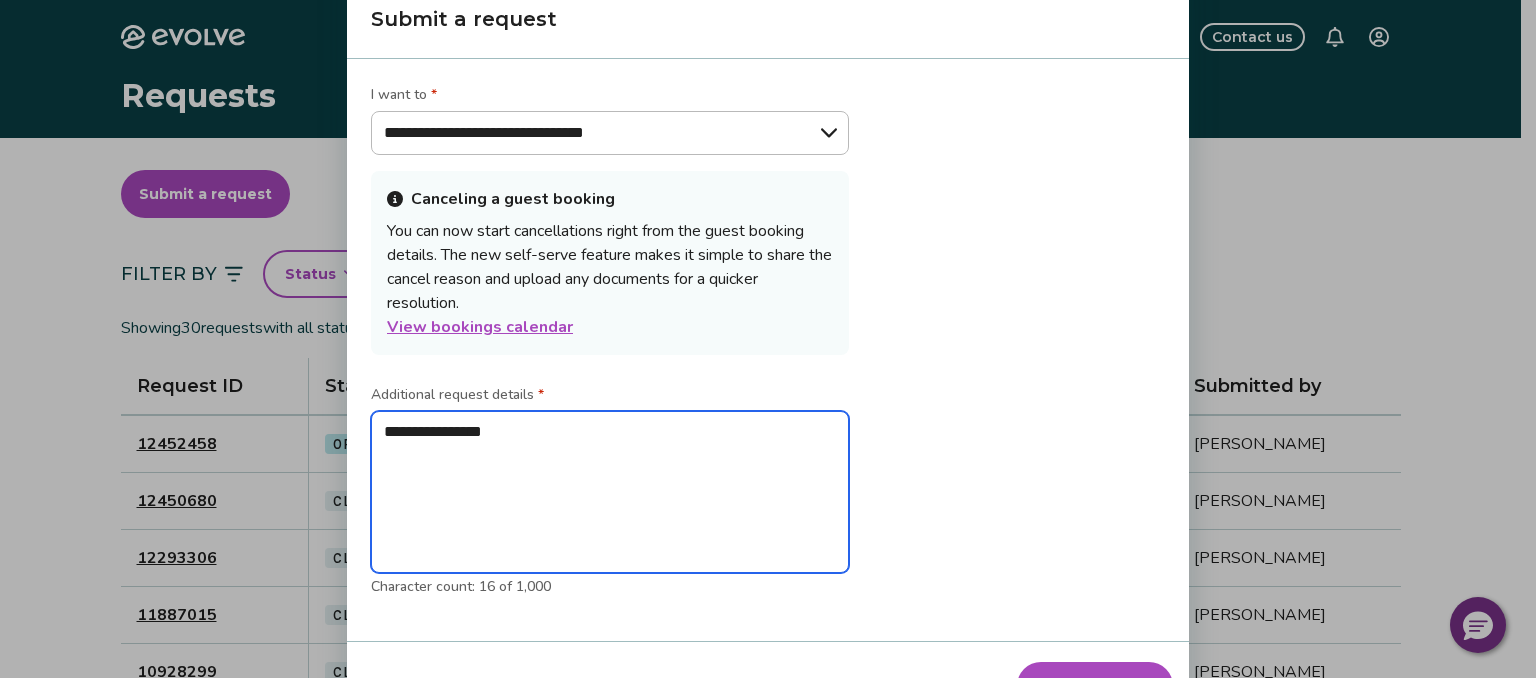 type on "*" 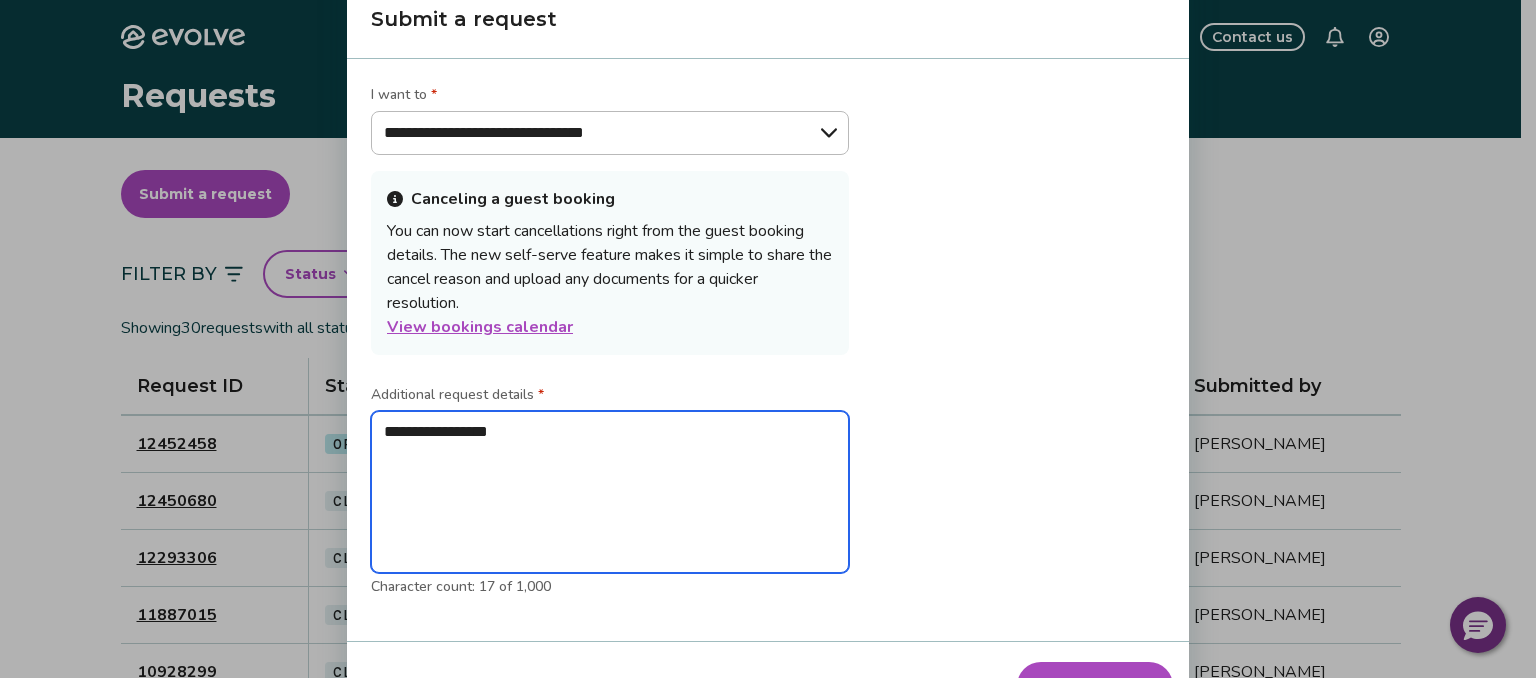 type on "*" 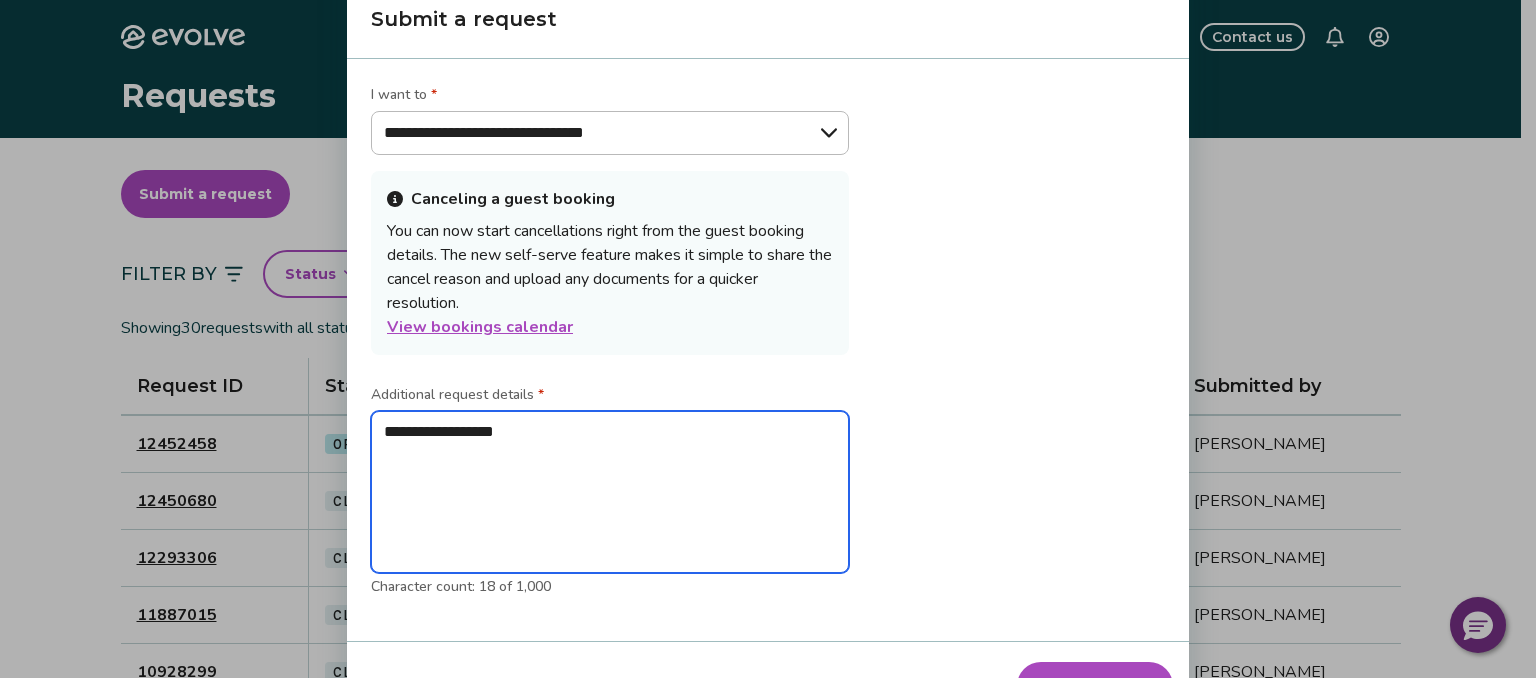 type on "*" 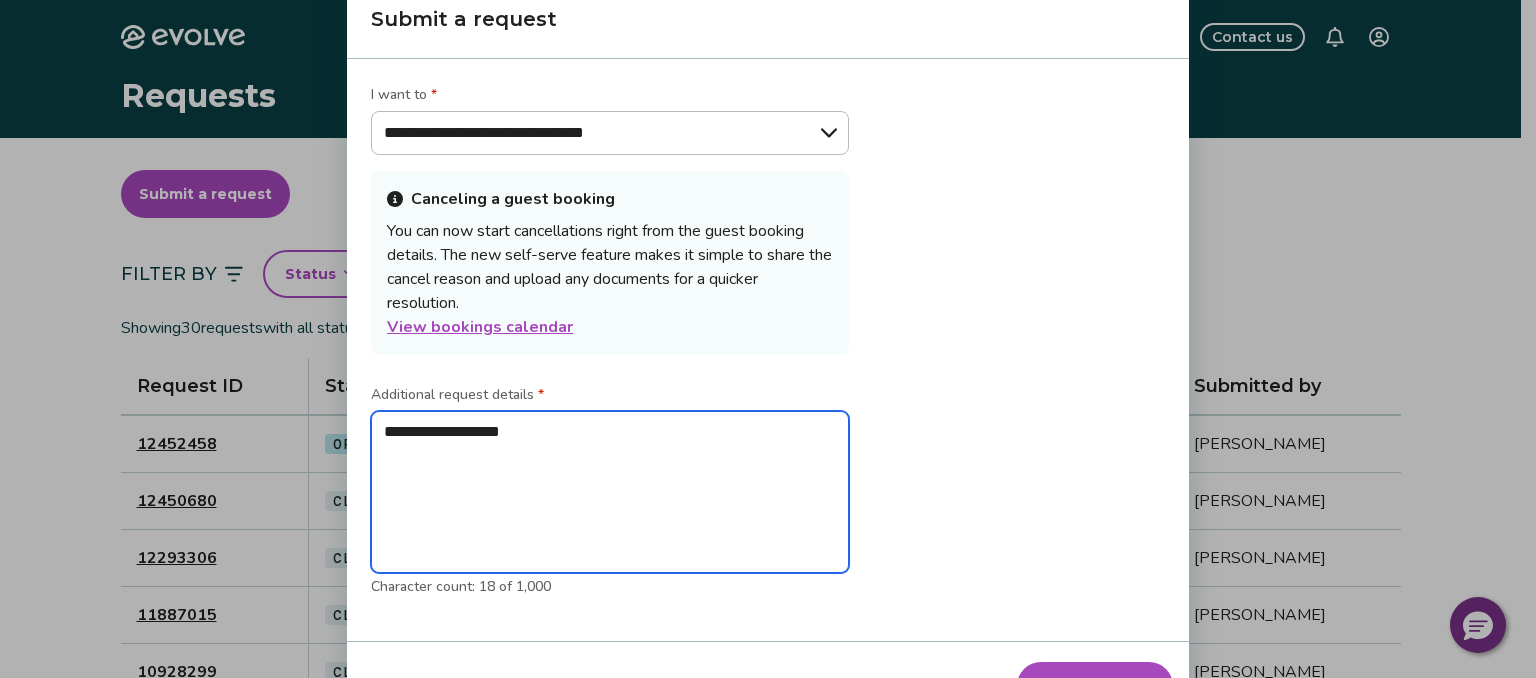 type on "*" 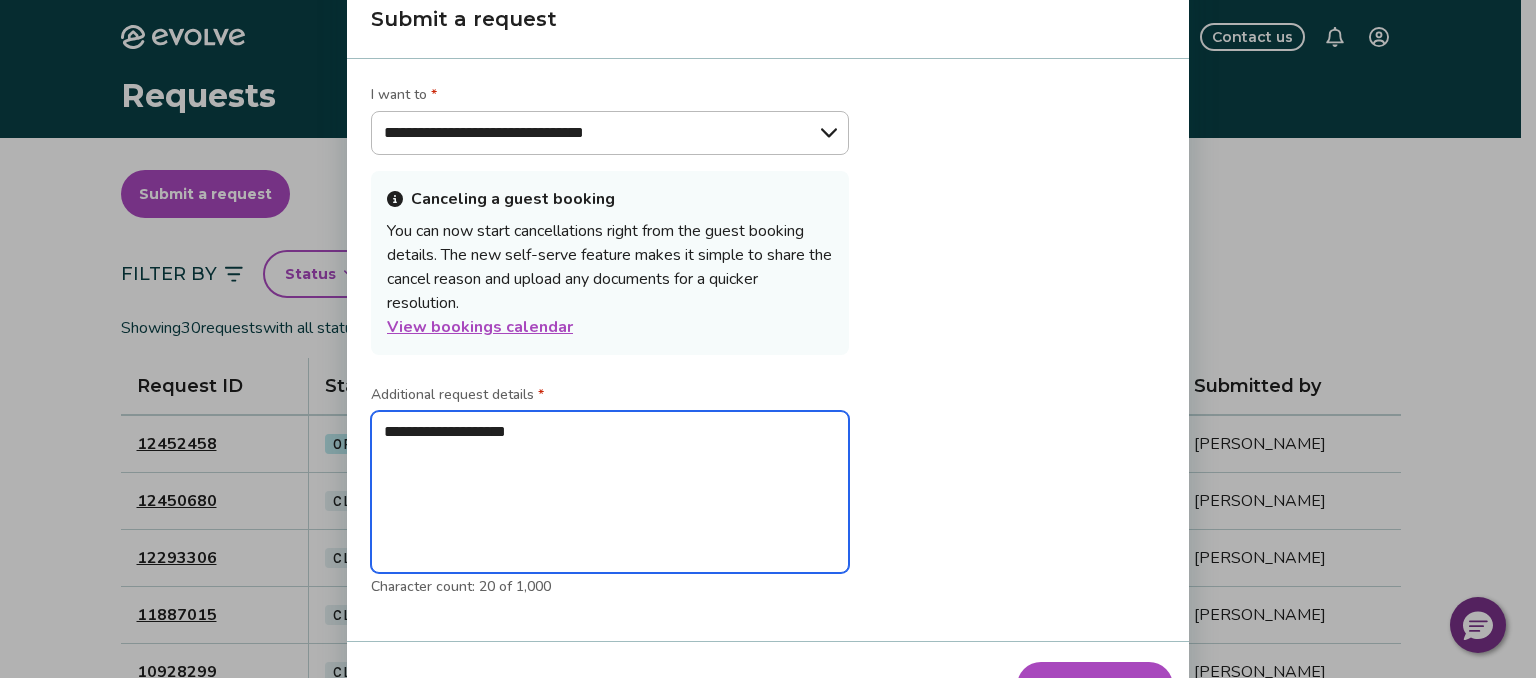 type on "*" 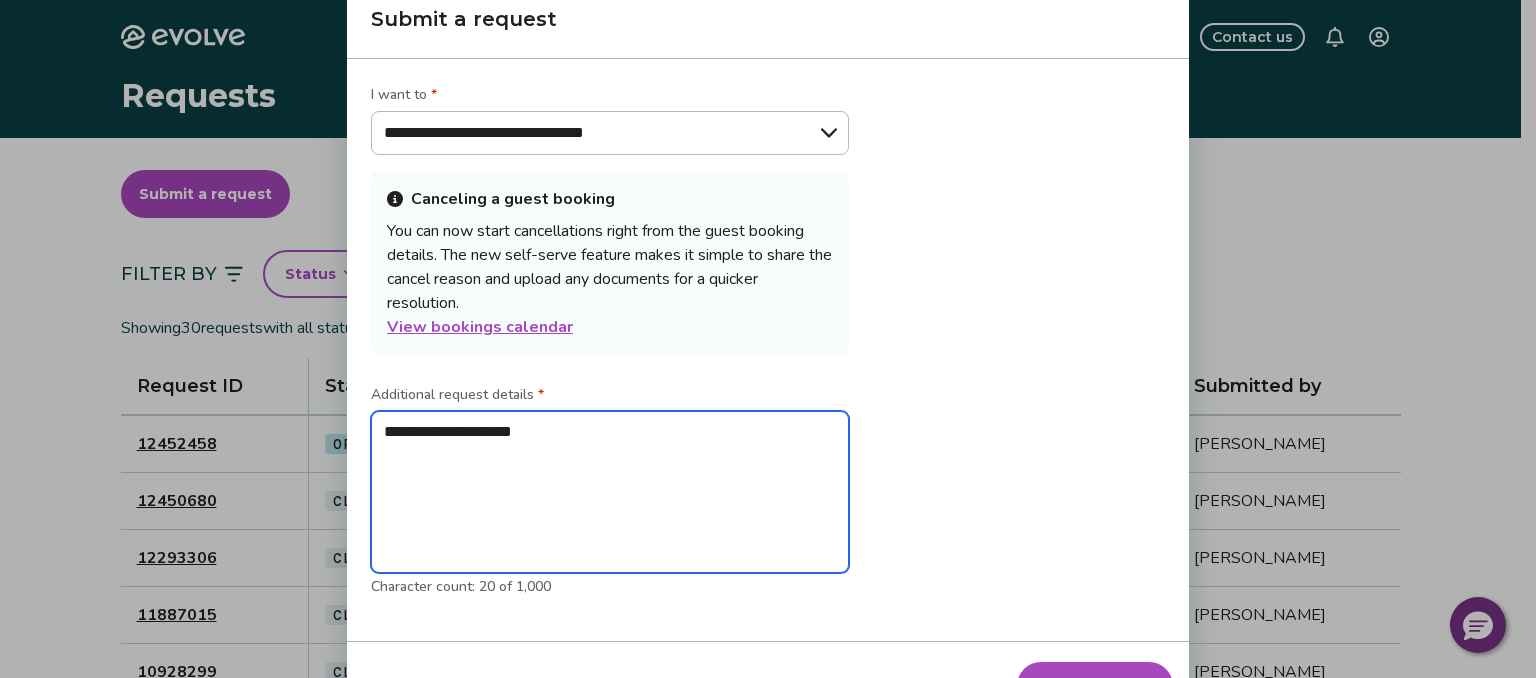 type on "*" 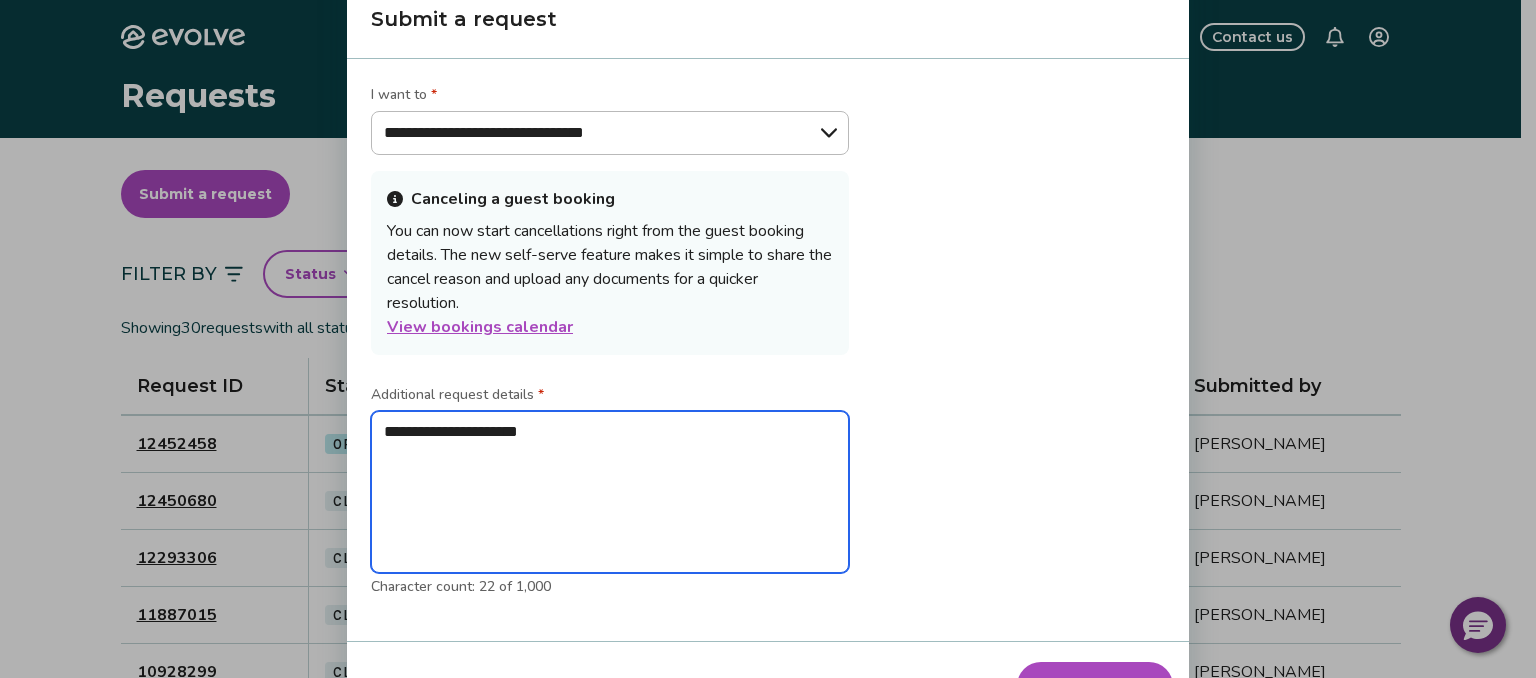 type on "*" 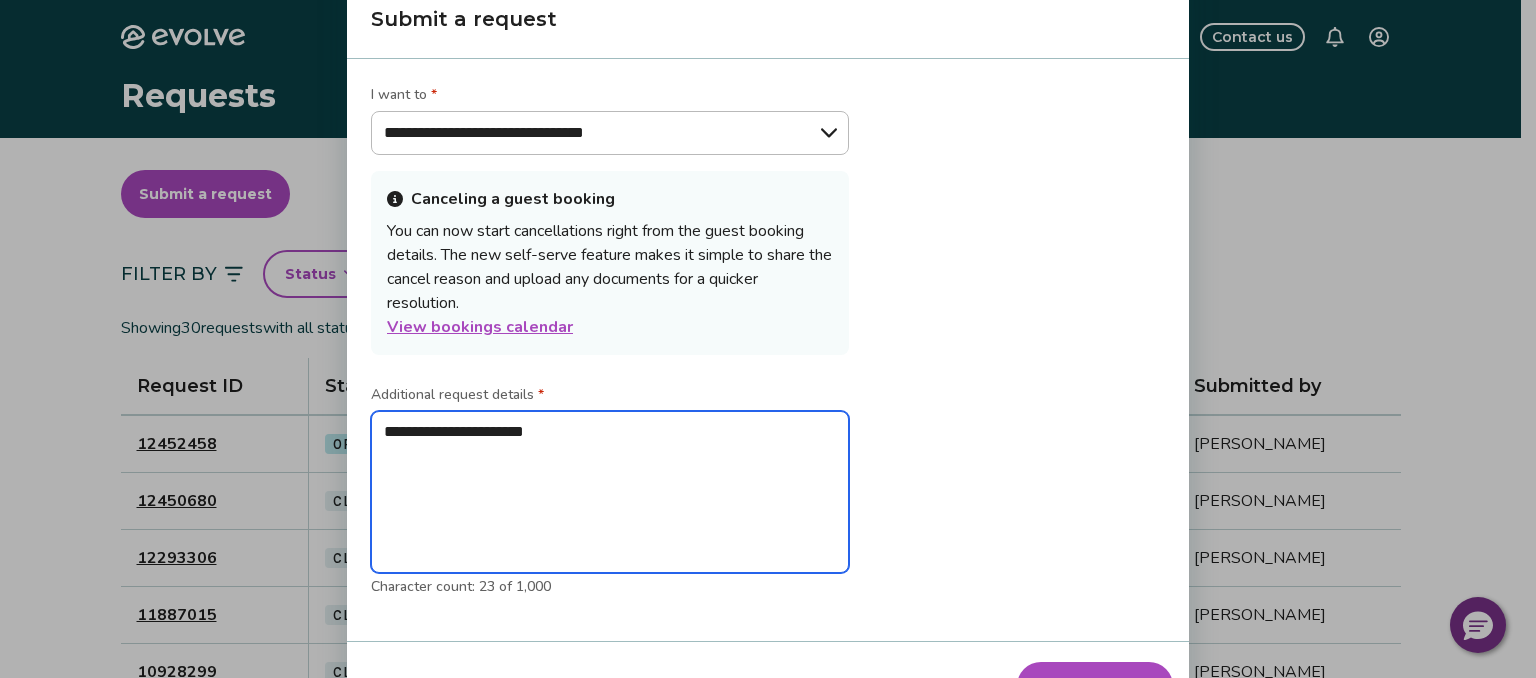 type on "*" 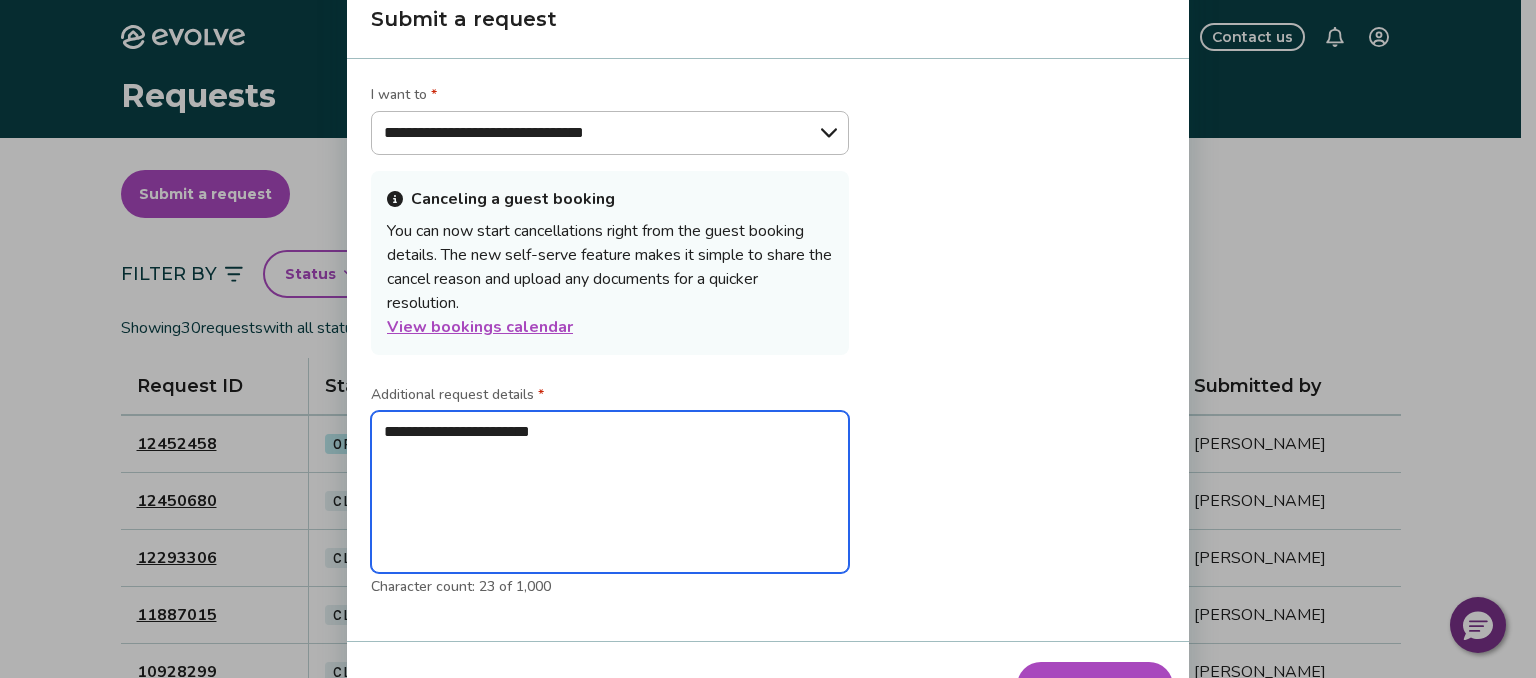 type on "*" 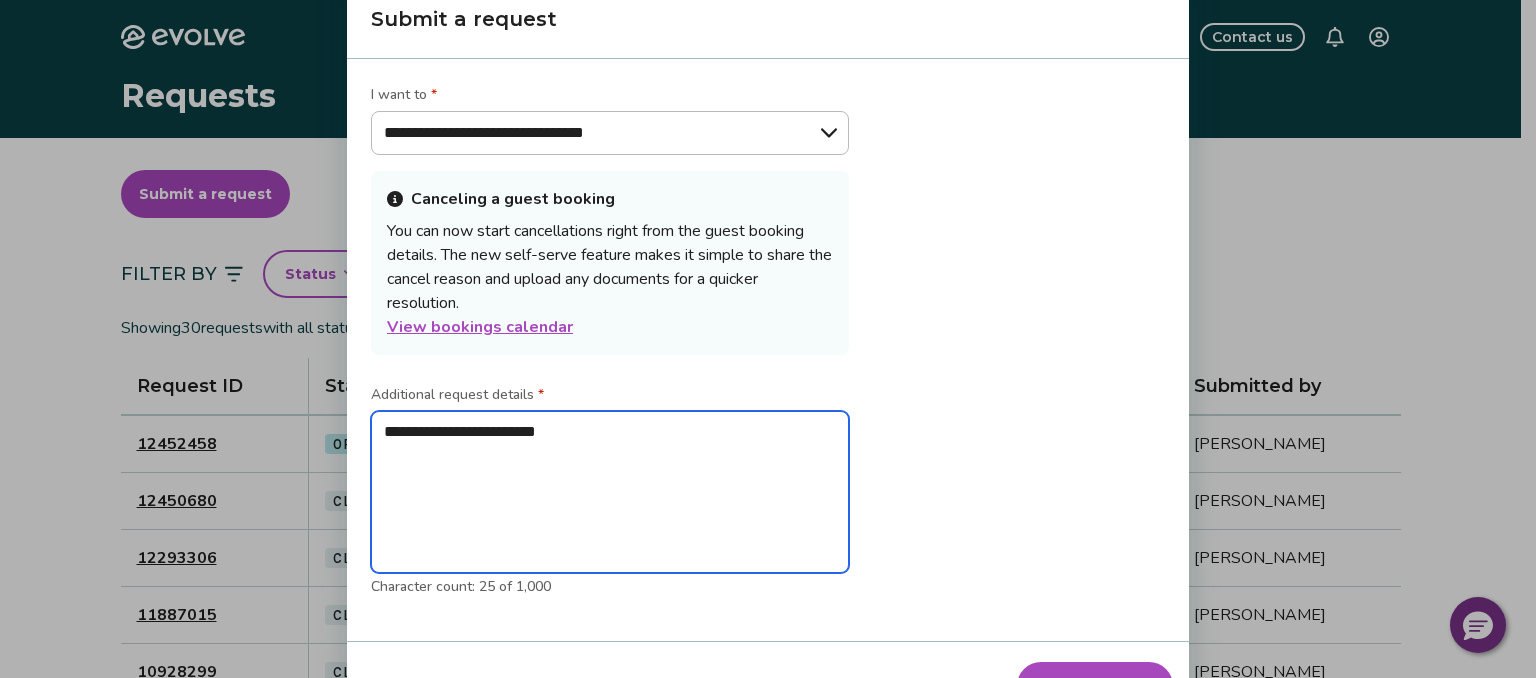 type on "*" 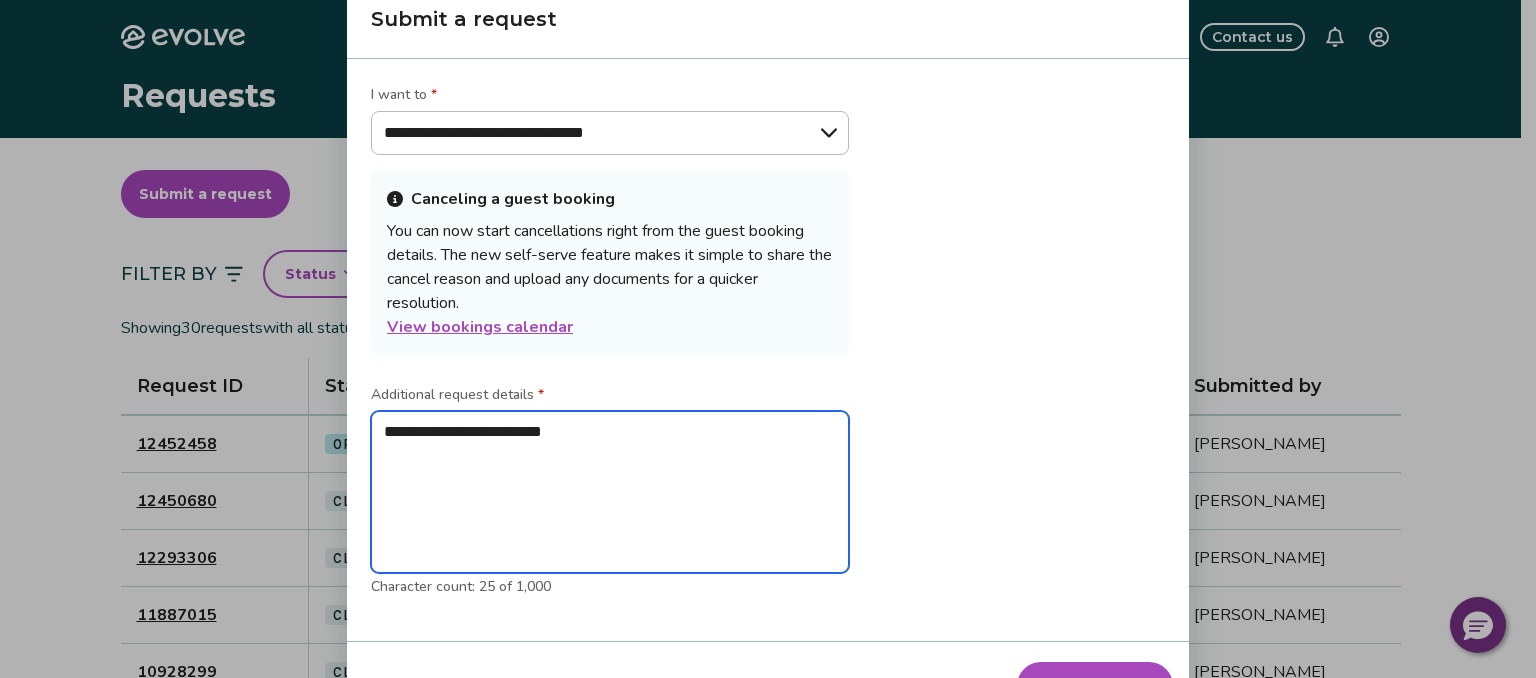 type on "*" 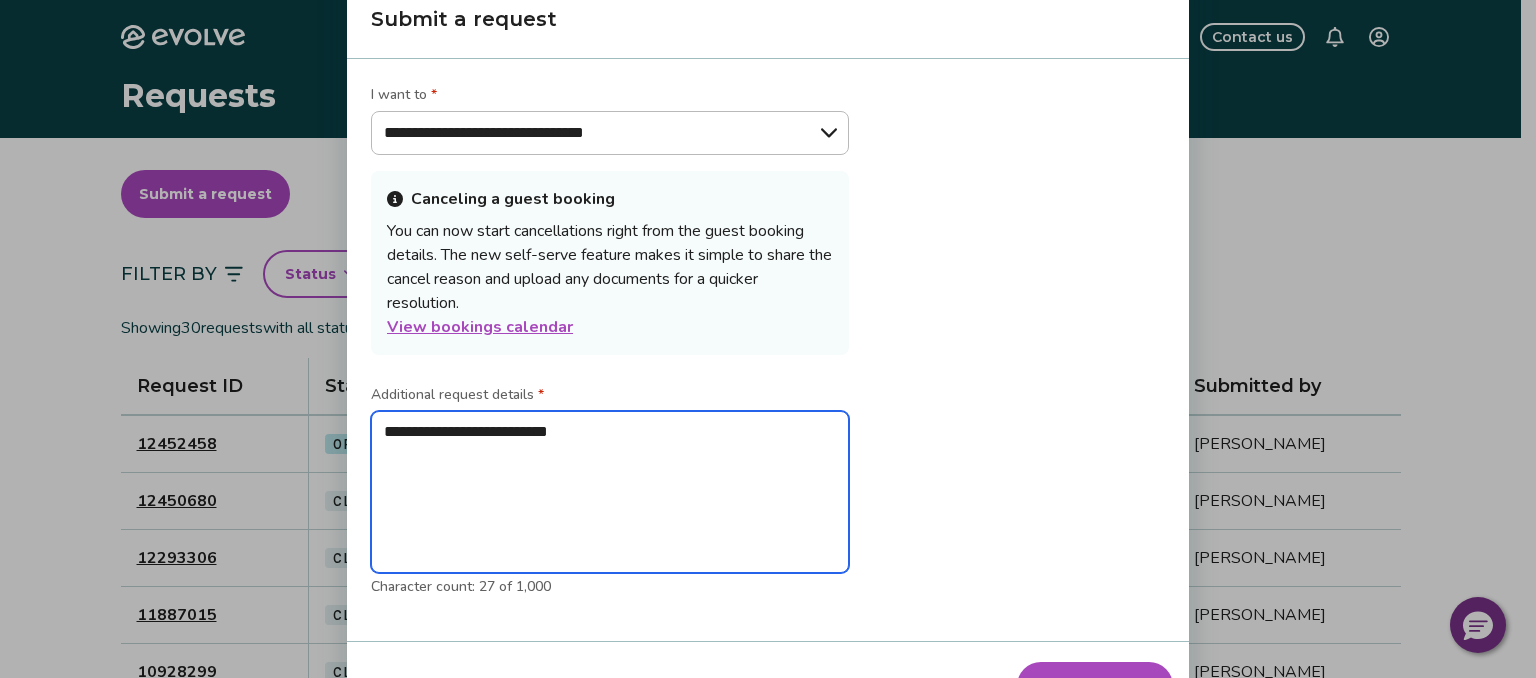 type on "*" 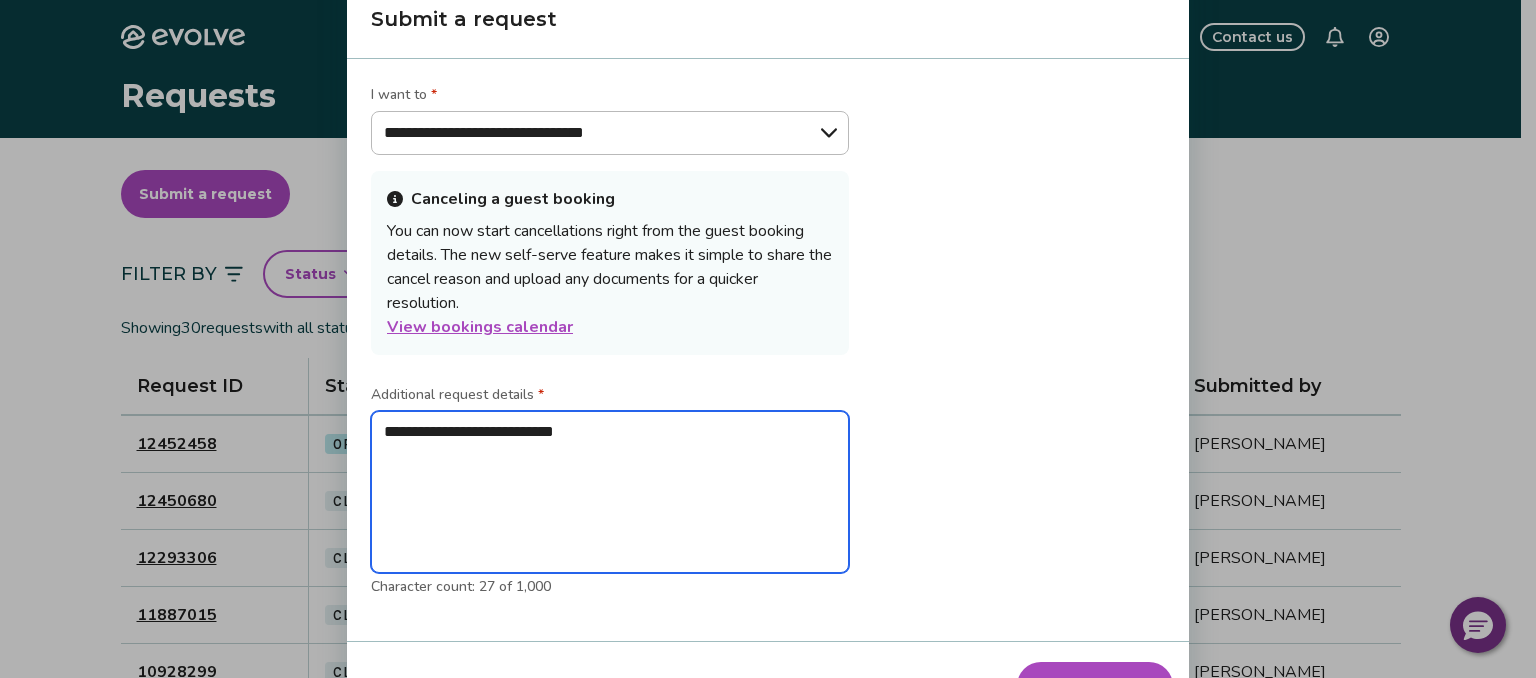 type on "*" 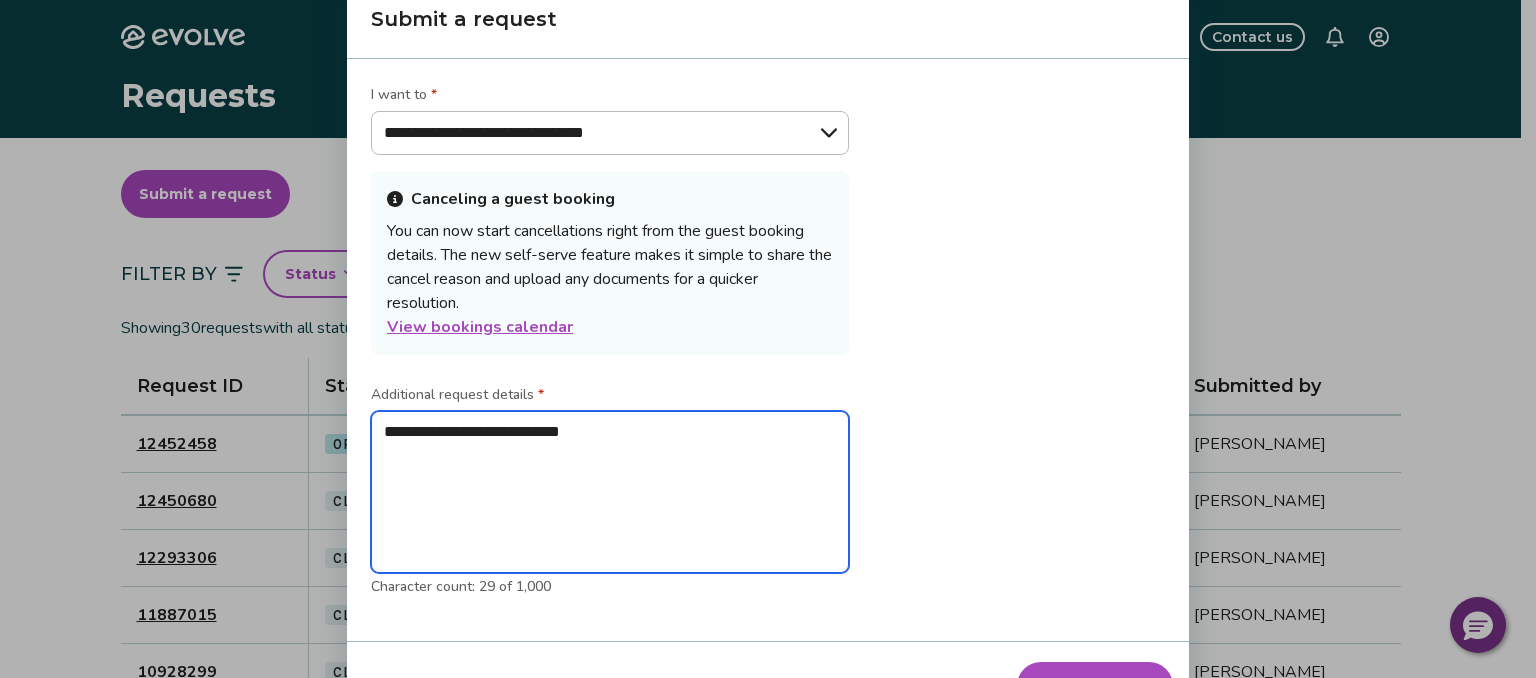 type on "**********" 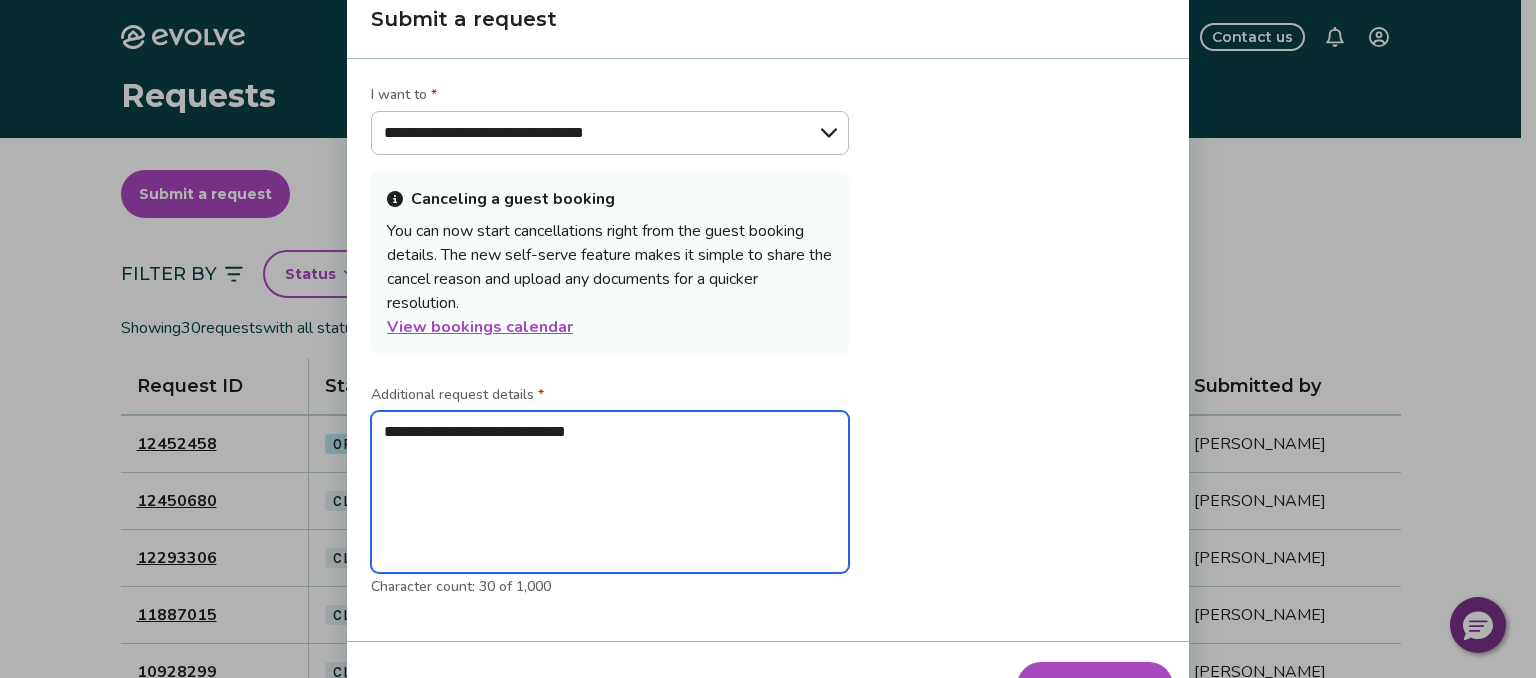 type on "*" 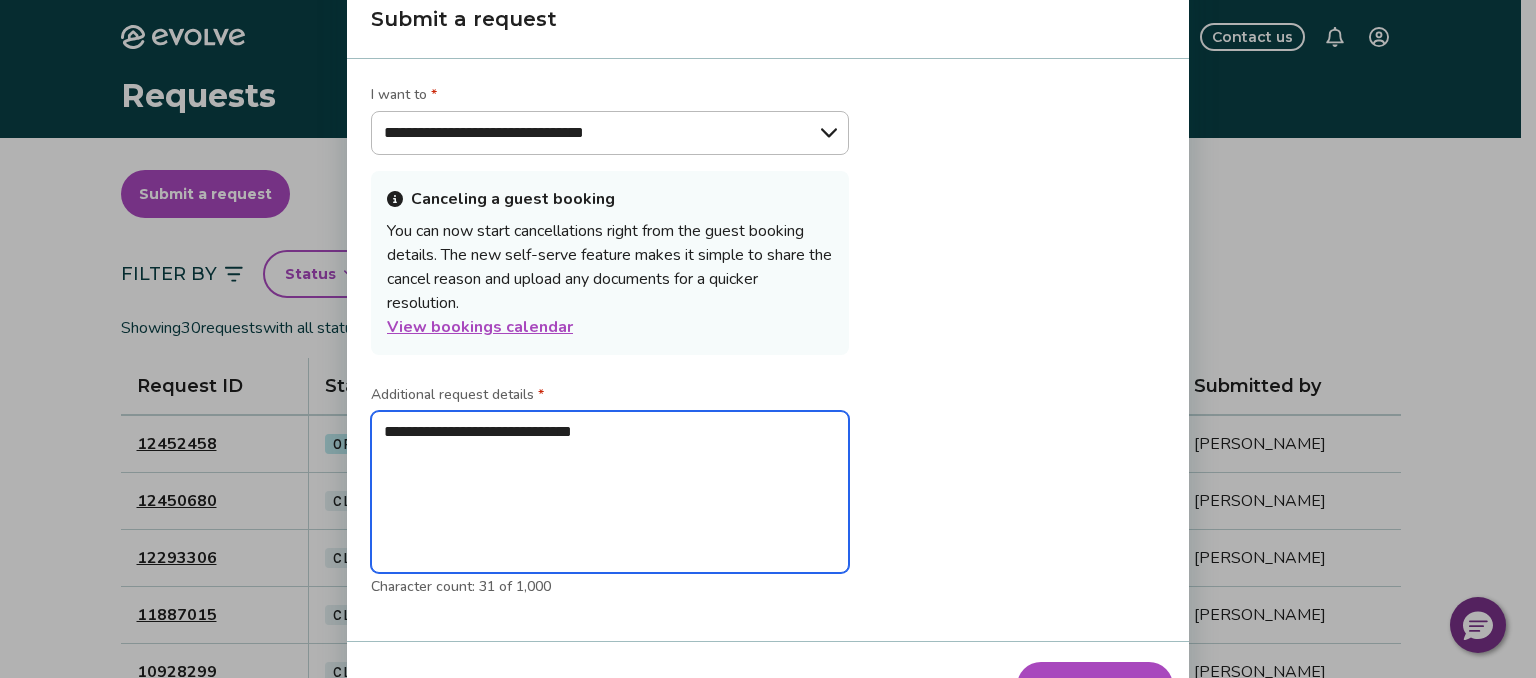 type on "*" 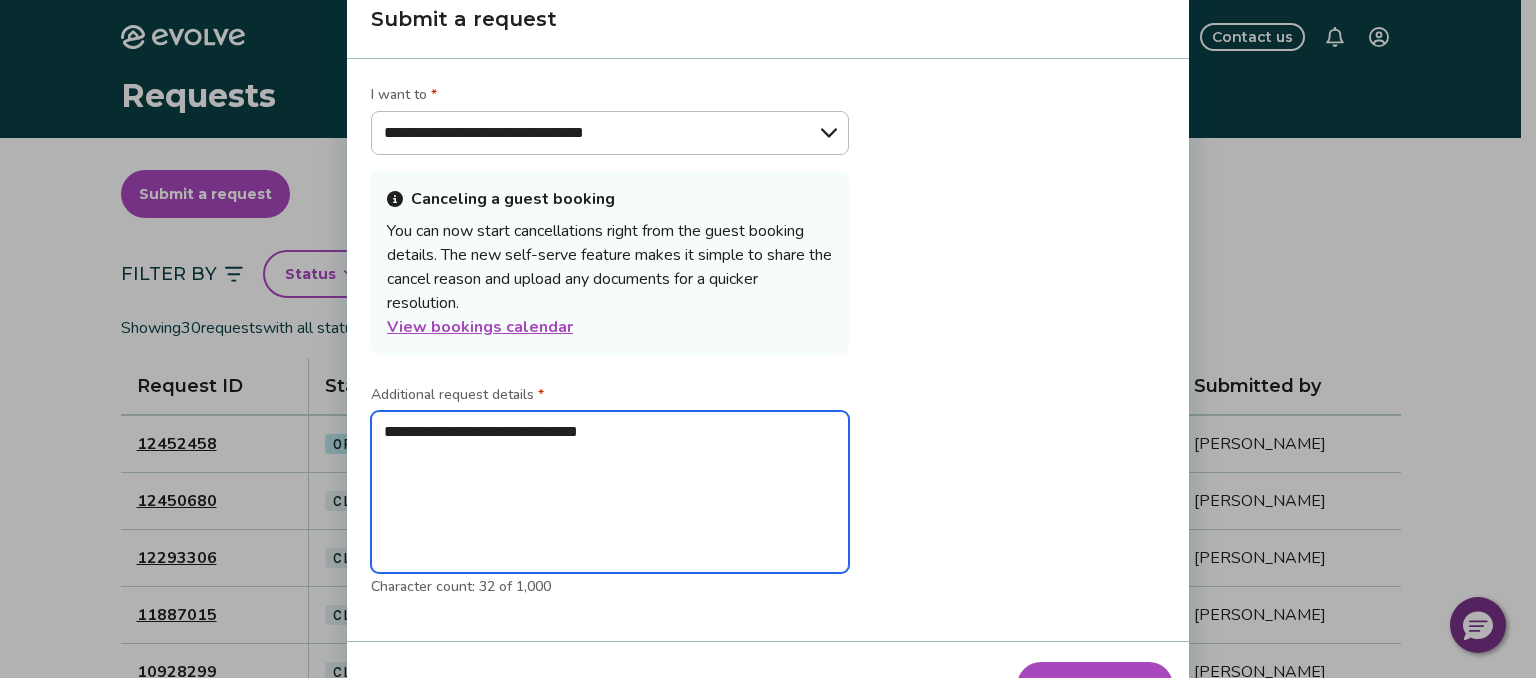 type on "*" 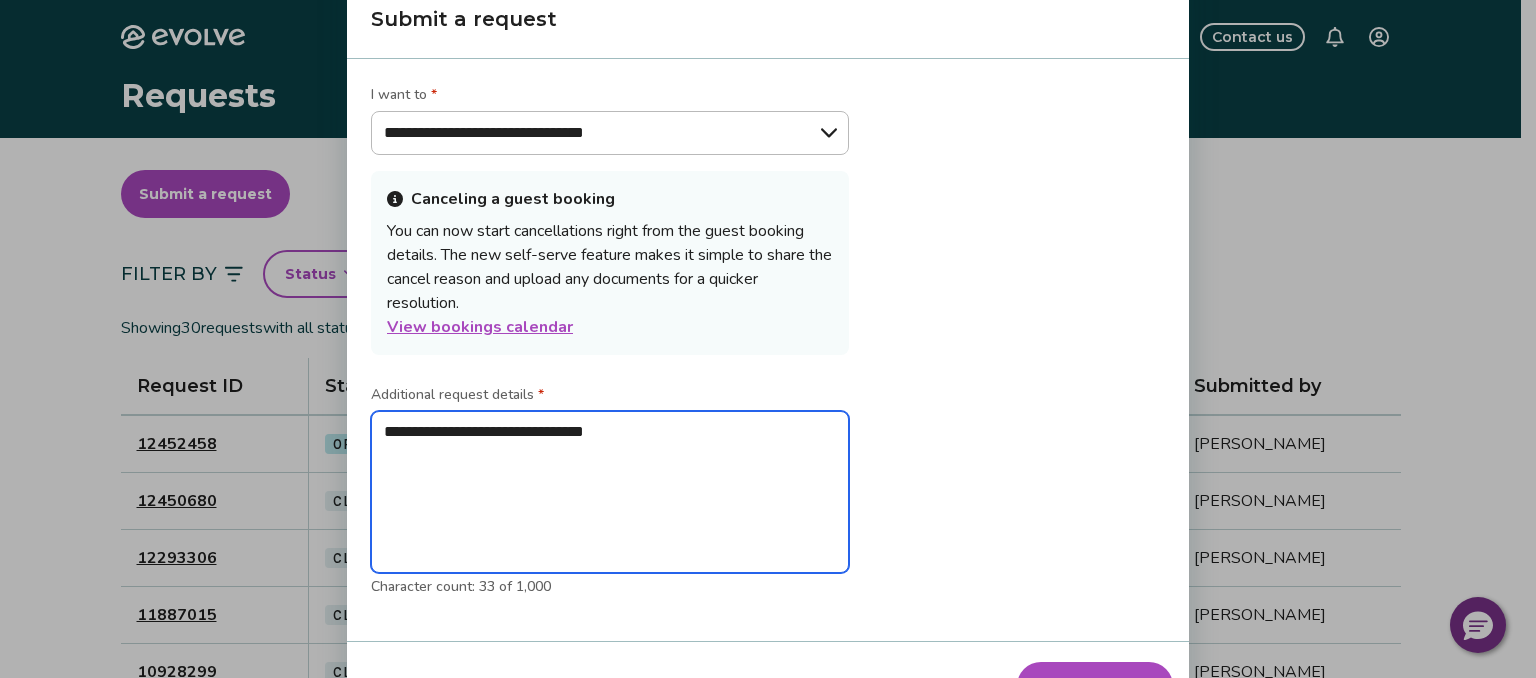 type on "*" 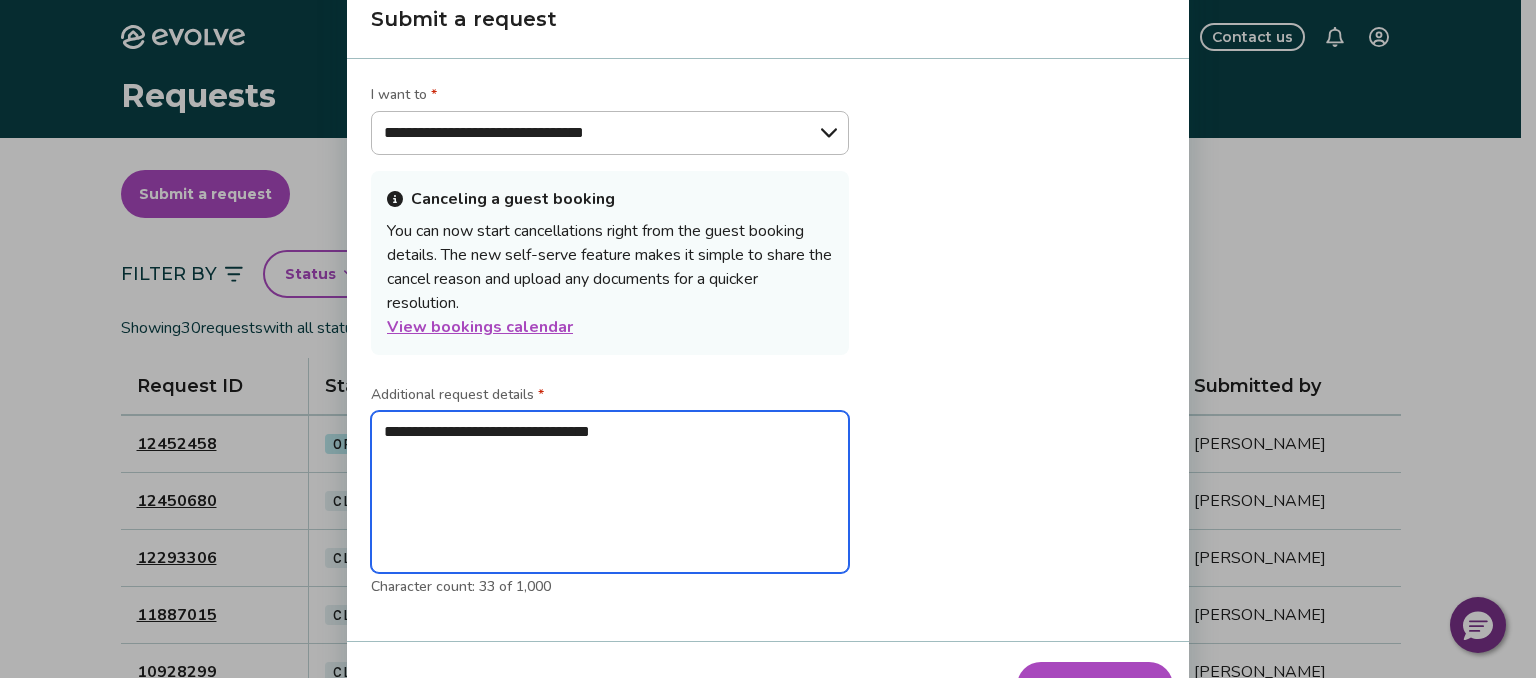 type on "*" 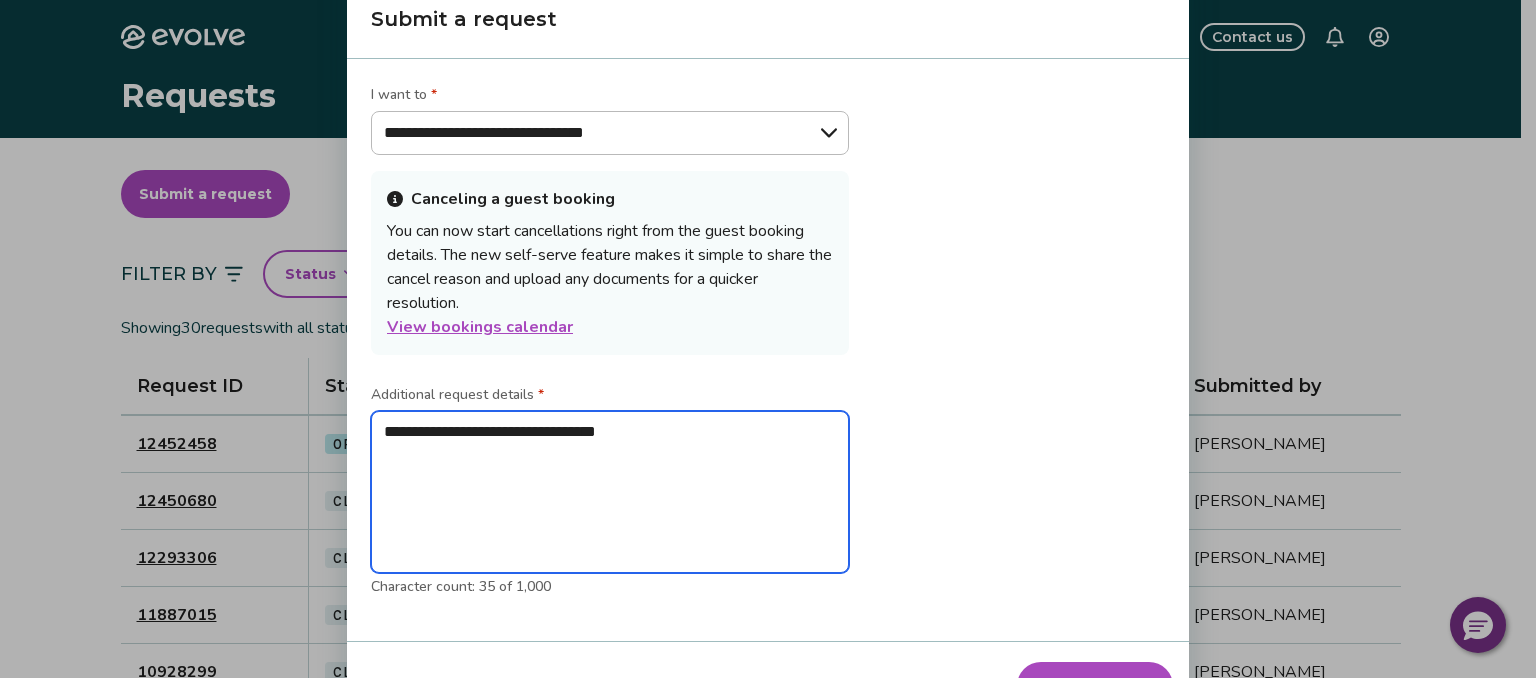 type on "*" 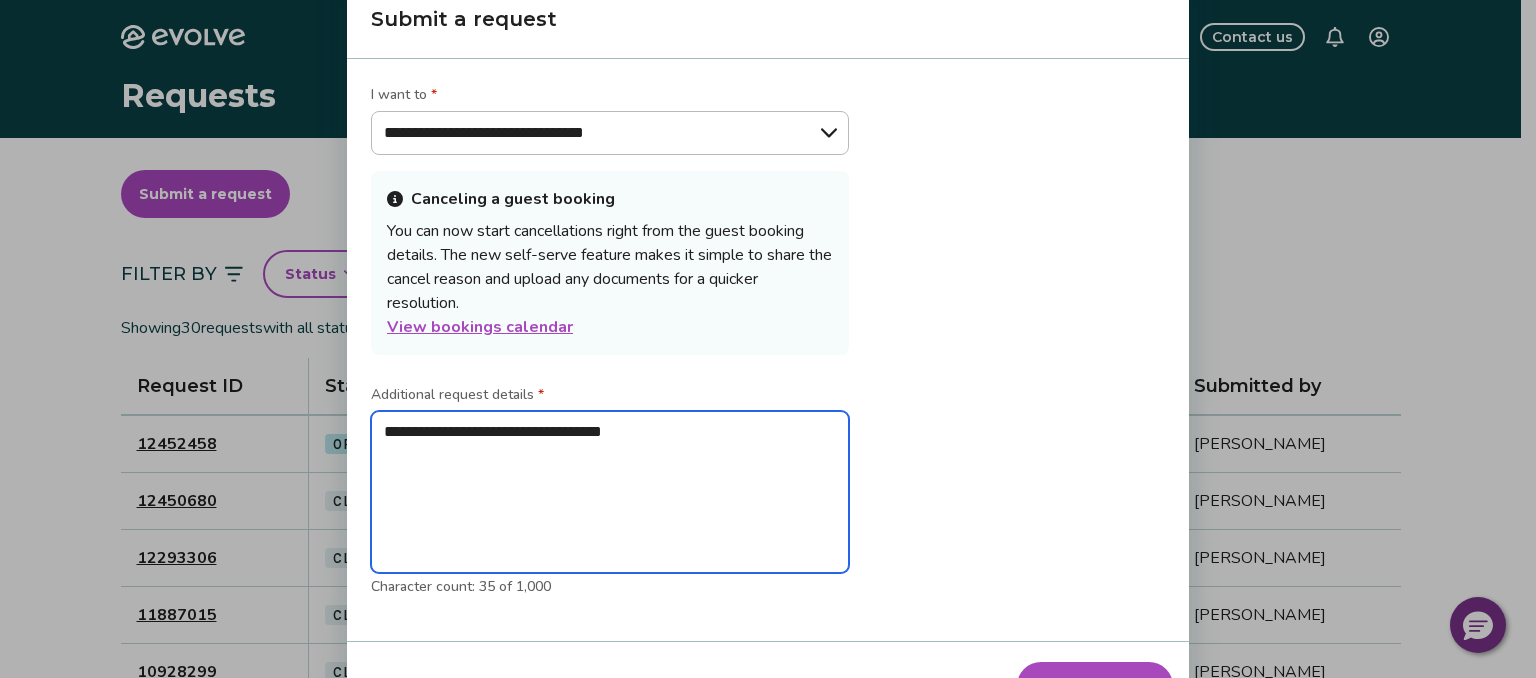 type on "*" 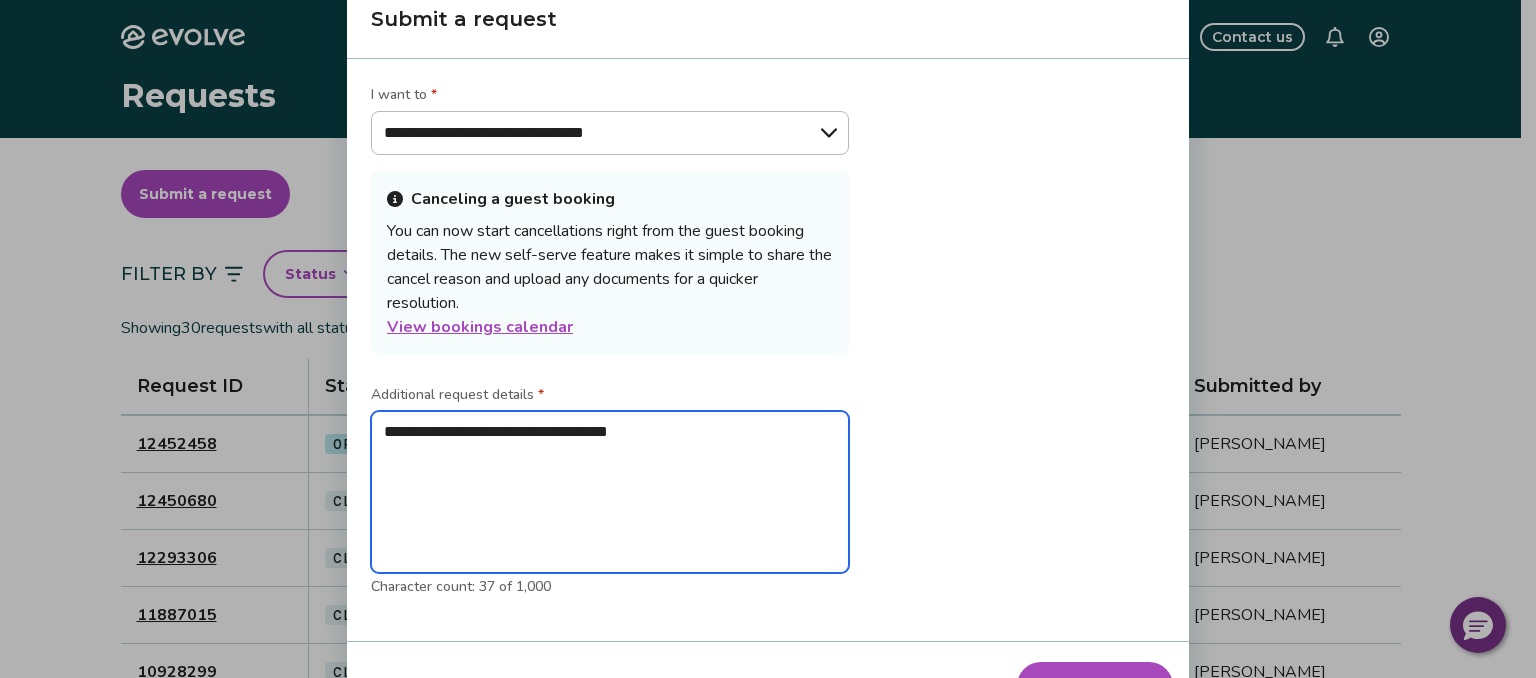 type on "*" 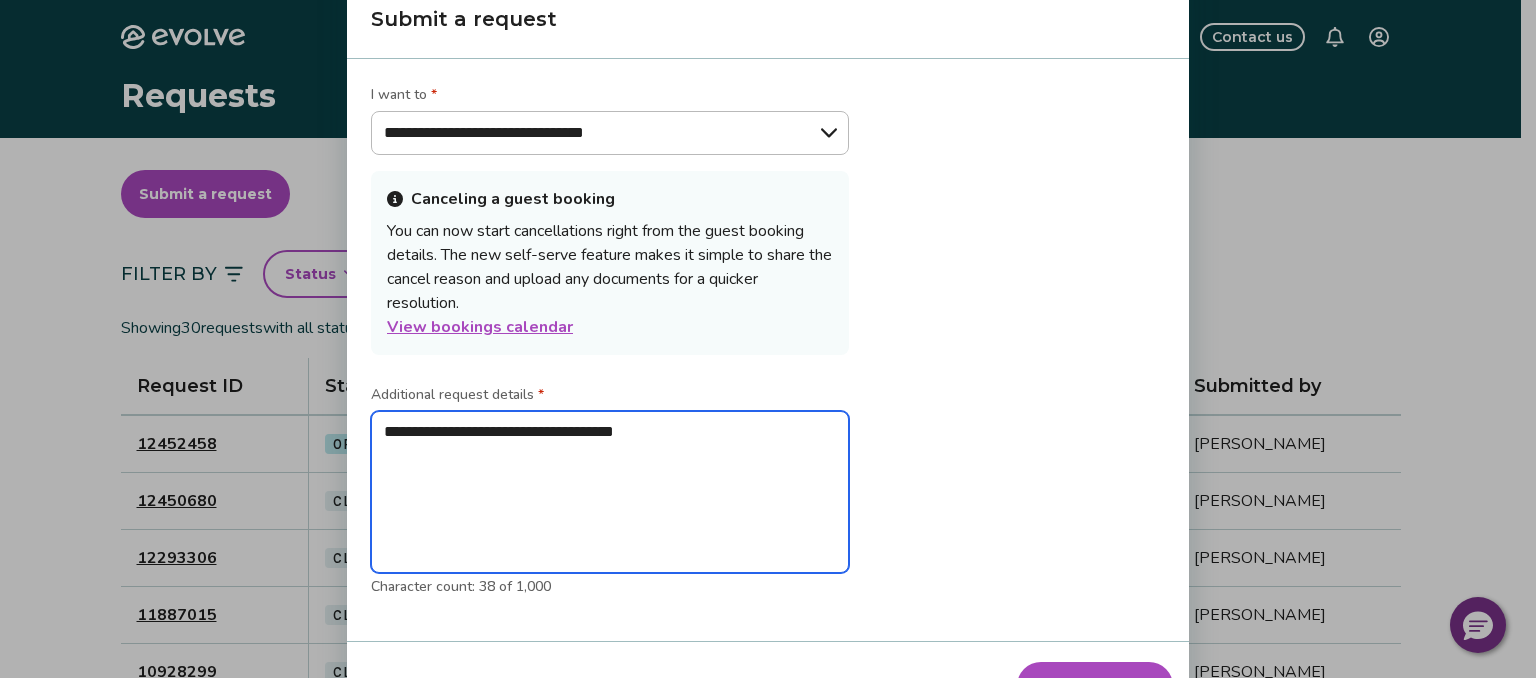 type on "*" 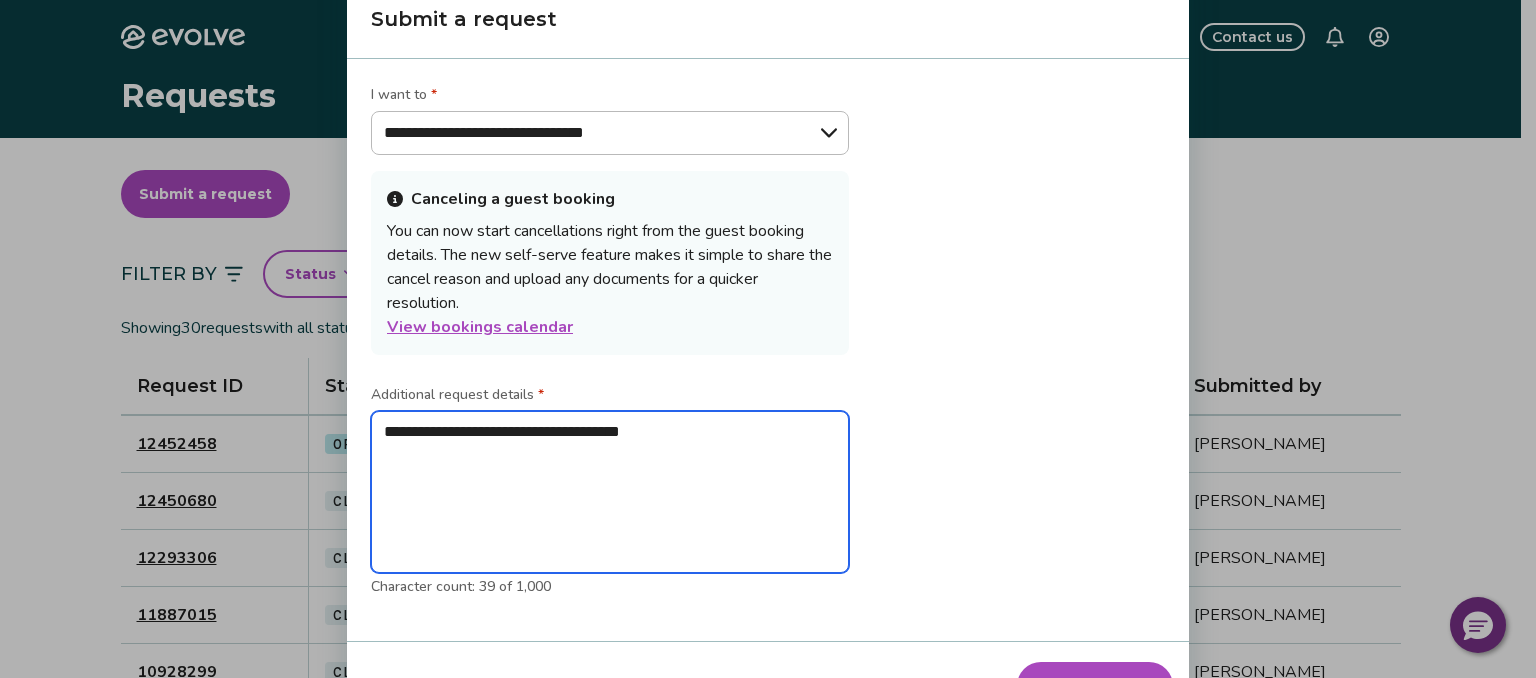 type on "*" 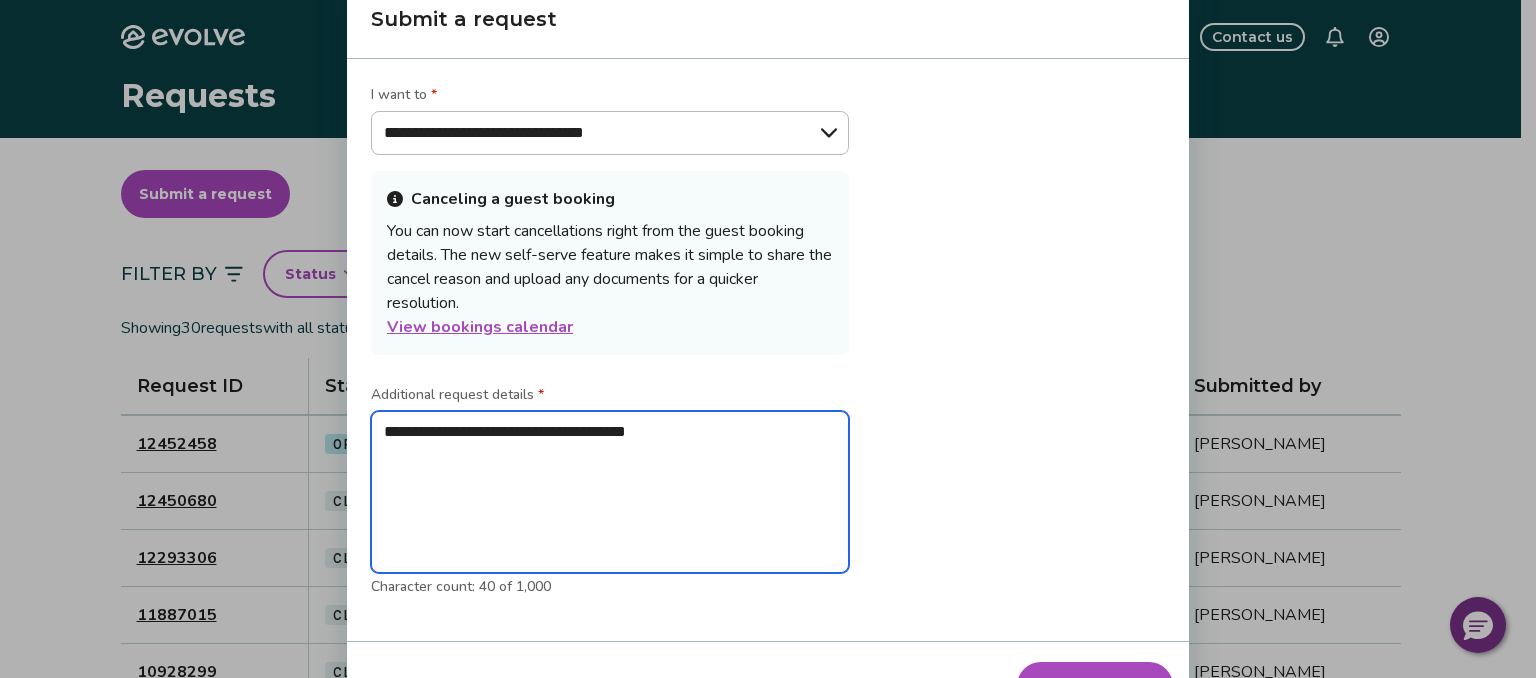 type on "**********" 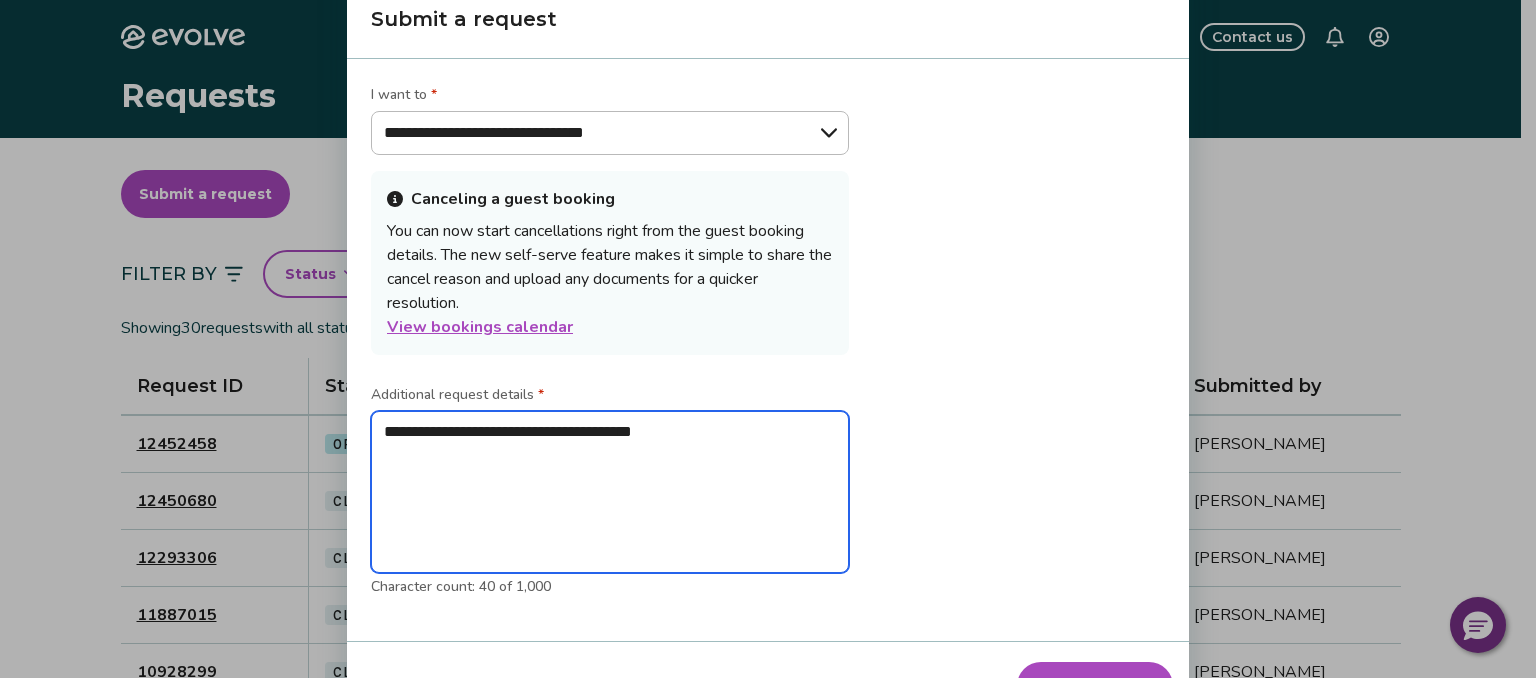 type on "*" 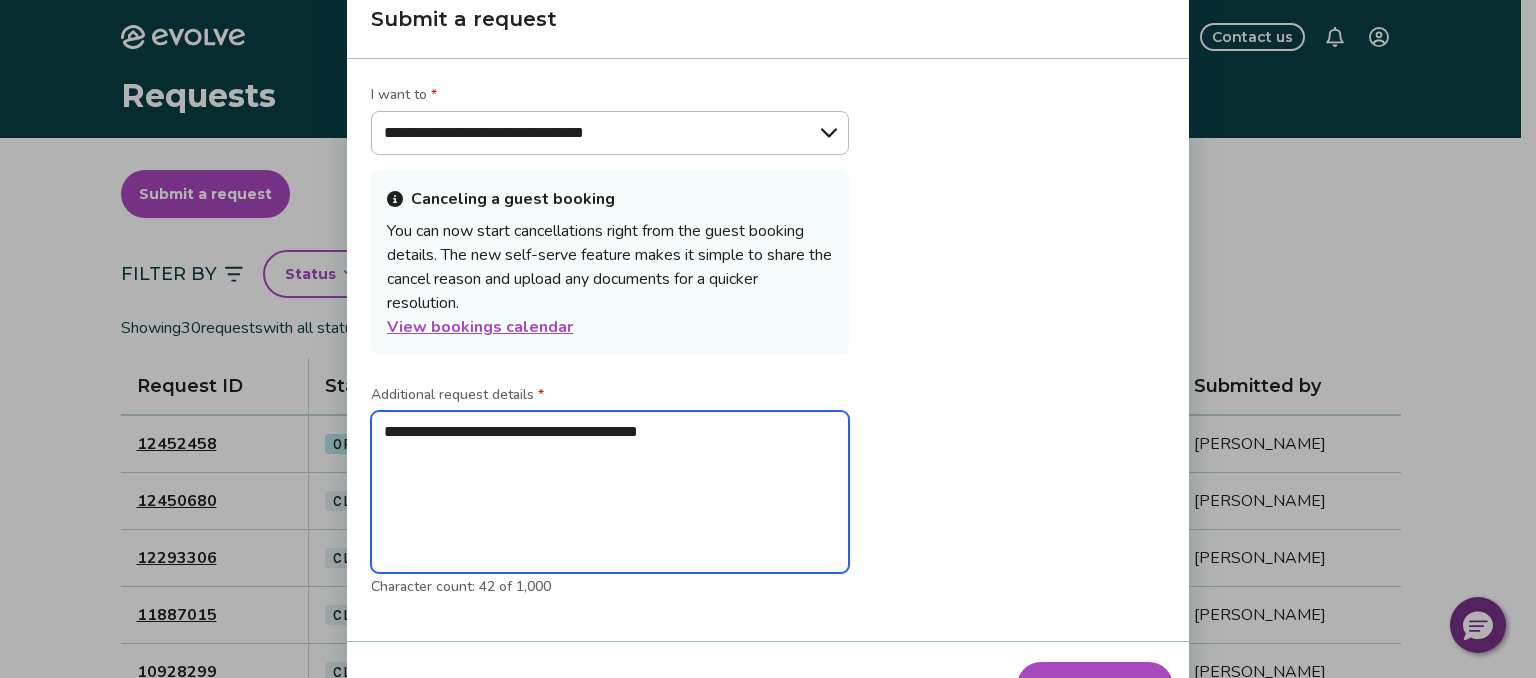 type on "*" 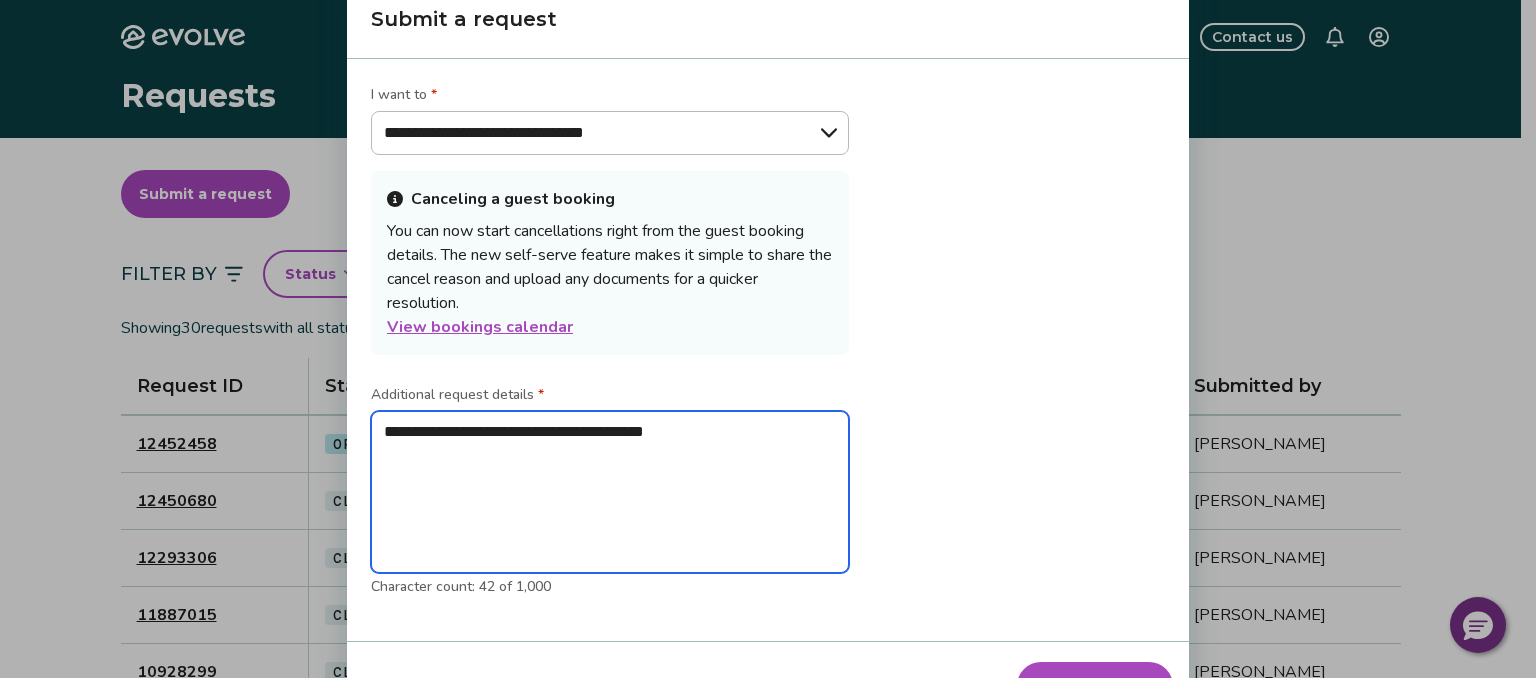 type on "*" 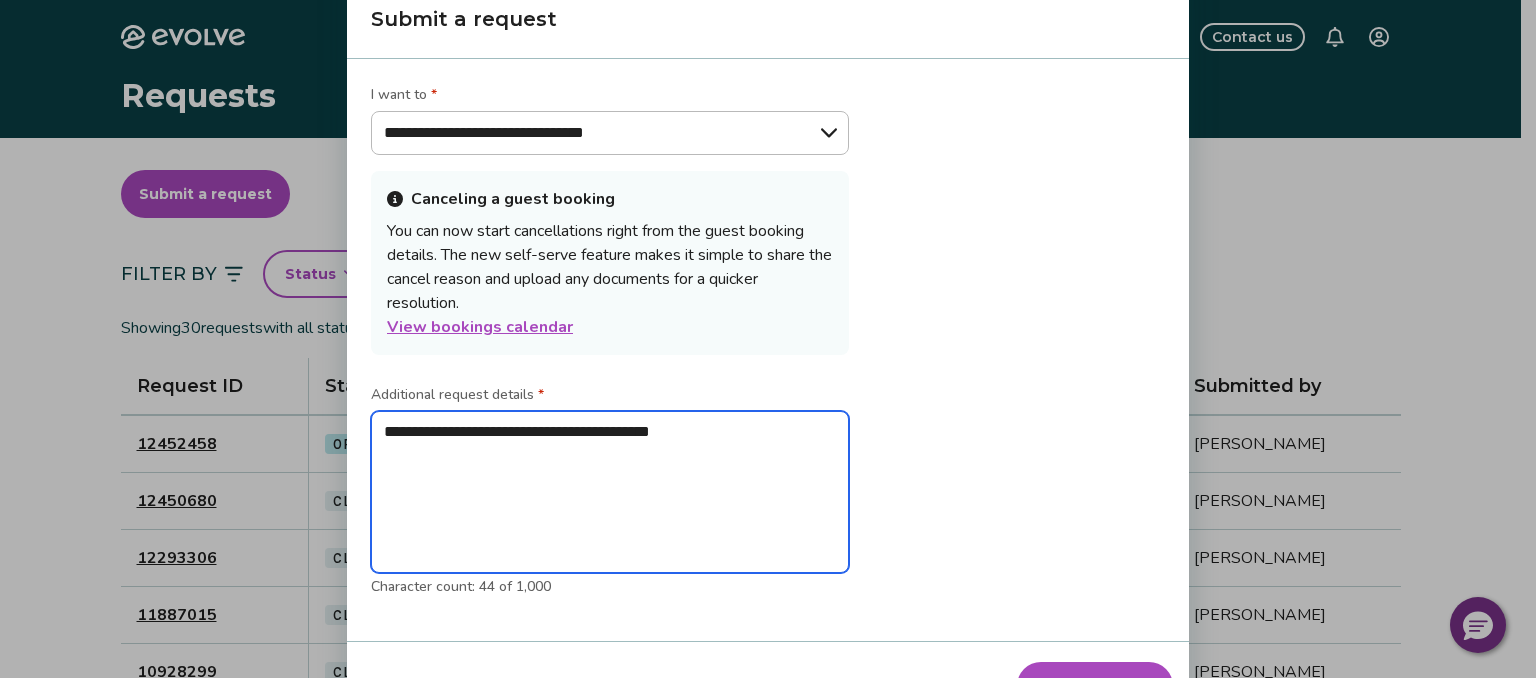 type on "*" 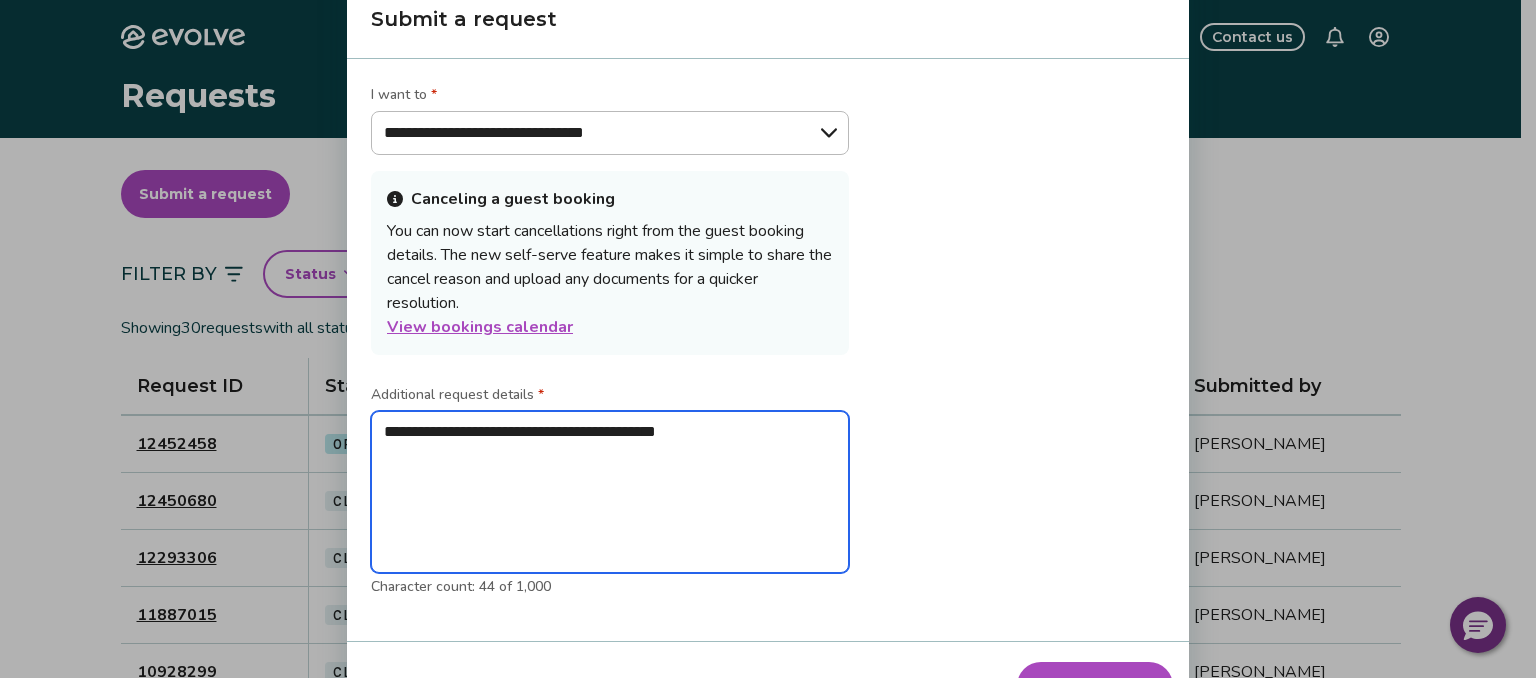 type on "*" 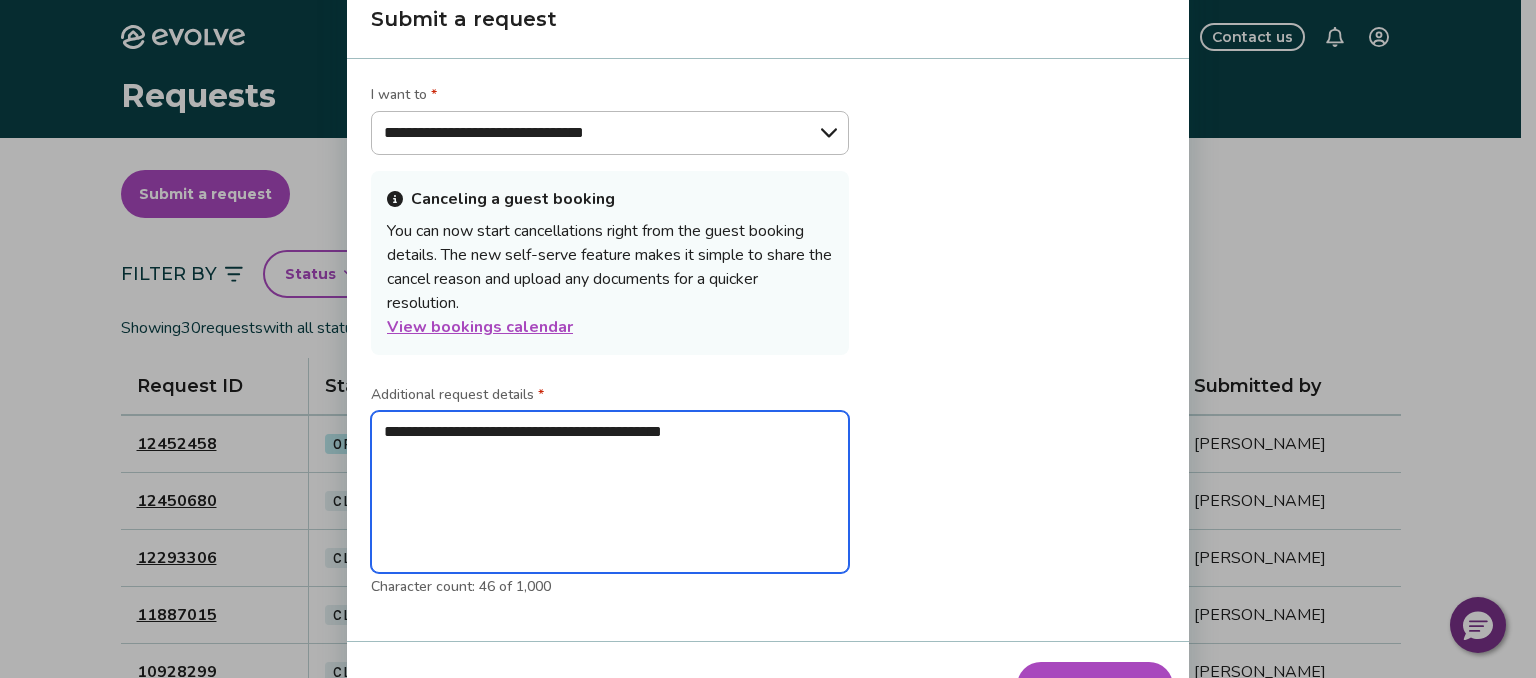 type on "*" 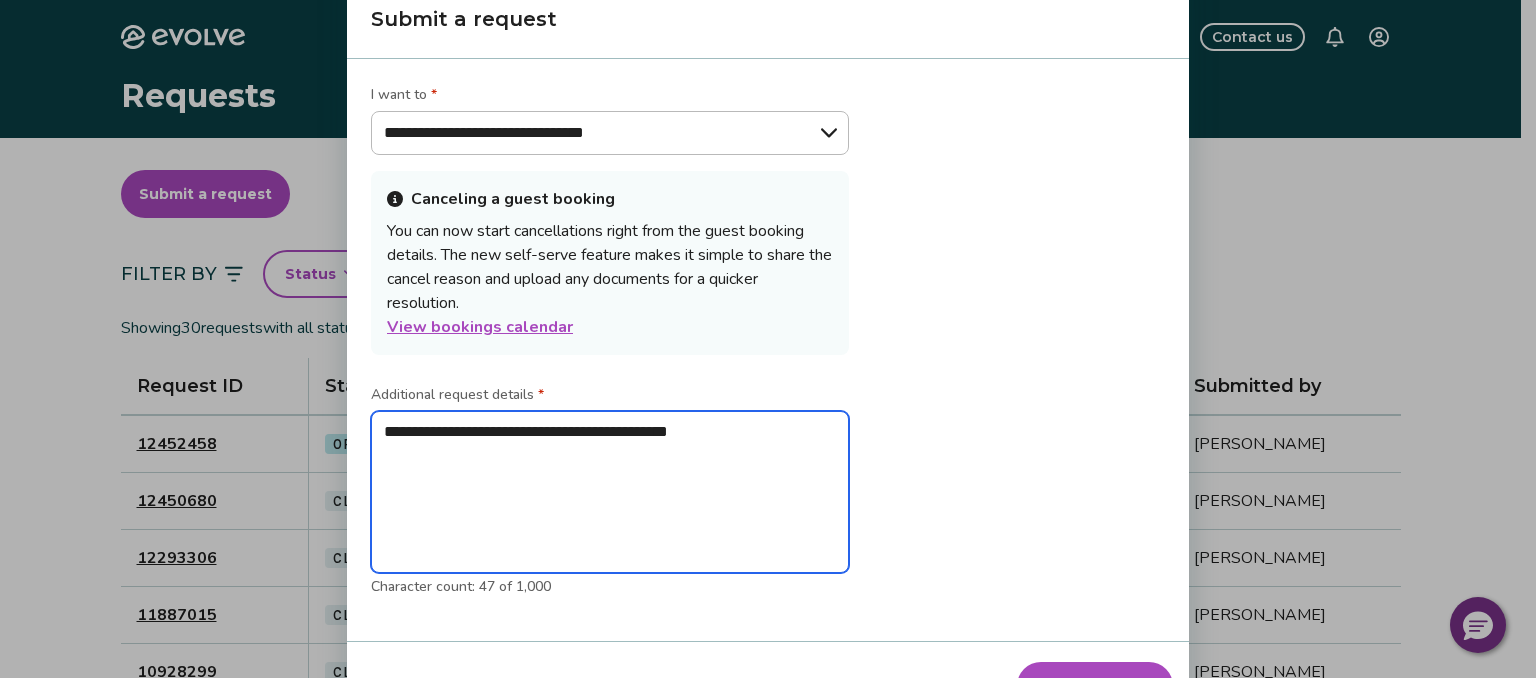type on "*" 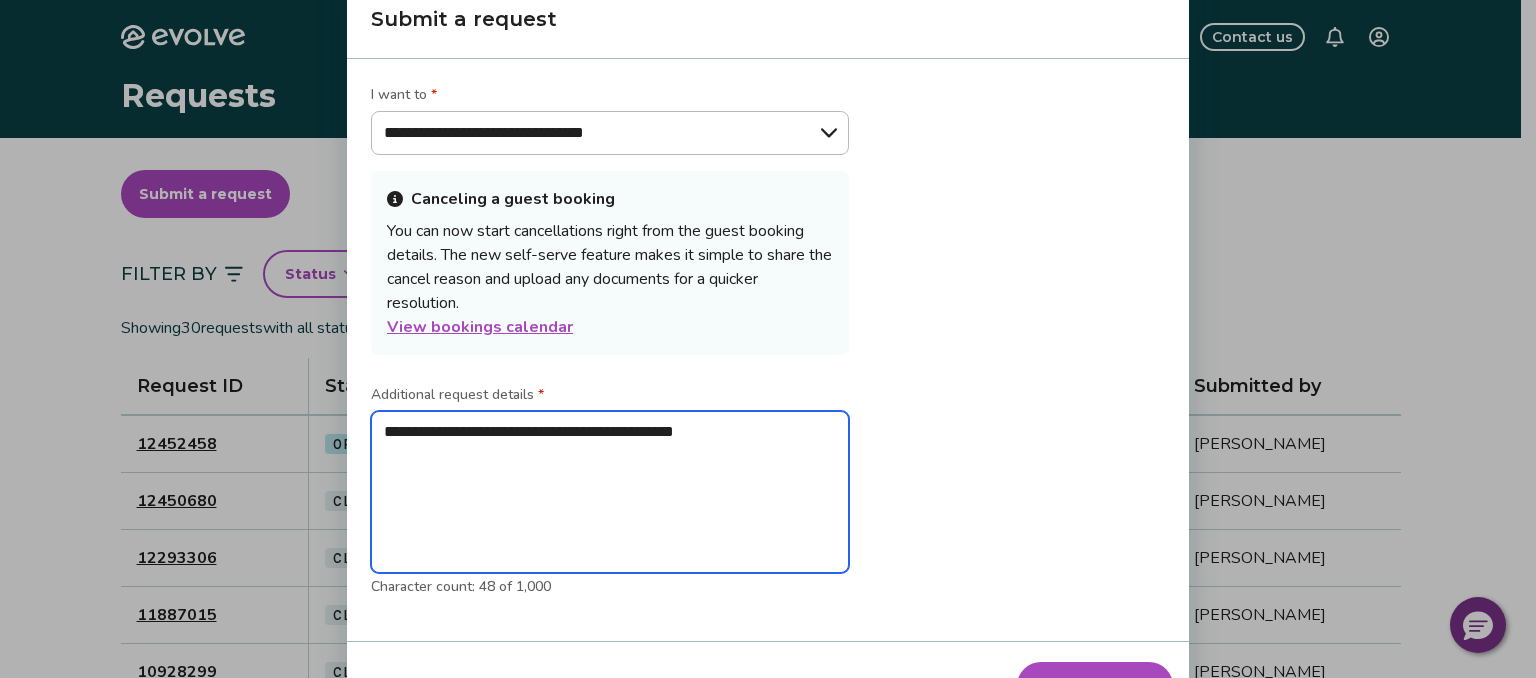 type on "*" 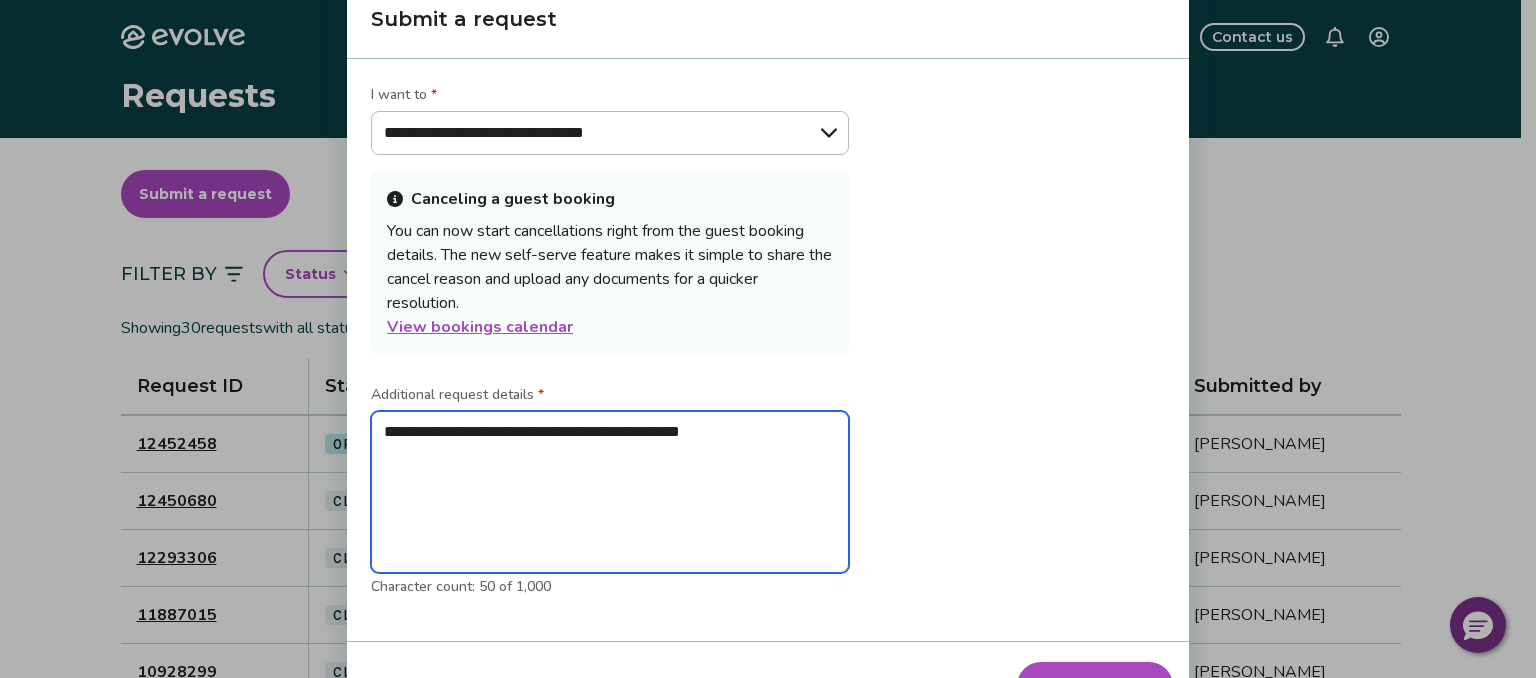 type on "*" 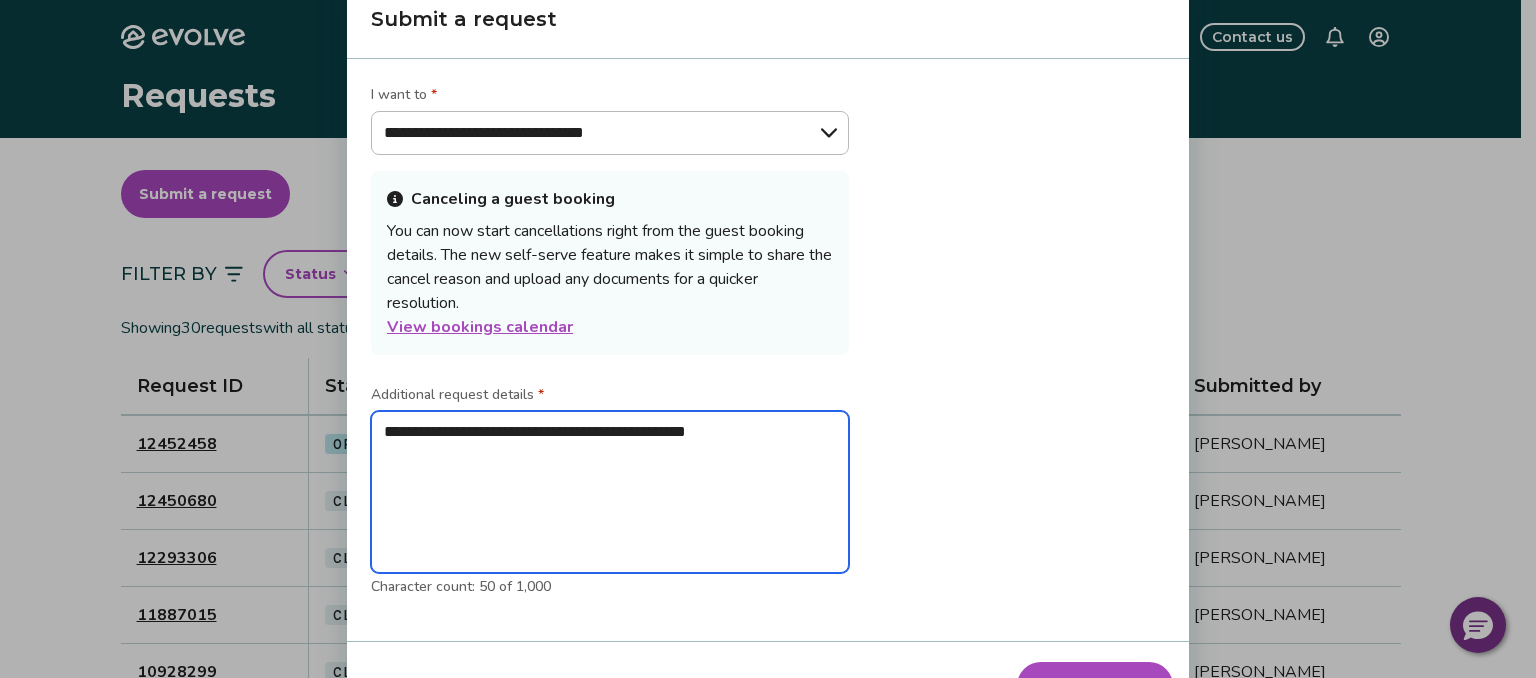 type on "*" 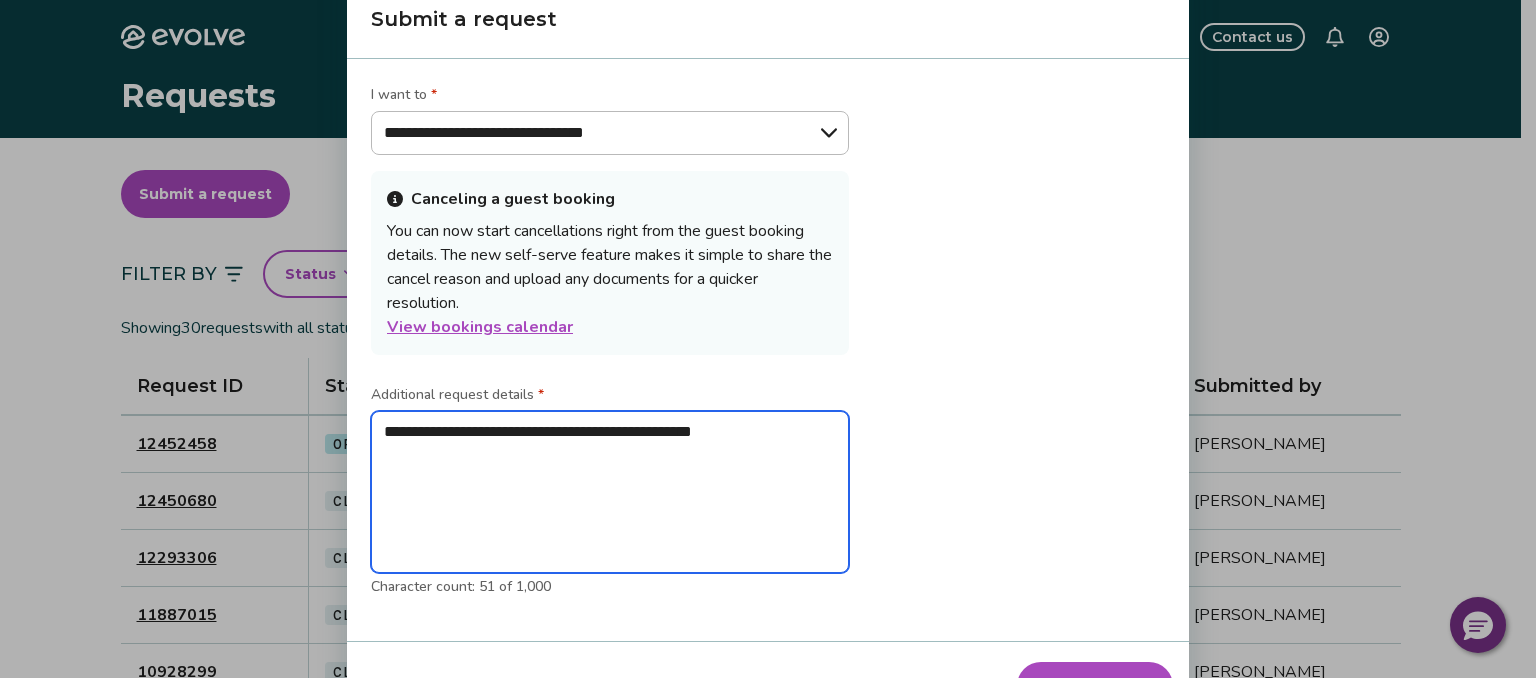 type on "*" 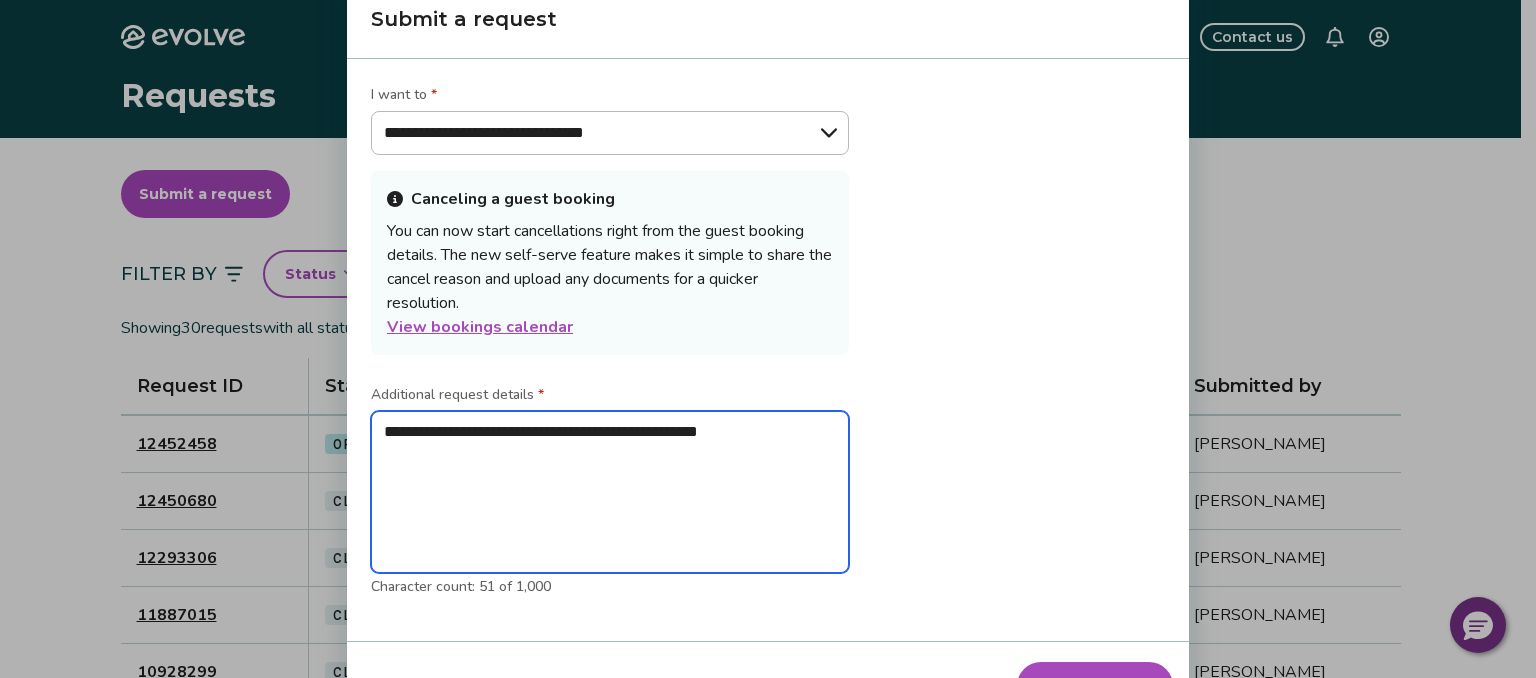 type on "*" 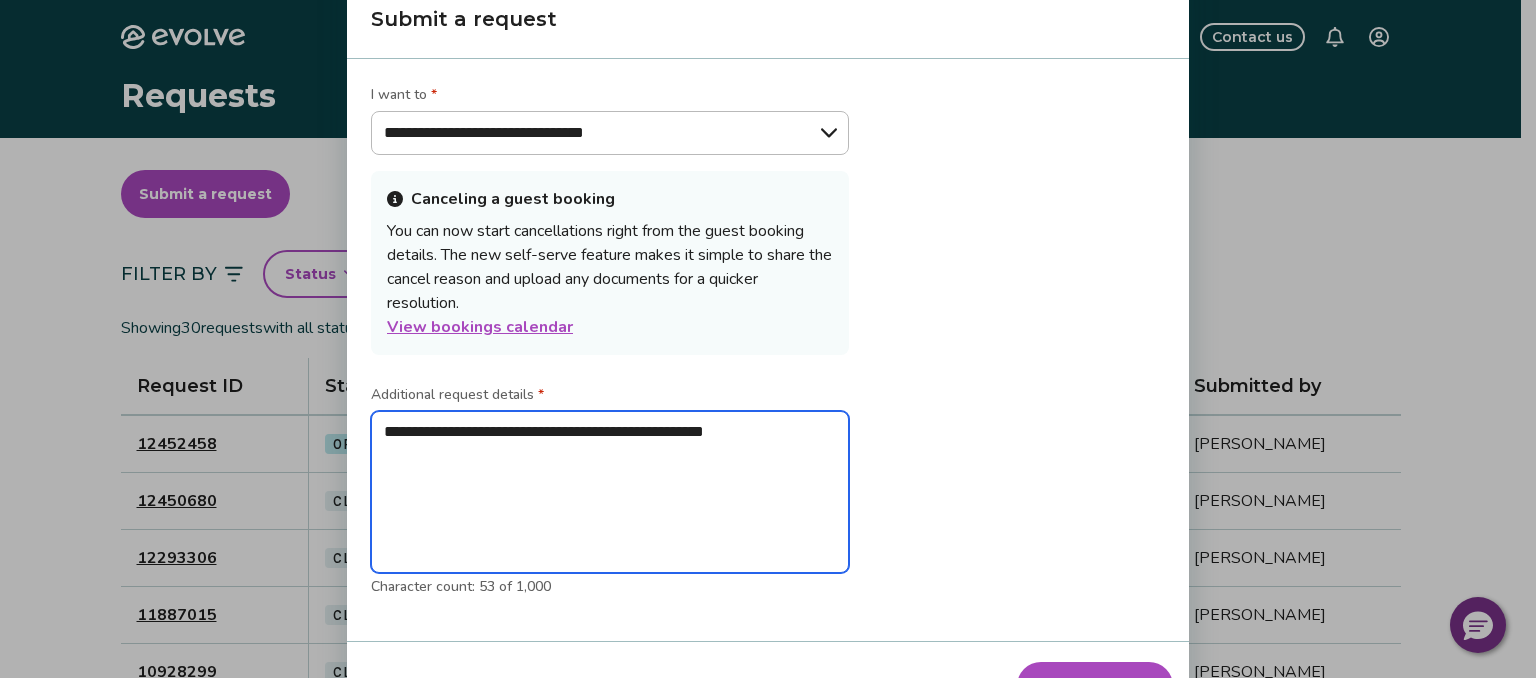 type on "*" 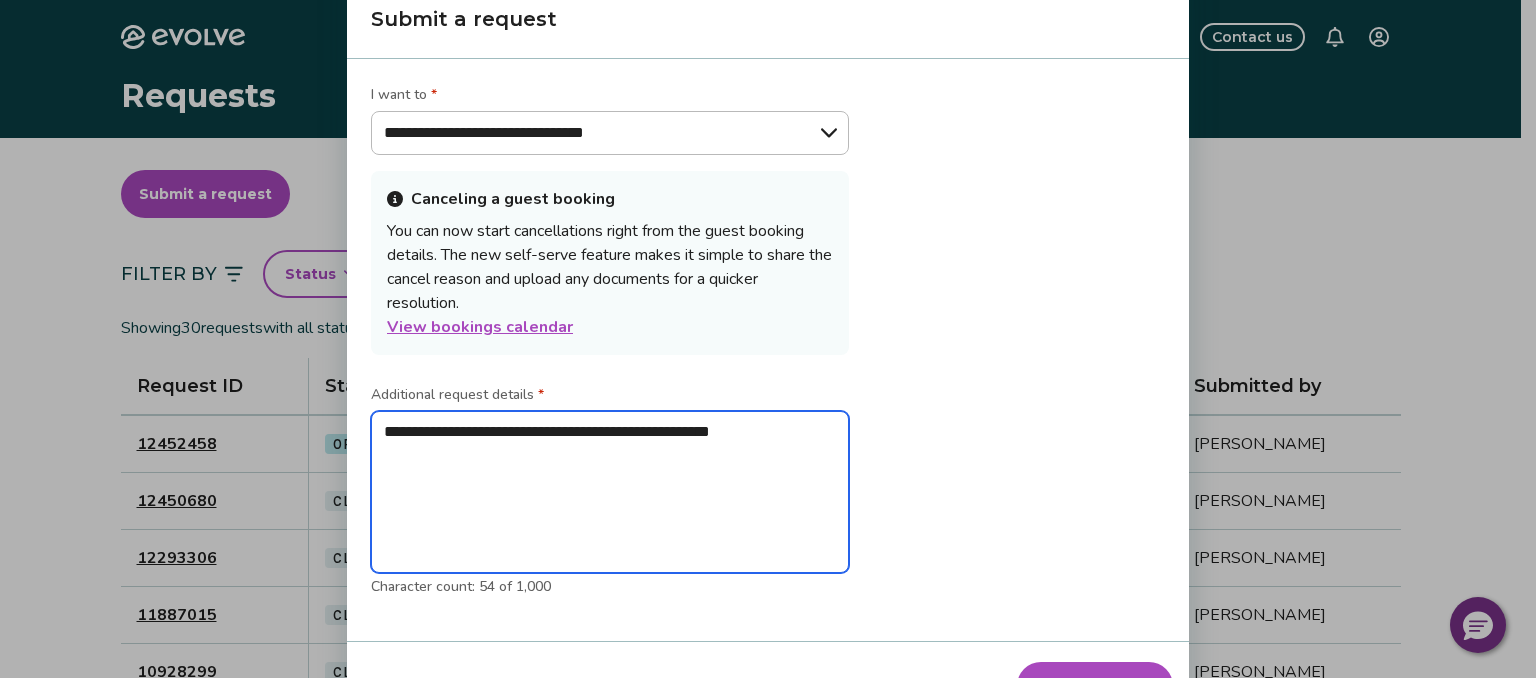 type on "*" 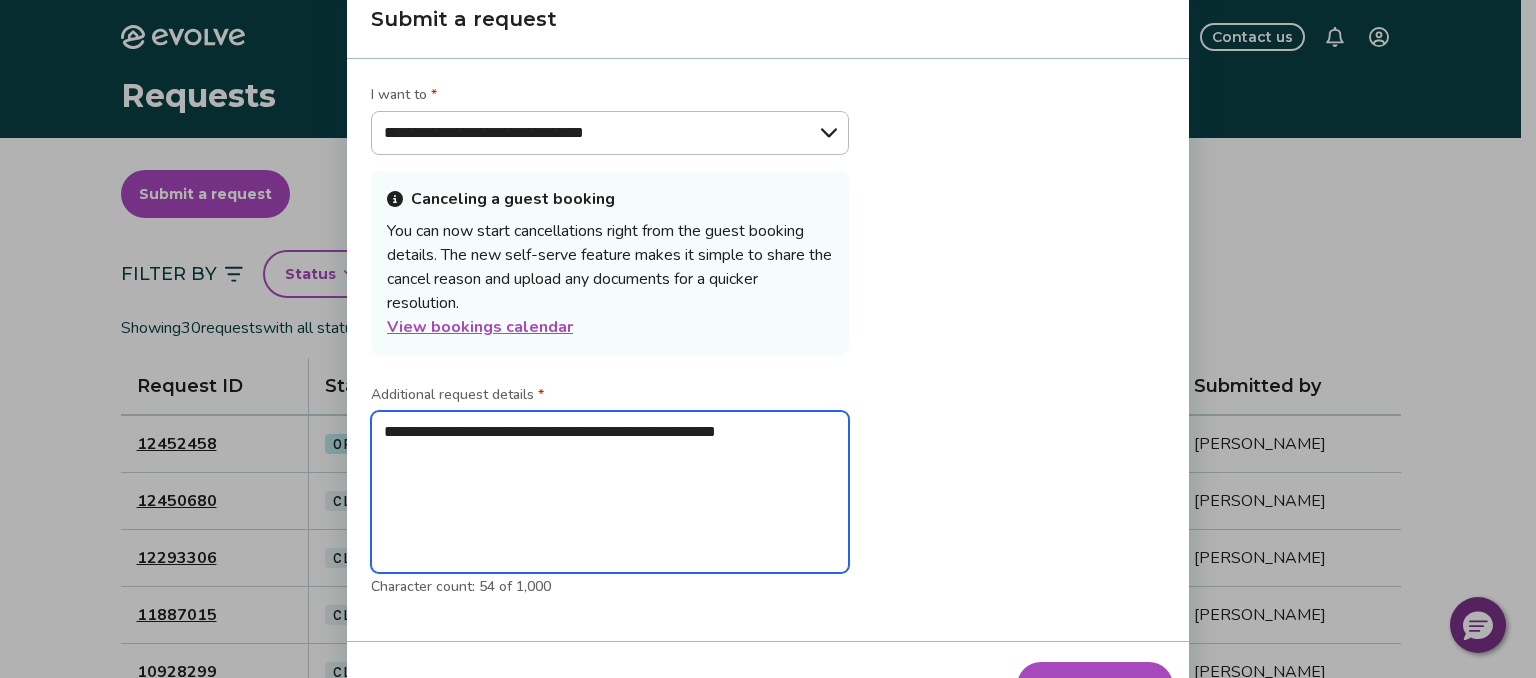 type on "*" 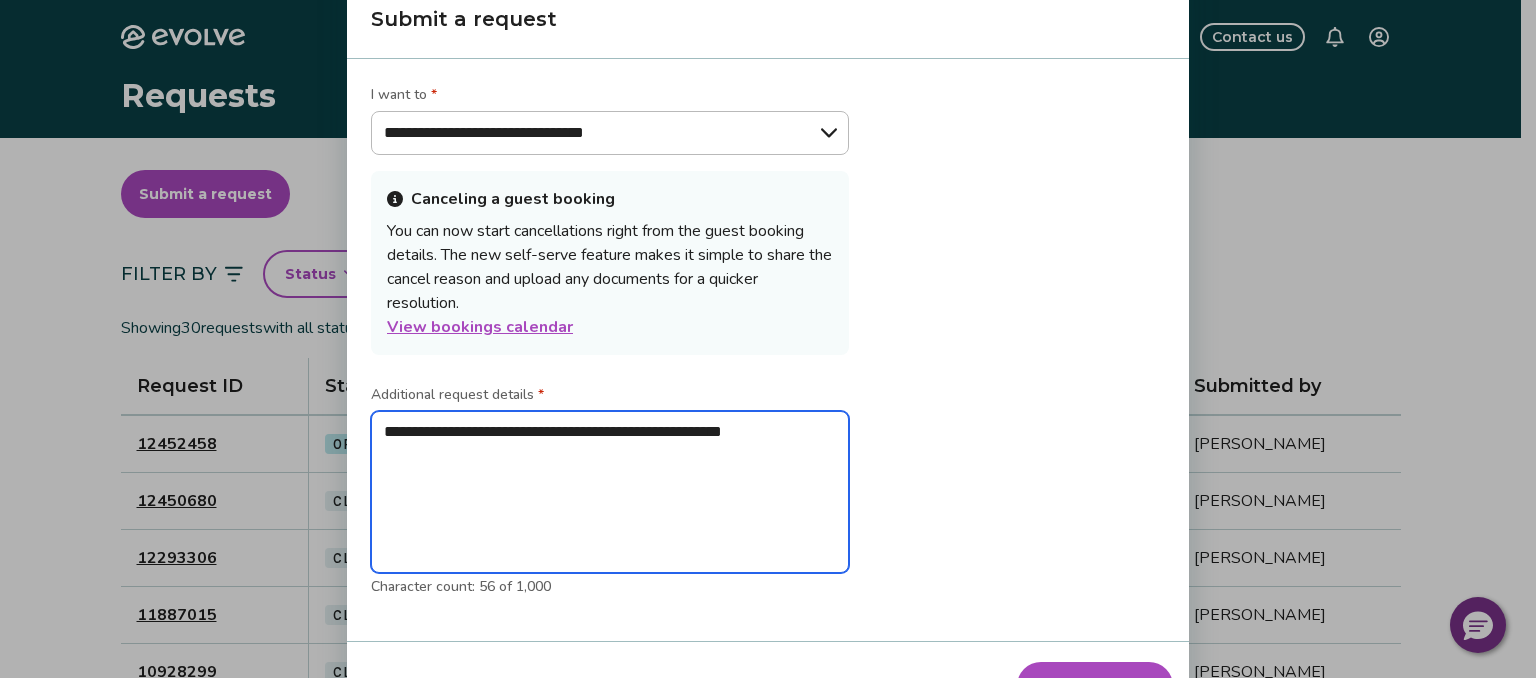type on "*" 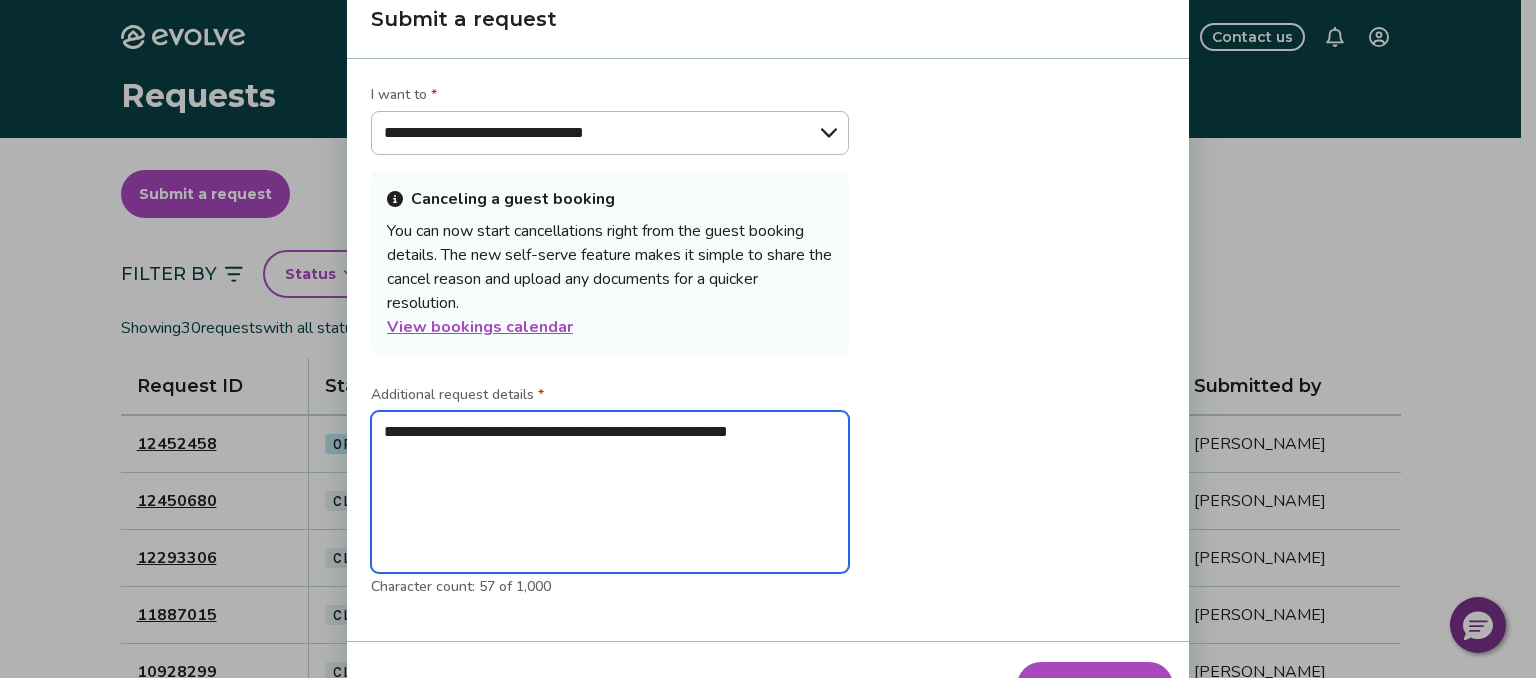 type on "**********" 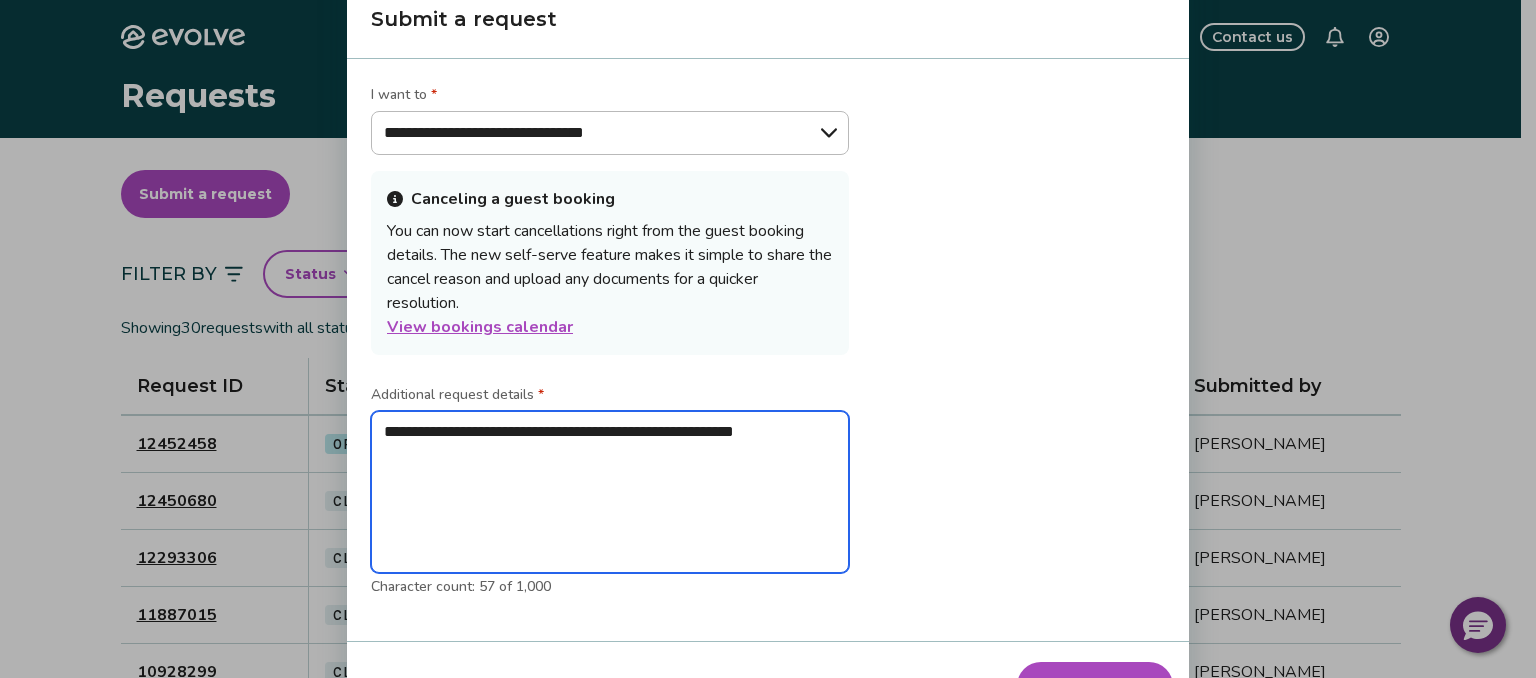 type on "*" 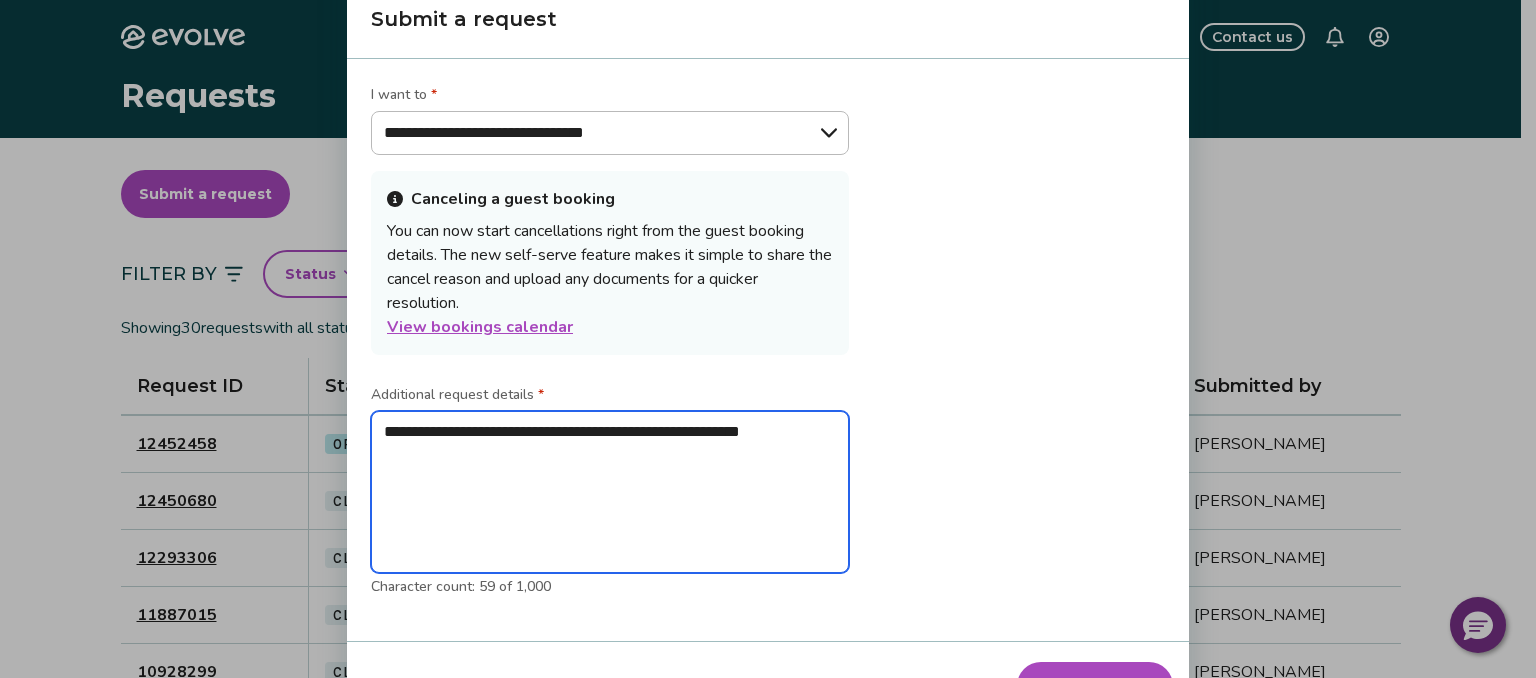 type on "*" 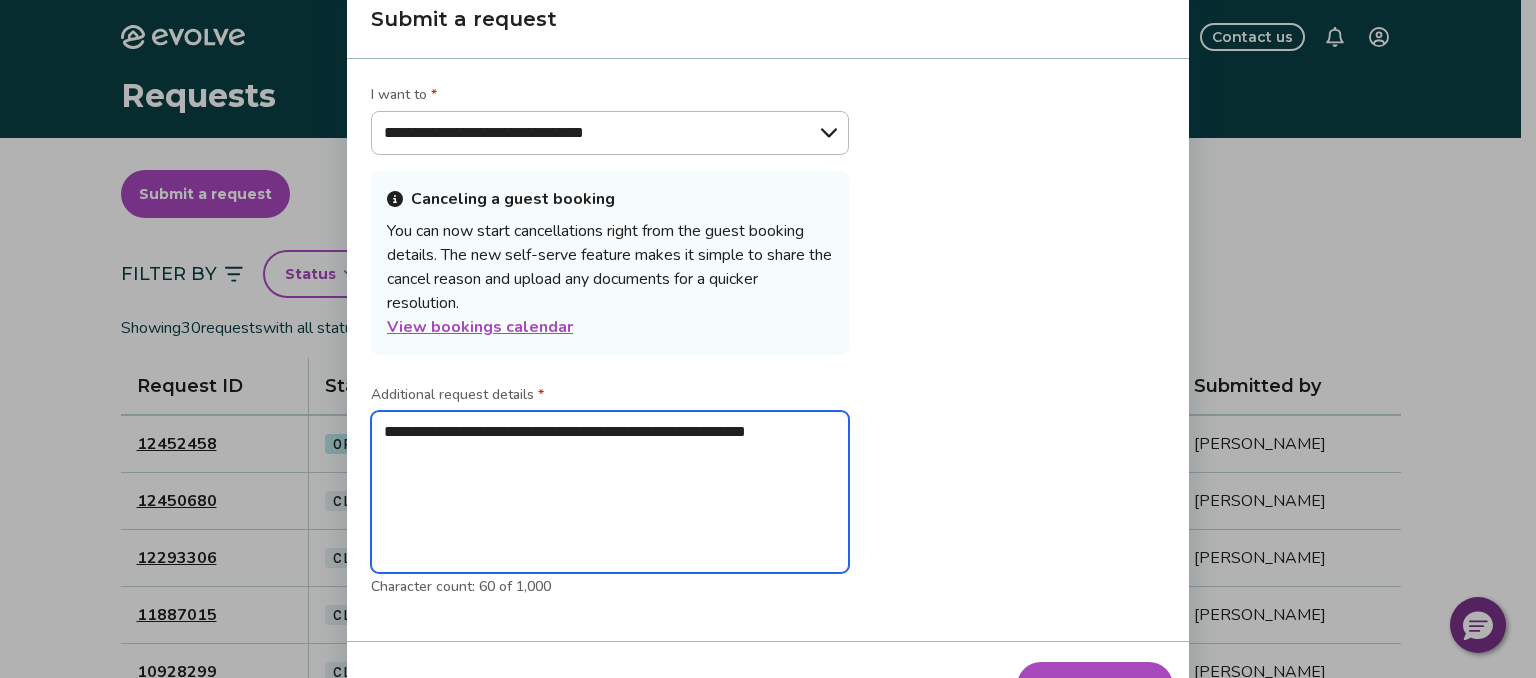 type on "*" 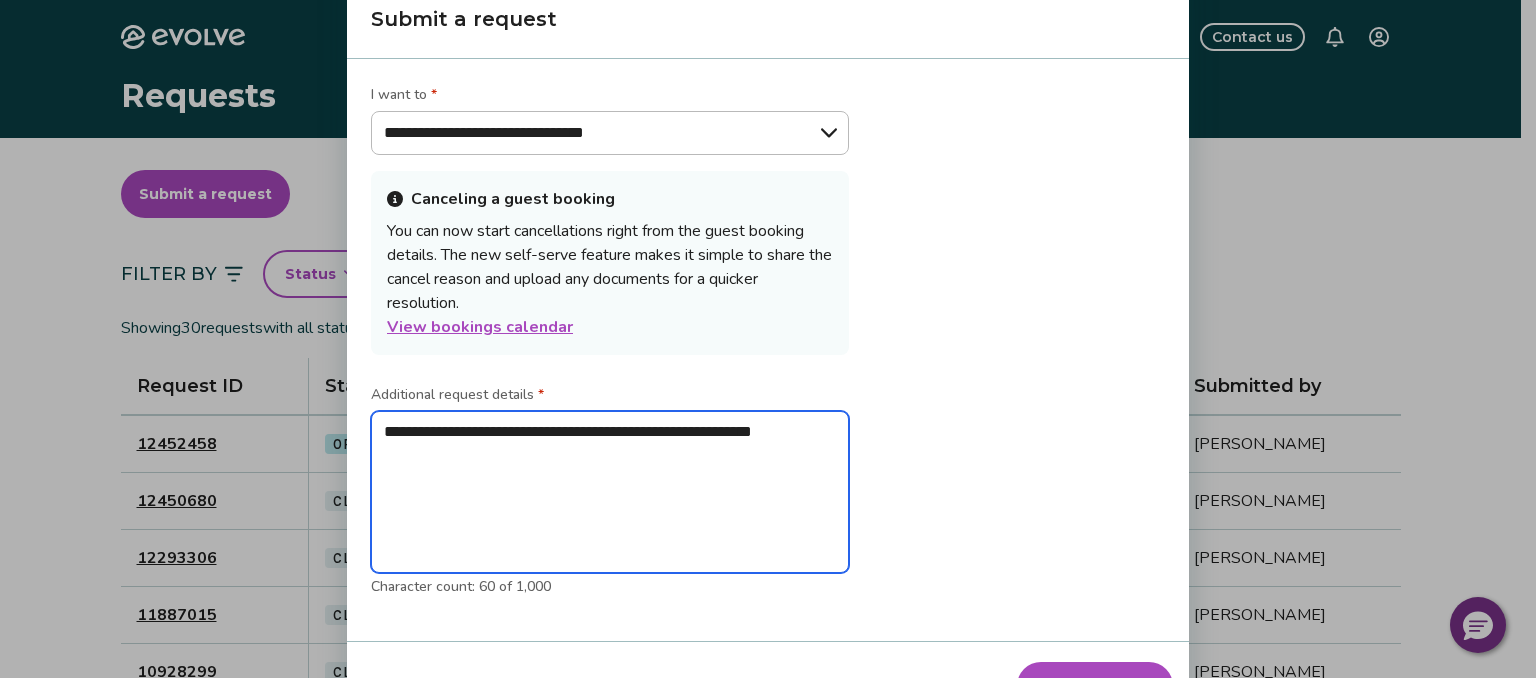 type on "*" 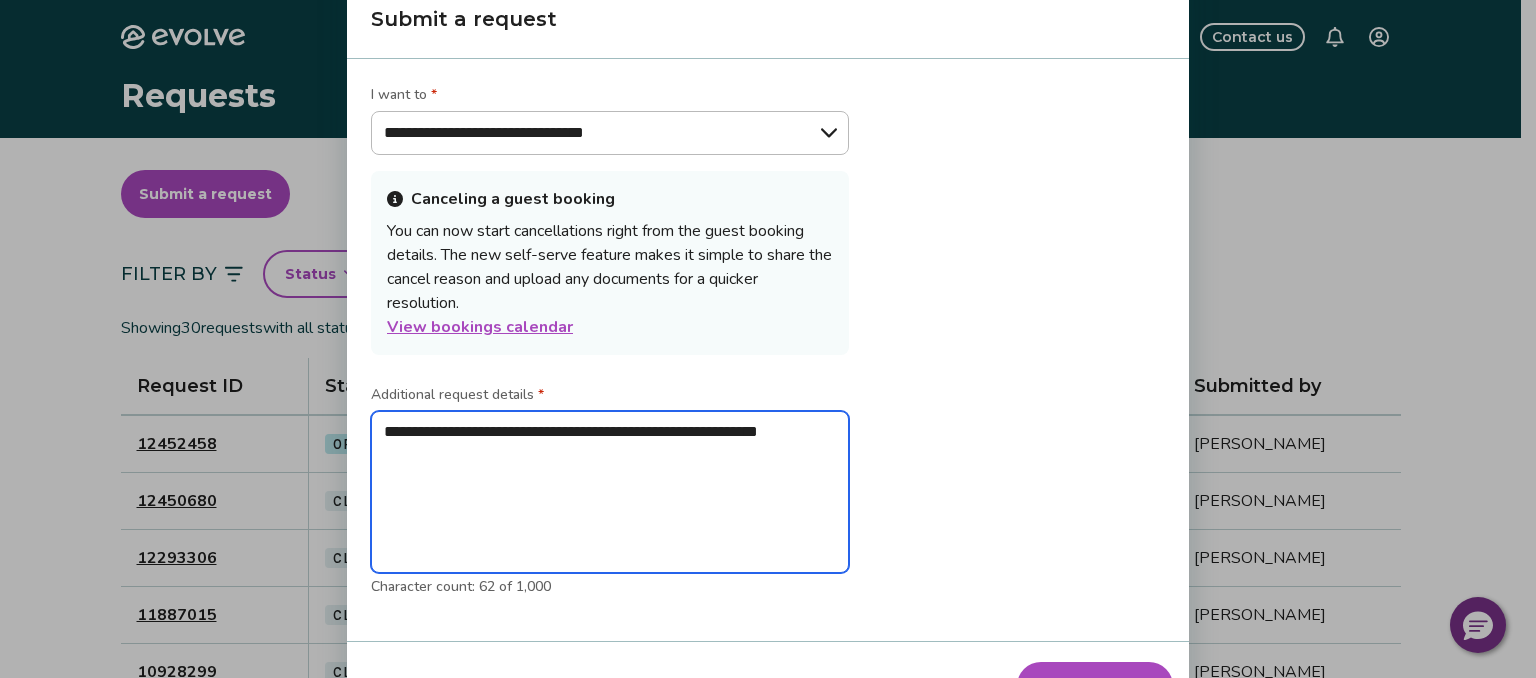 type on "*" 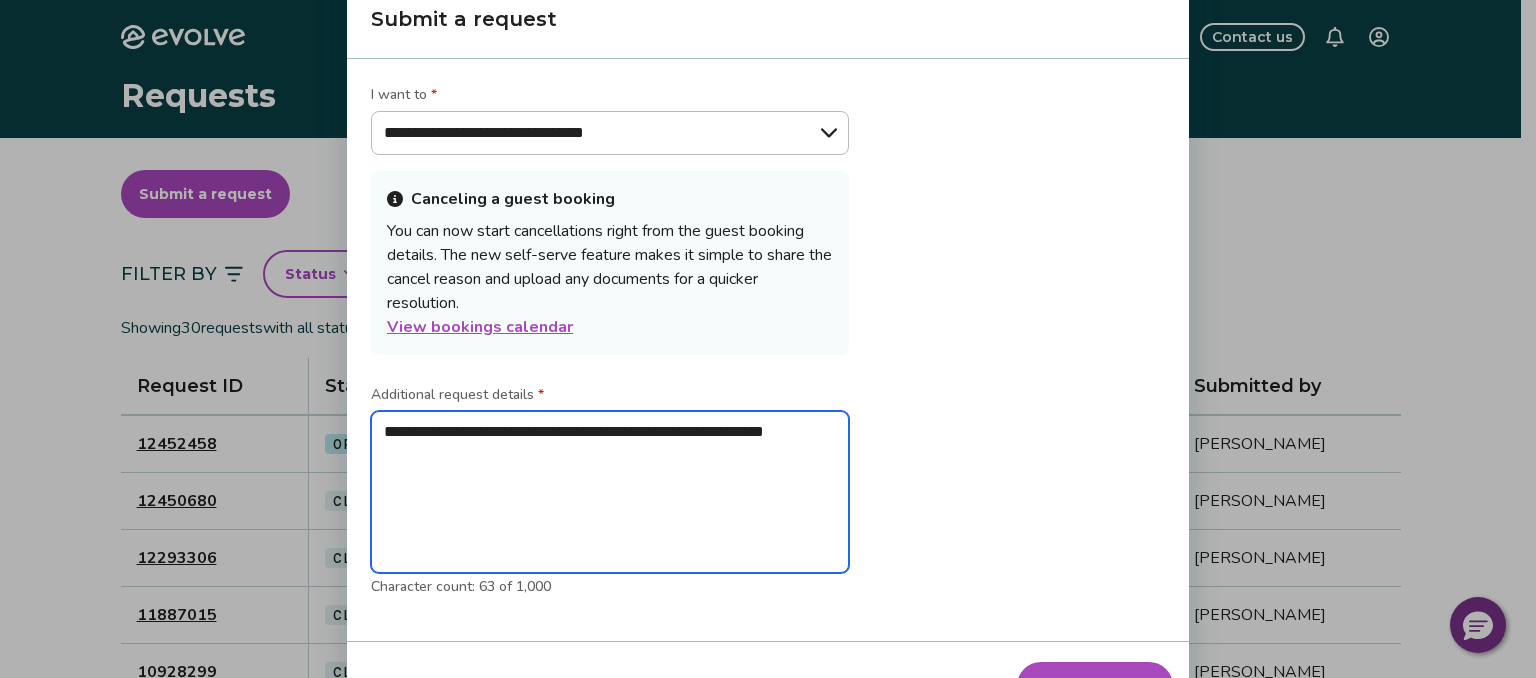type on "**********" 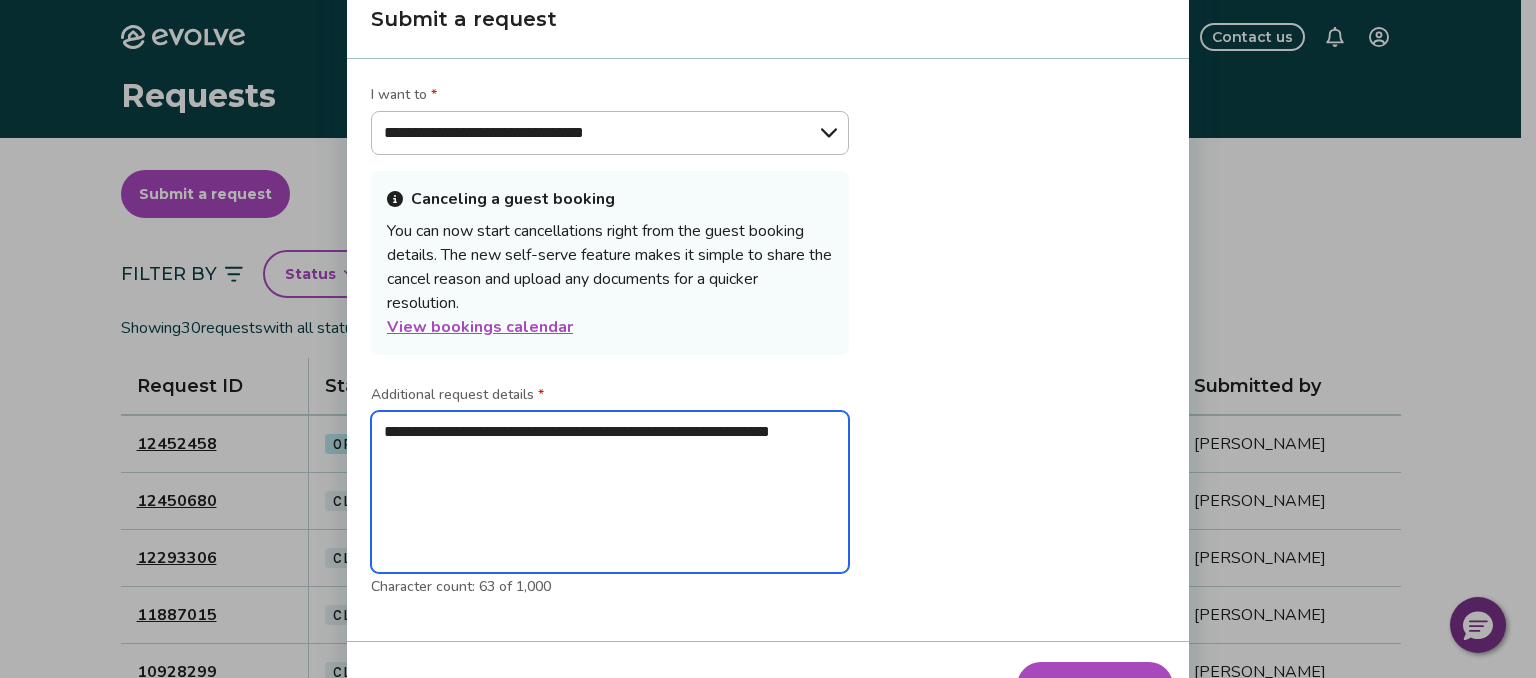 type on "*" 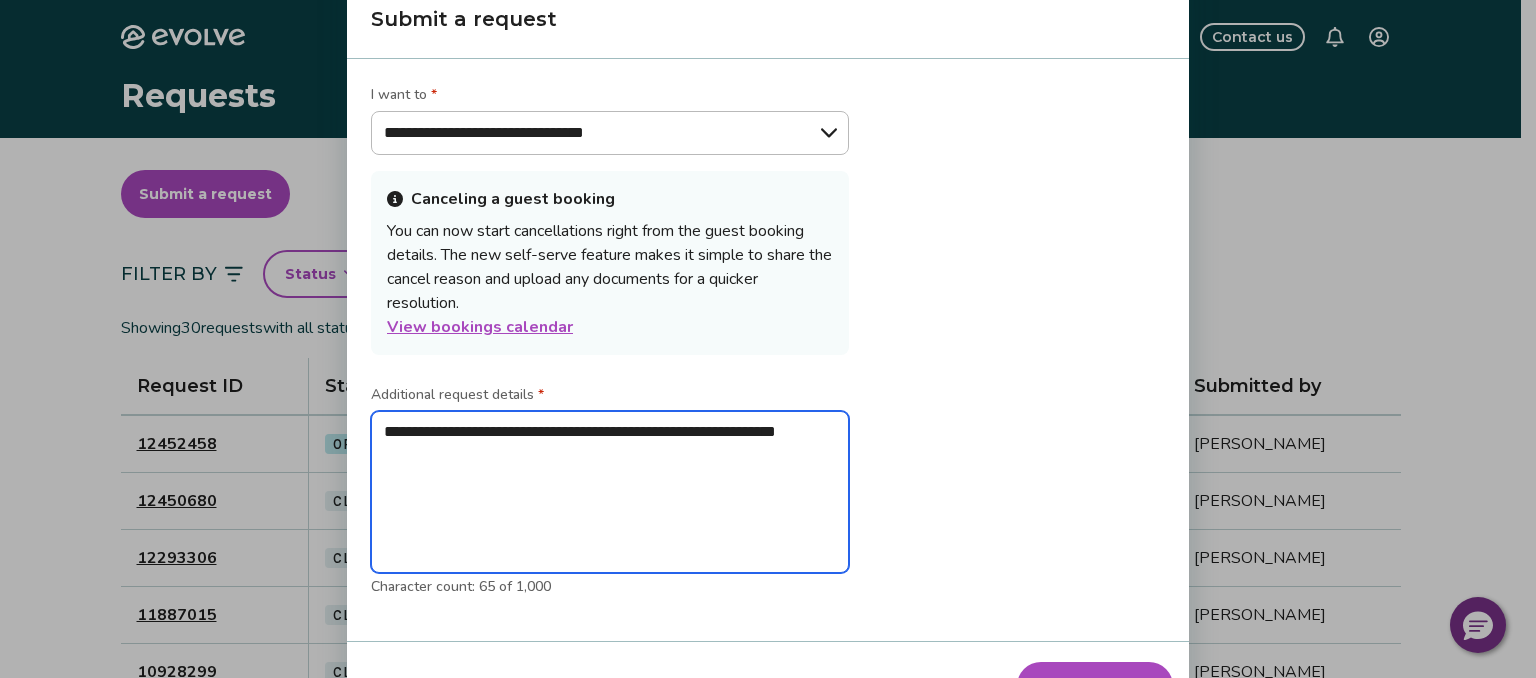 type on "*" 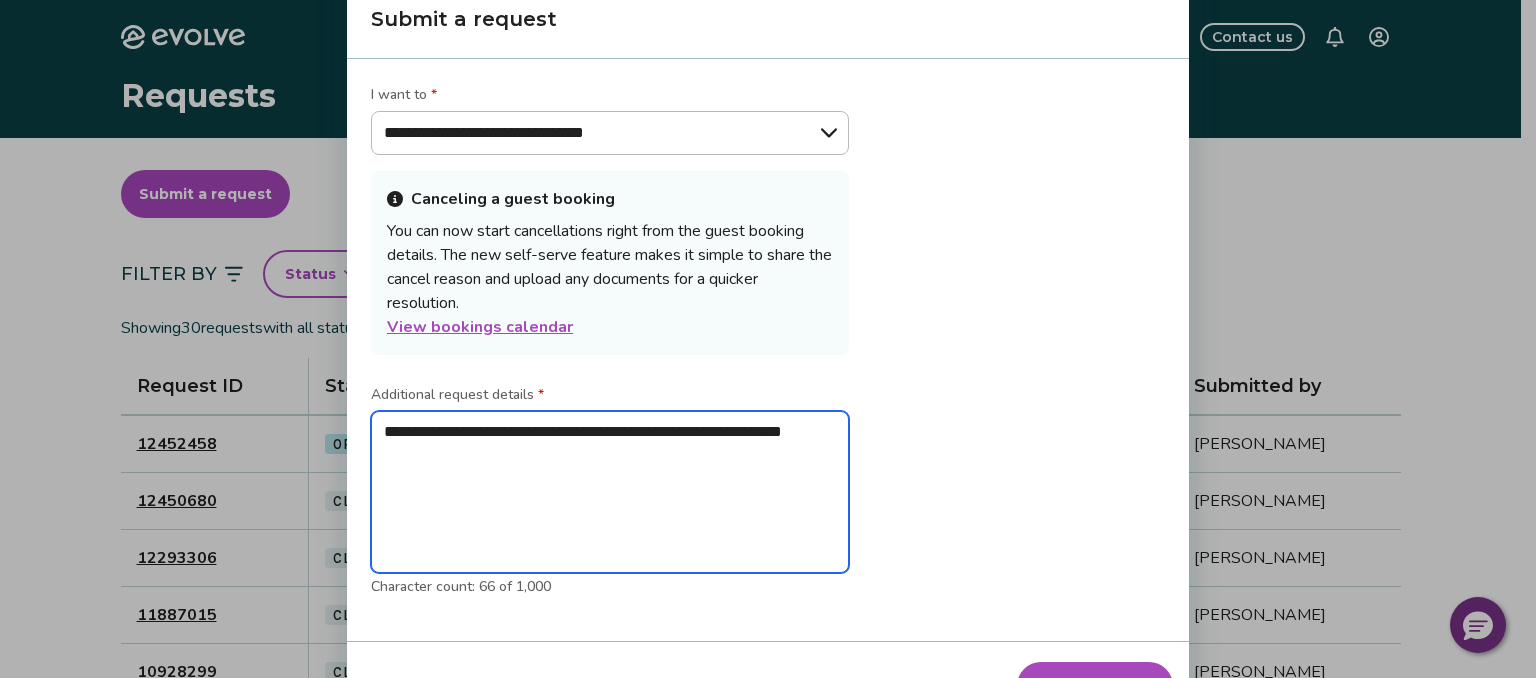type on "*" 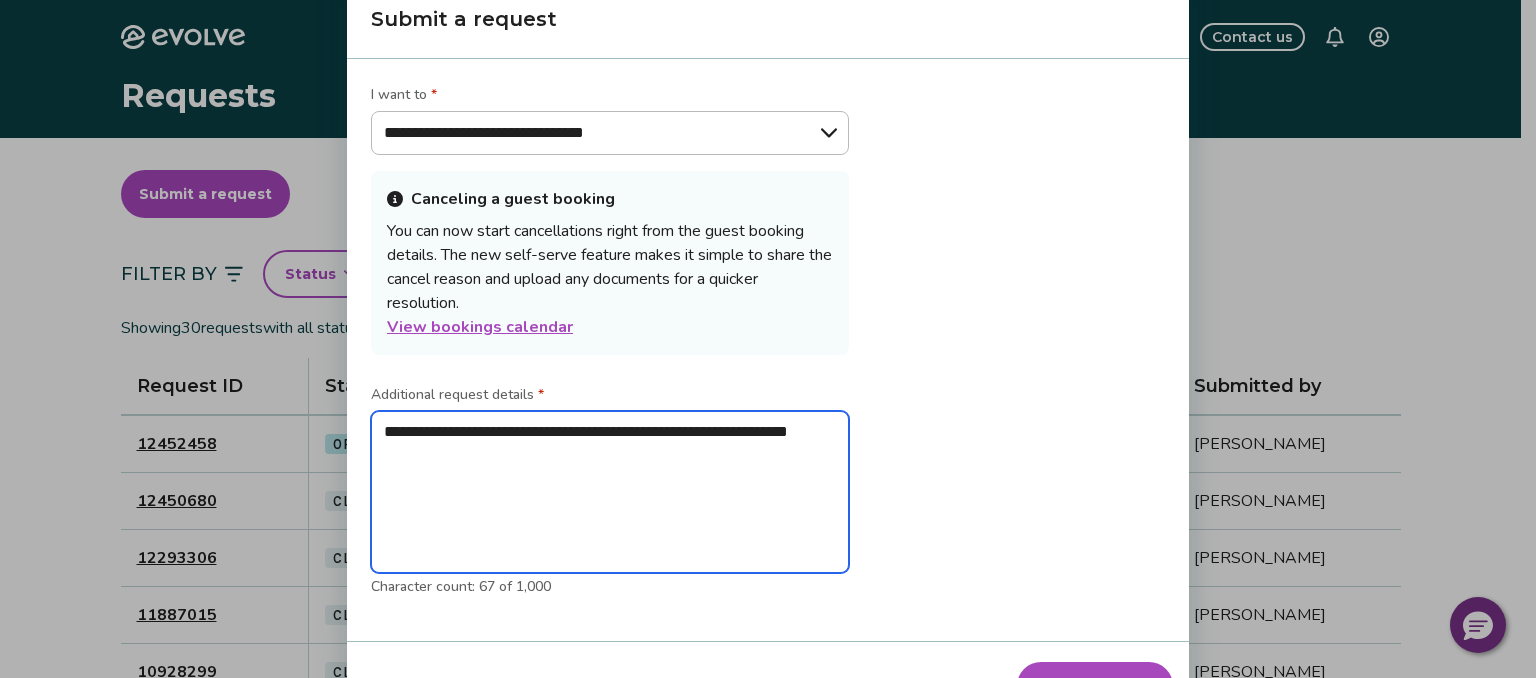 type on "*" 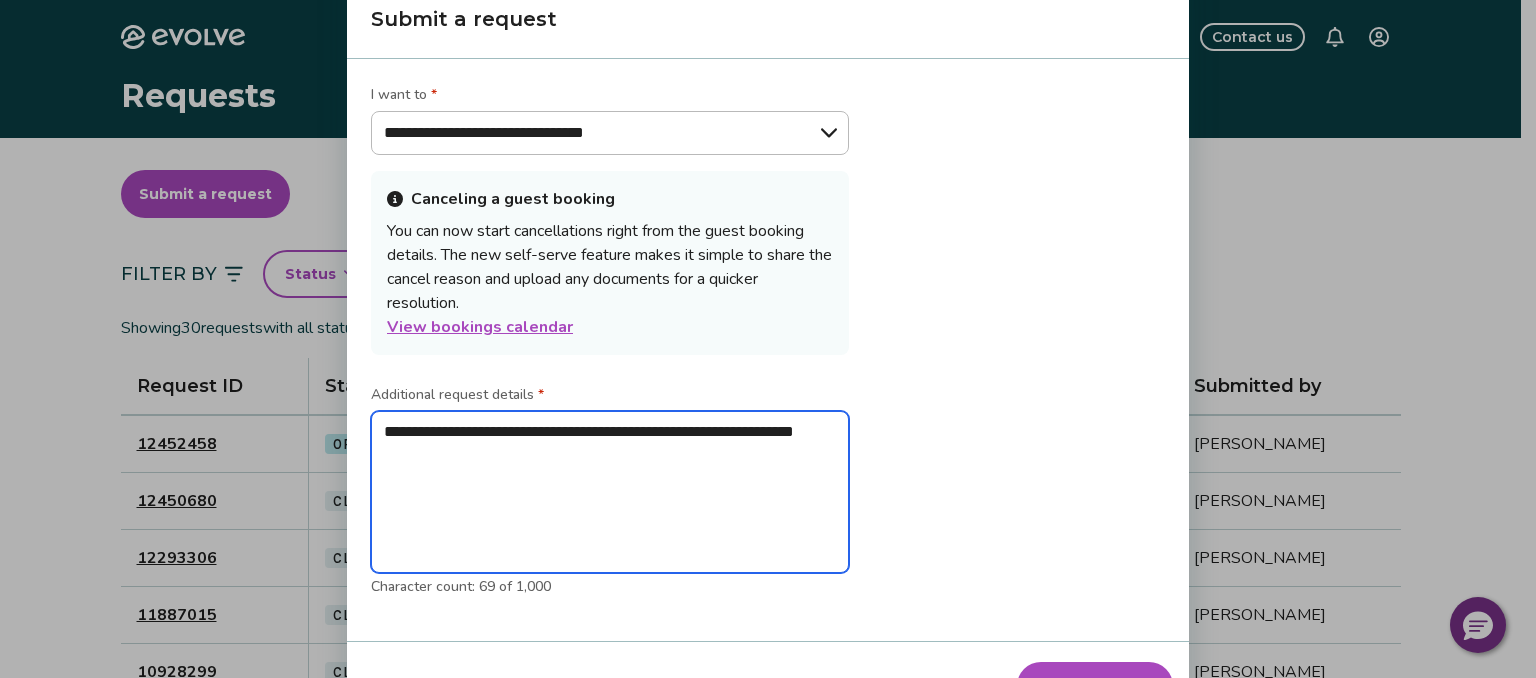 type on "*" 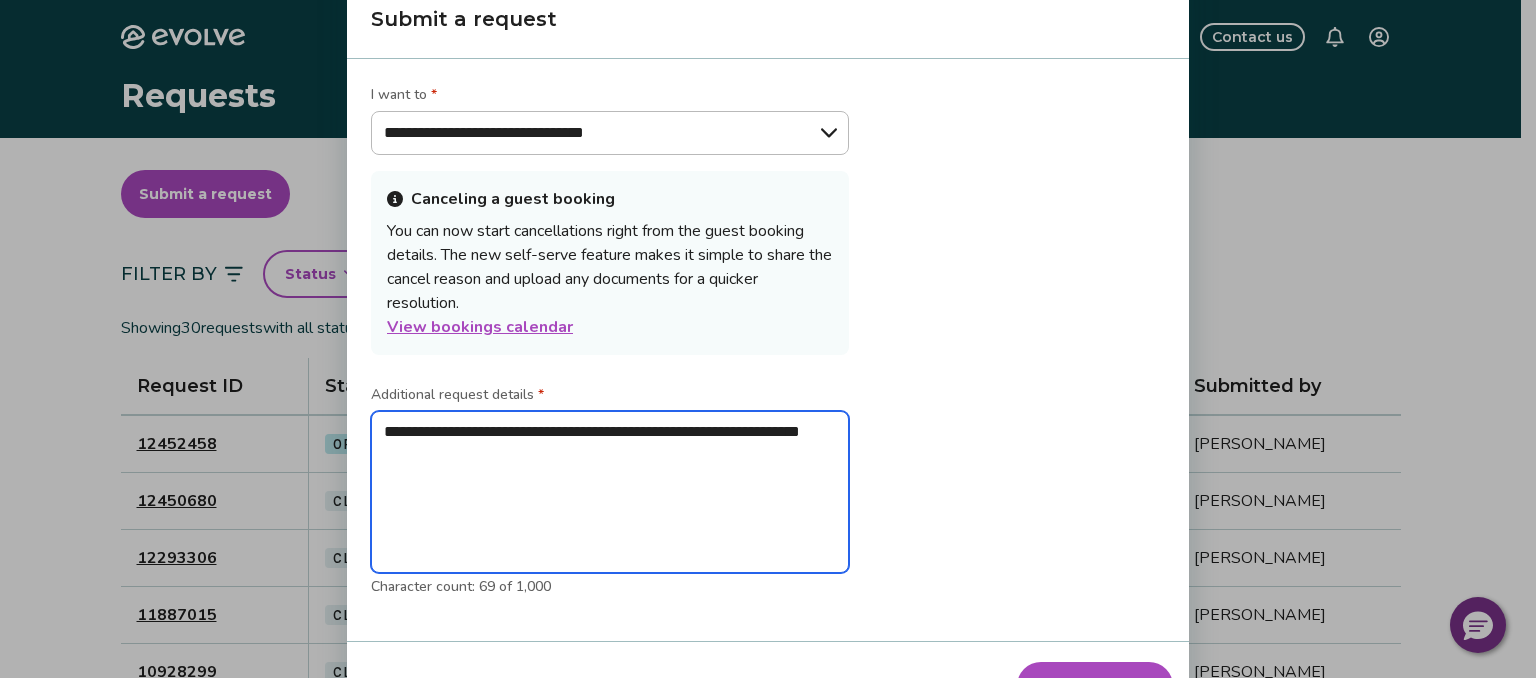 type on "*" 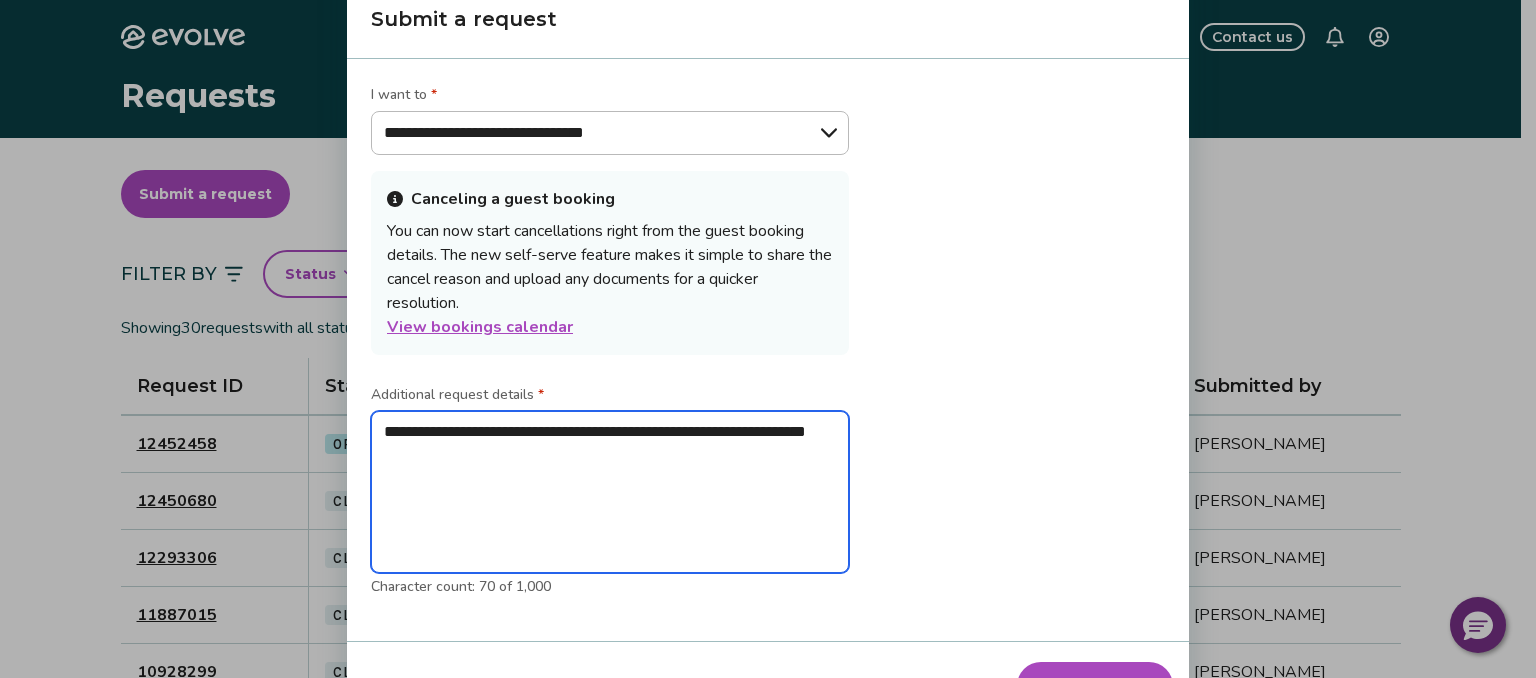 type on "*" 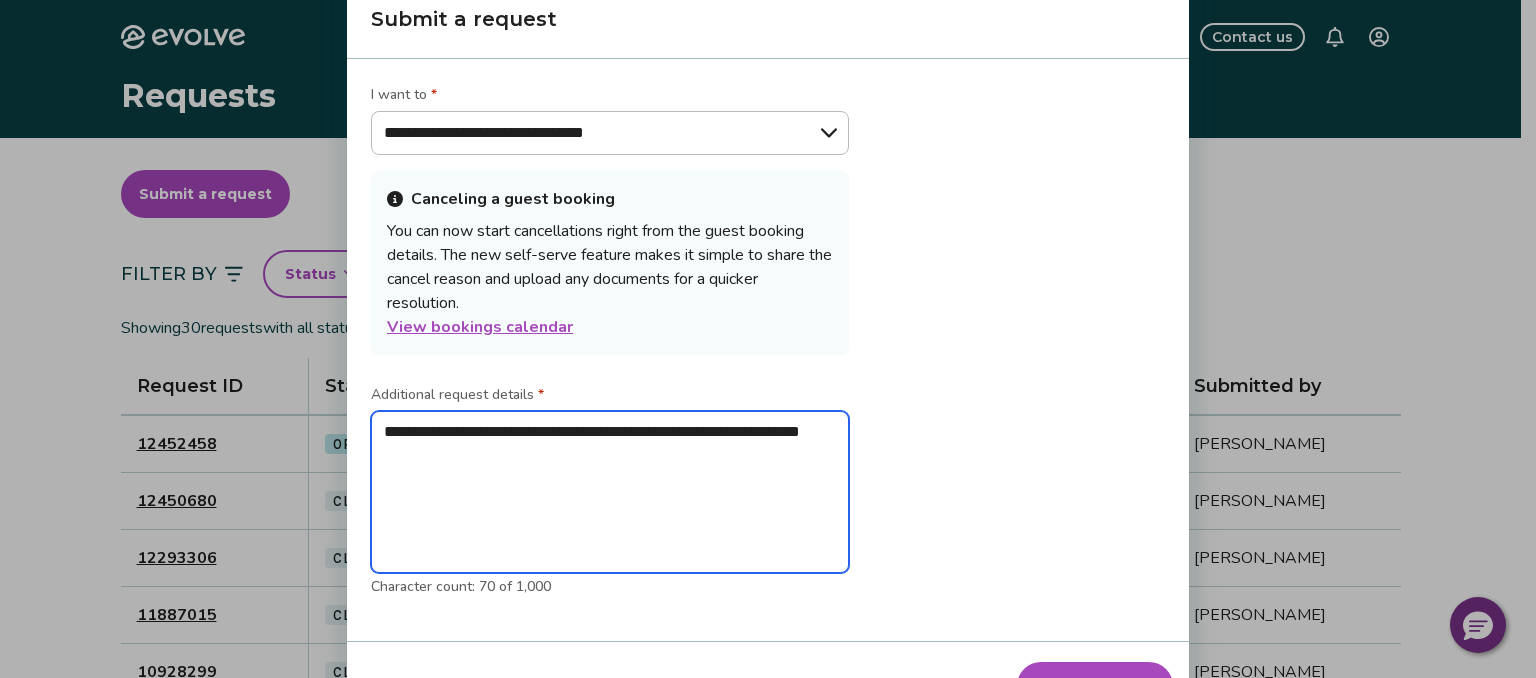 type on "*" 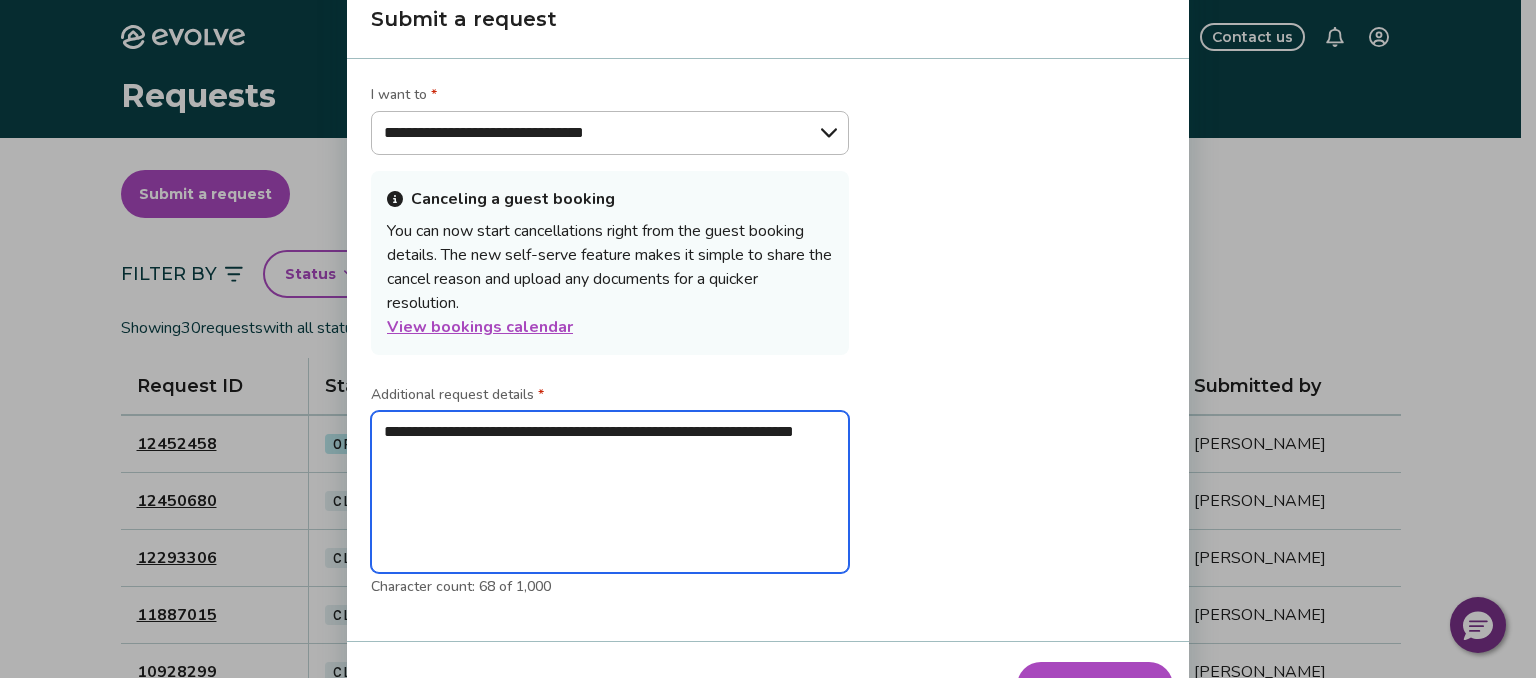 type on "*" 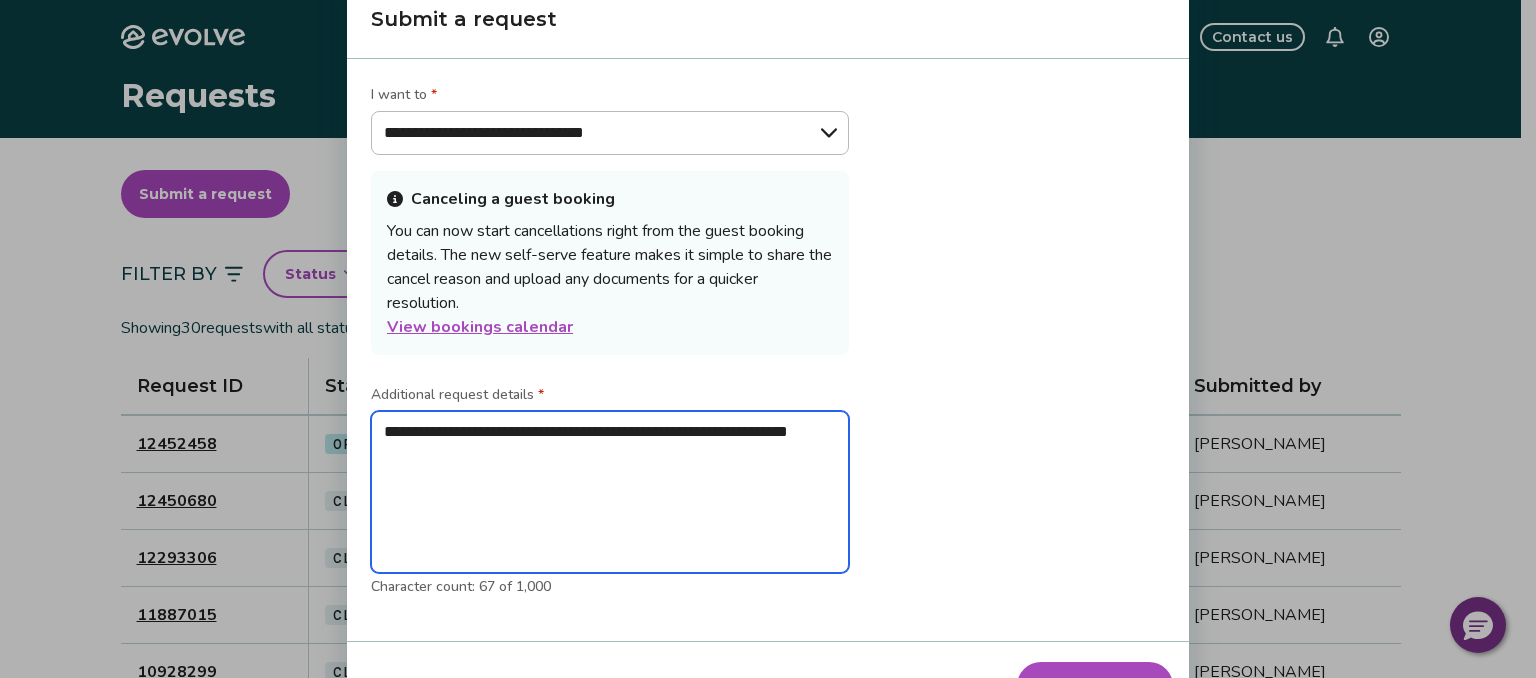 type on "*" 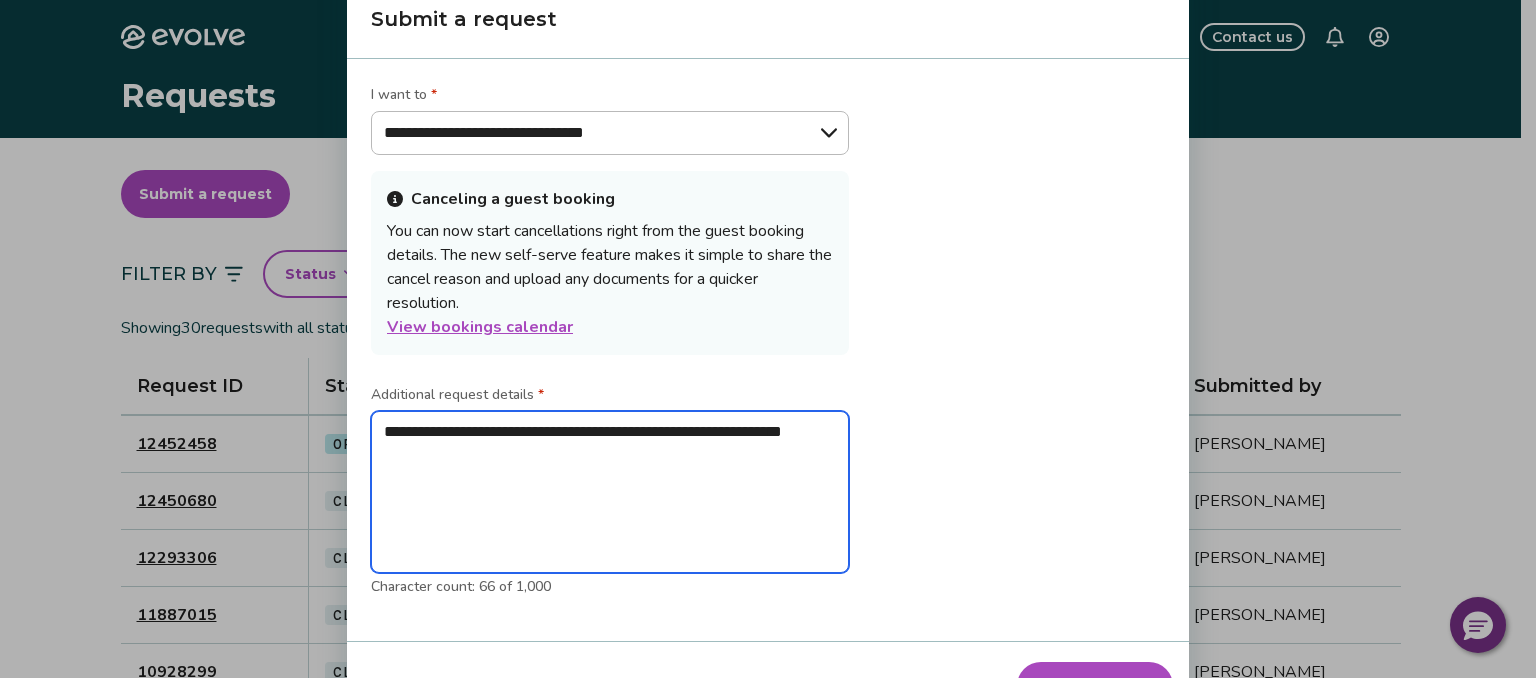type on "*" 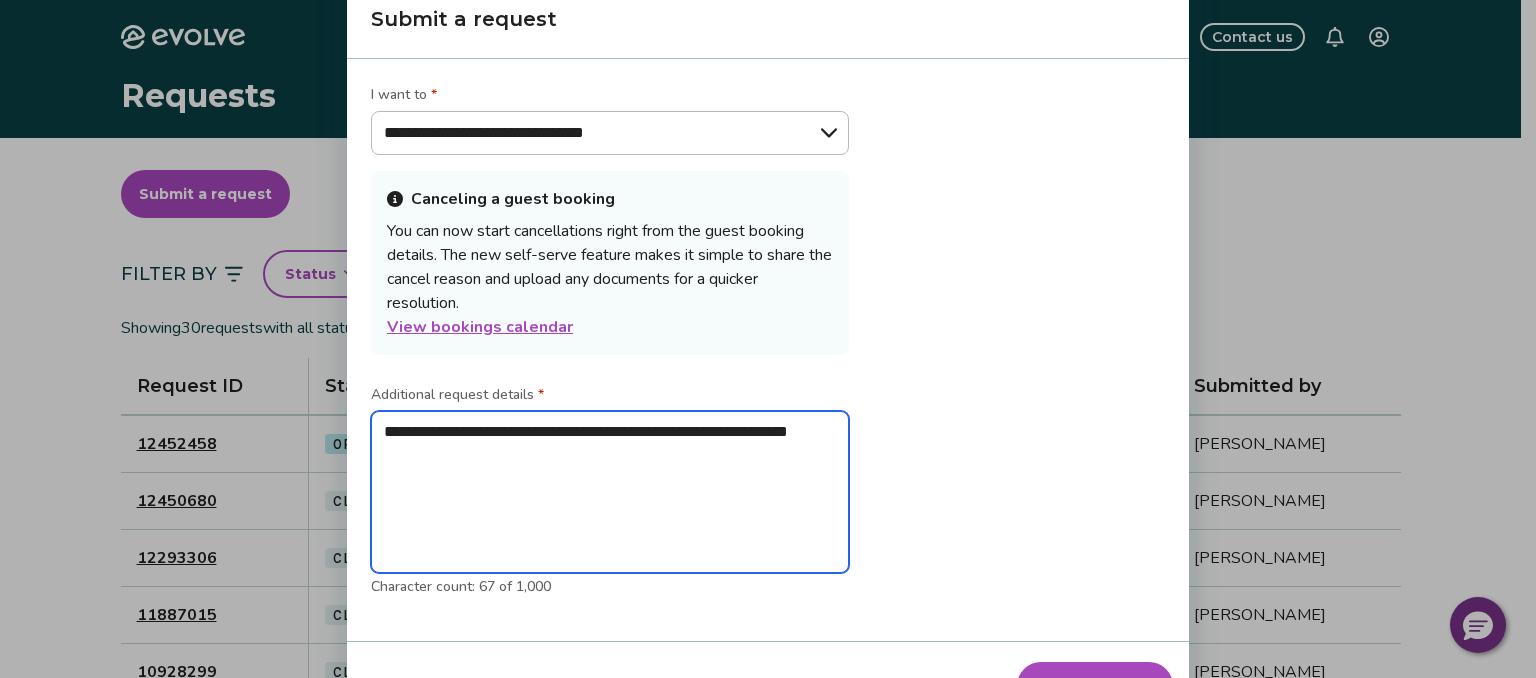 type on "*" 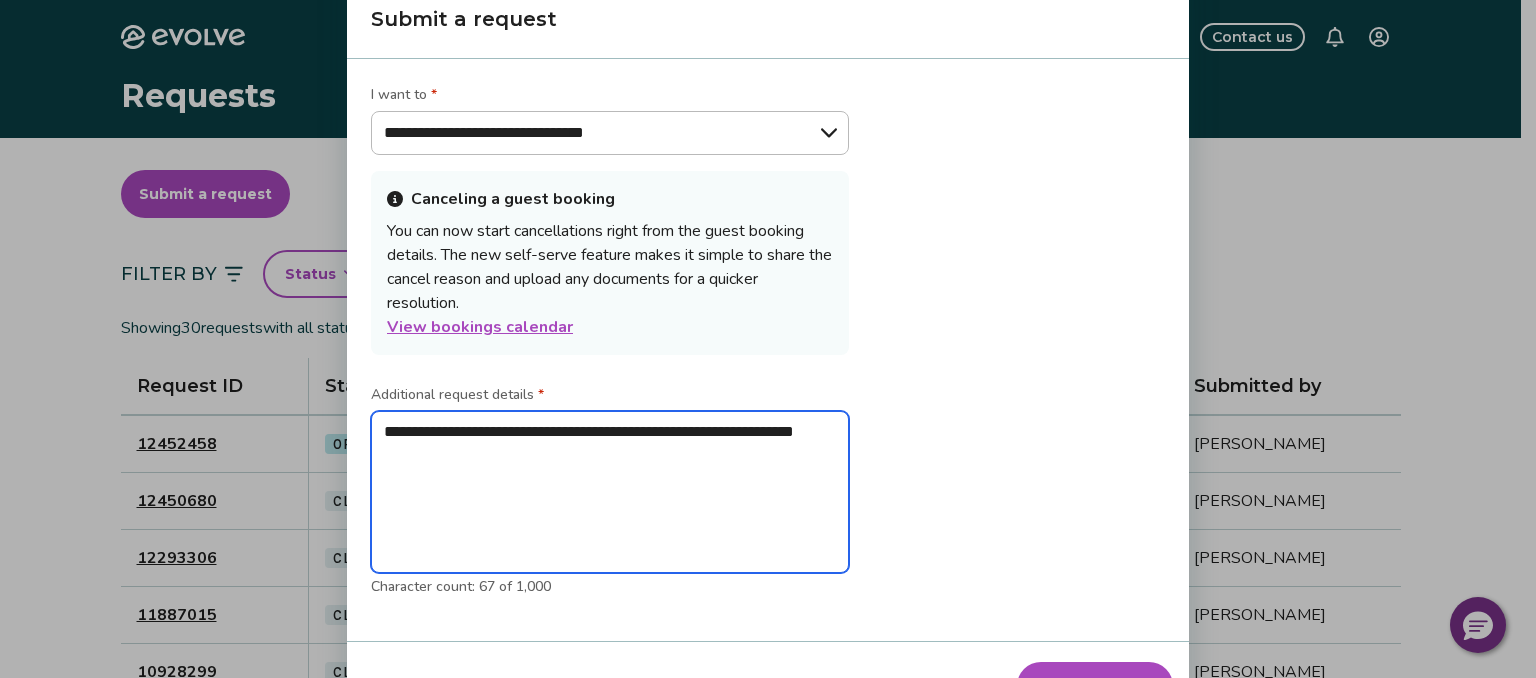 type on "*" 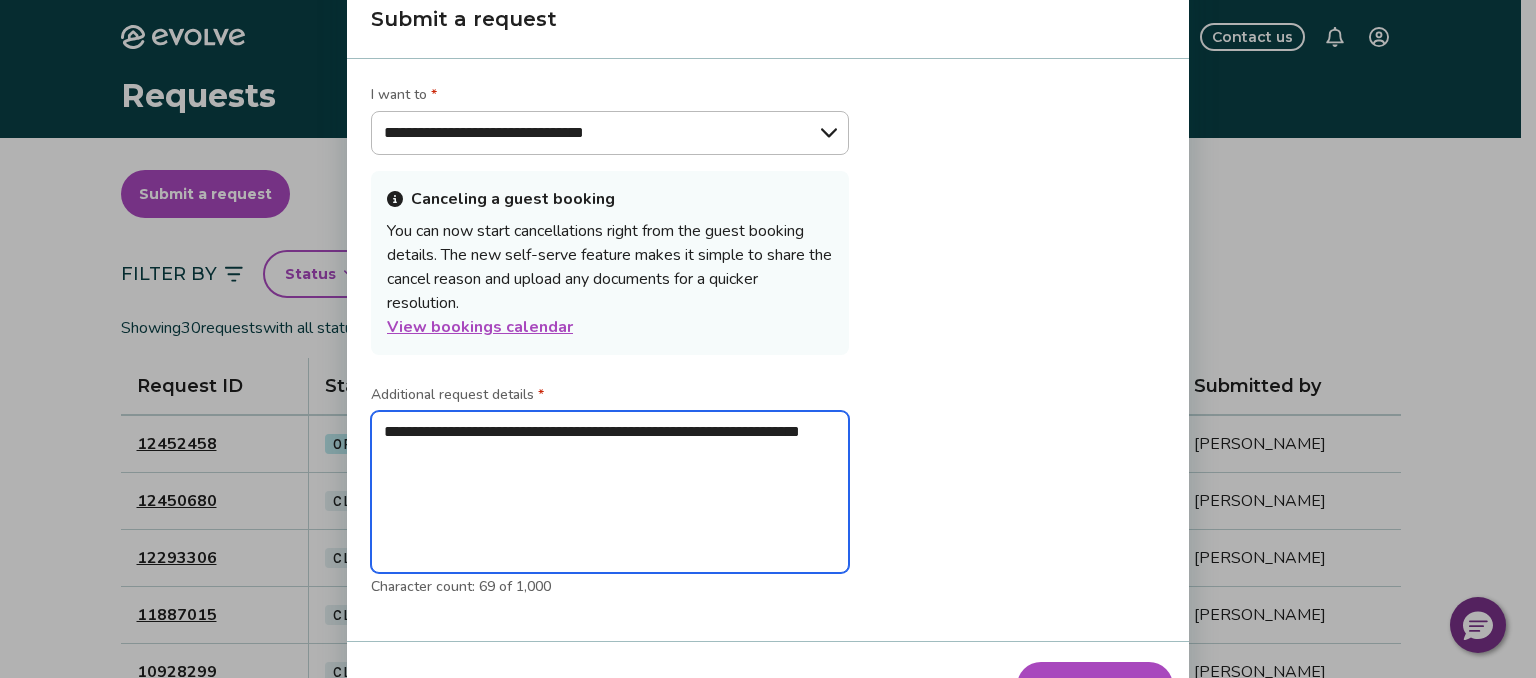 type on "*" 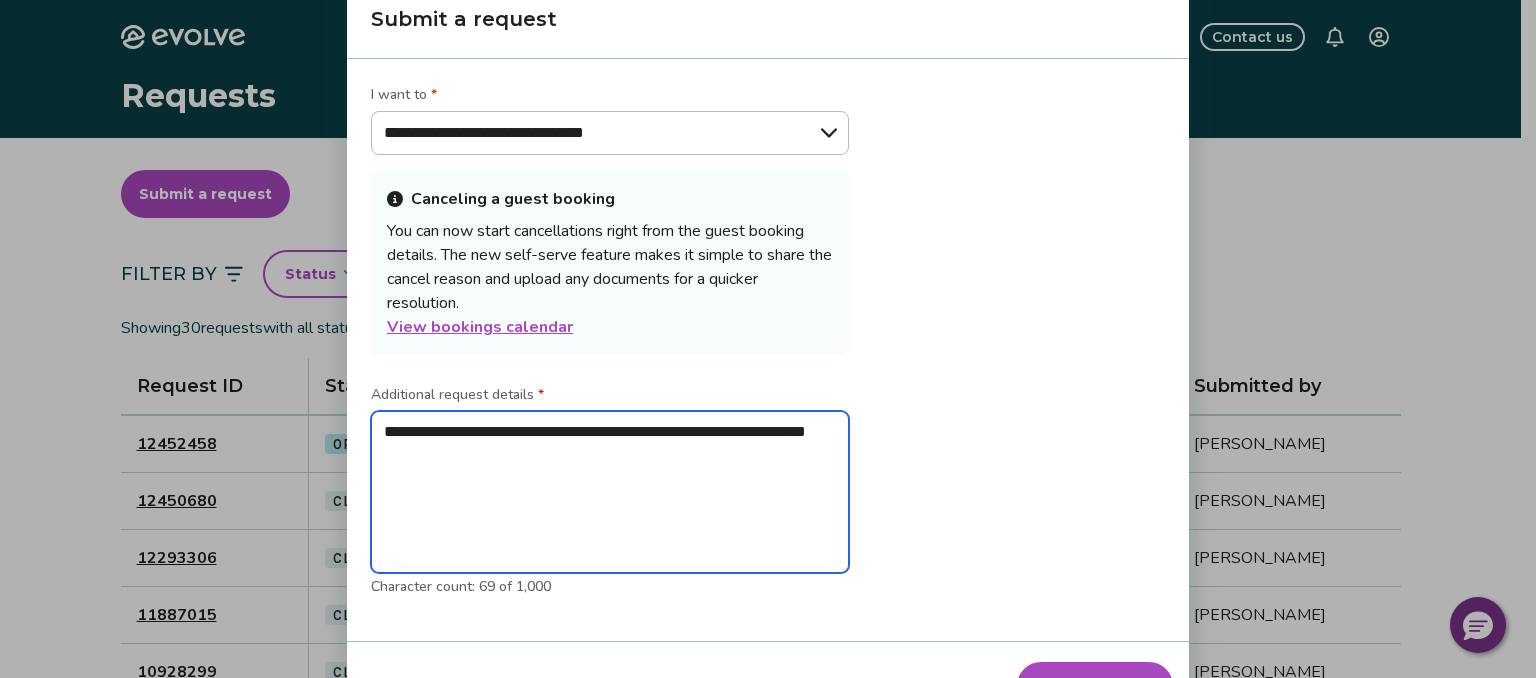 type on "*" 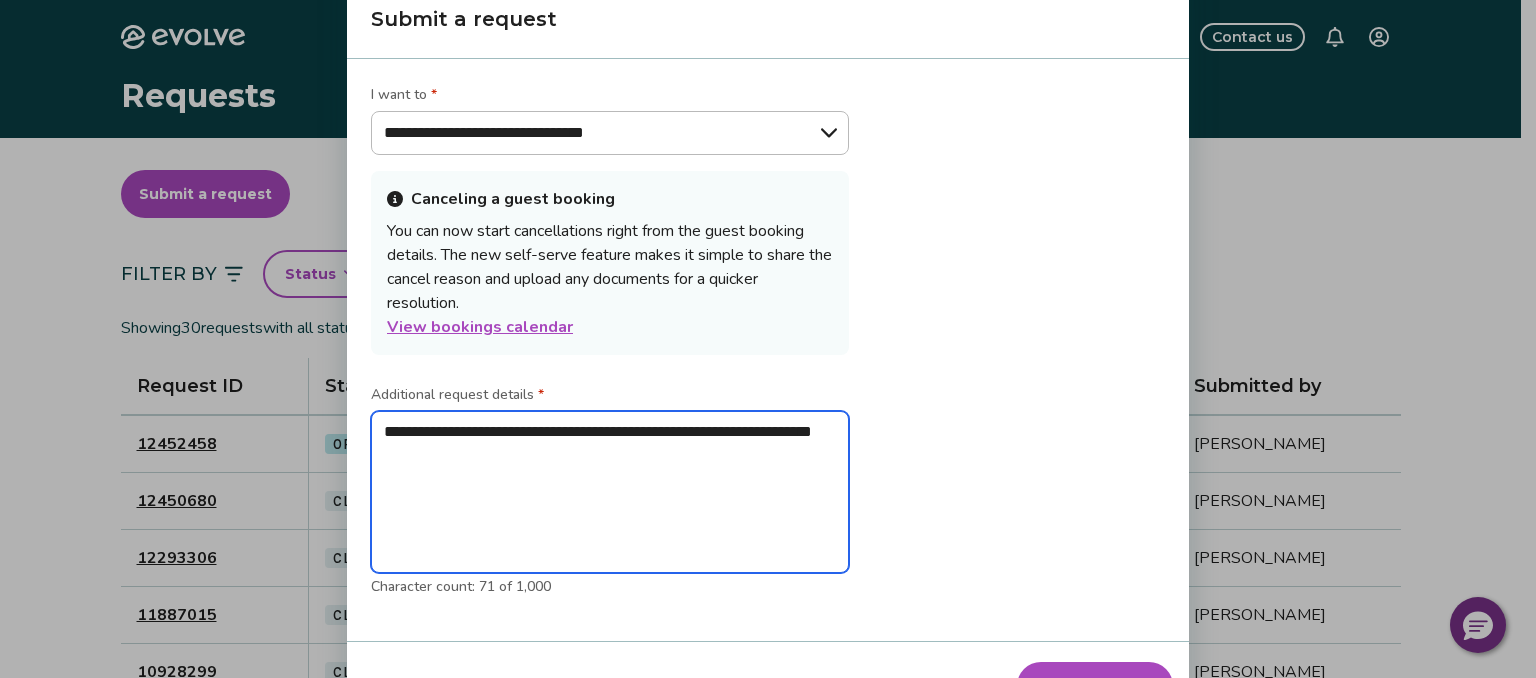 type on "*" 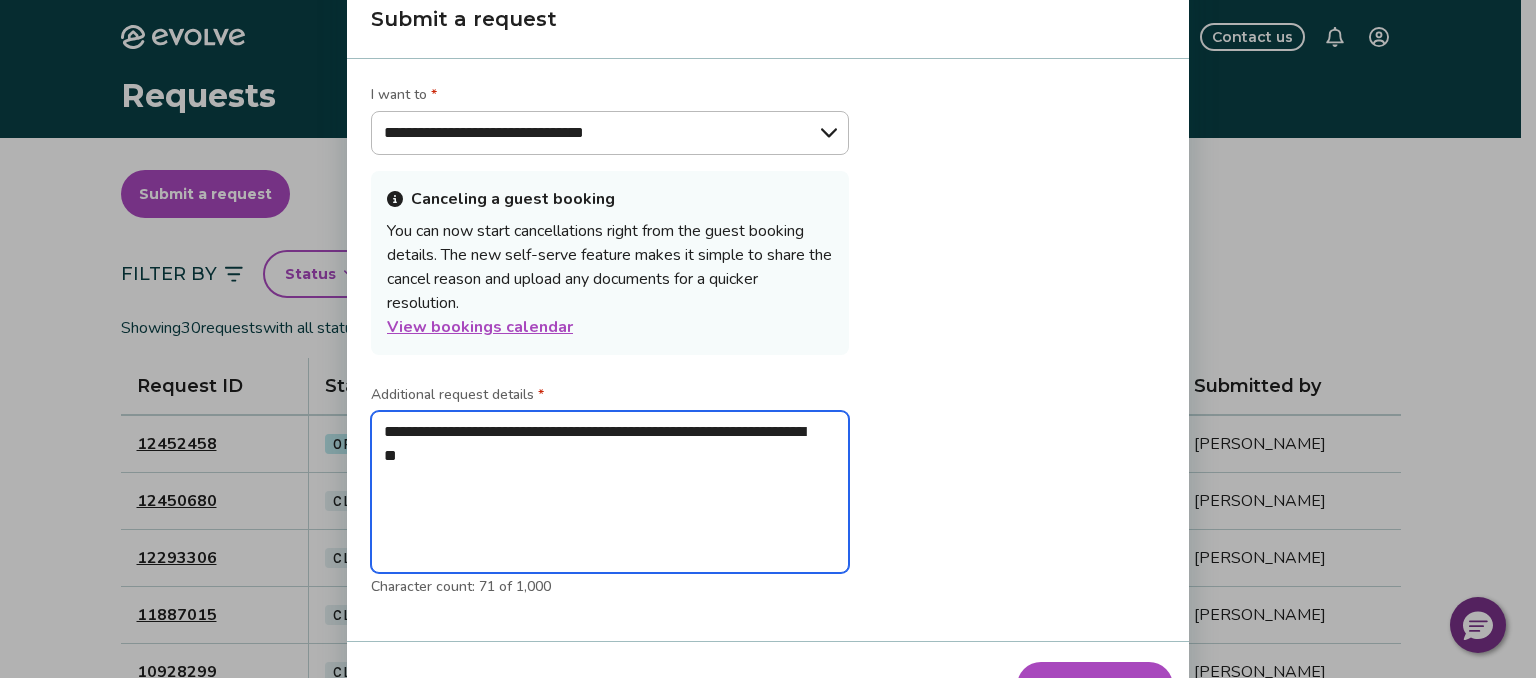 type on "*" 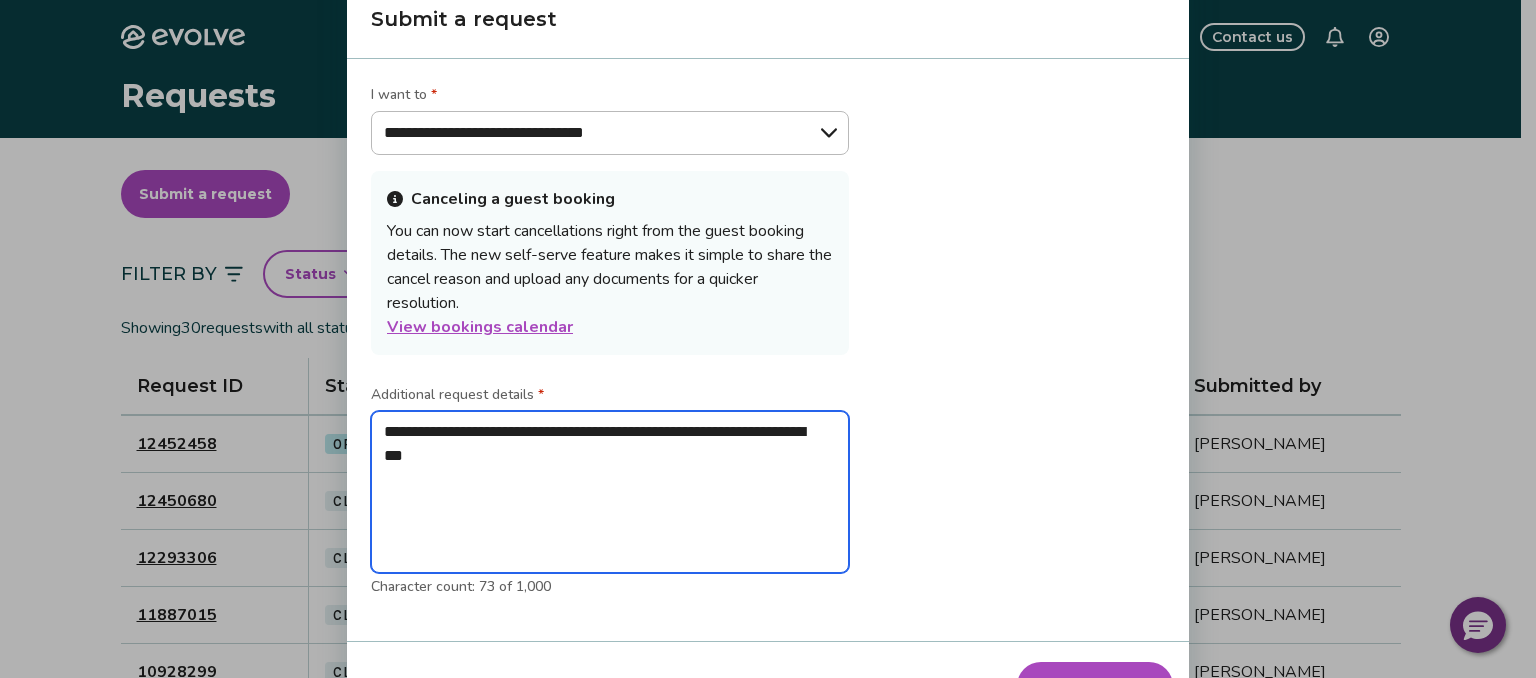 type on "*" 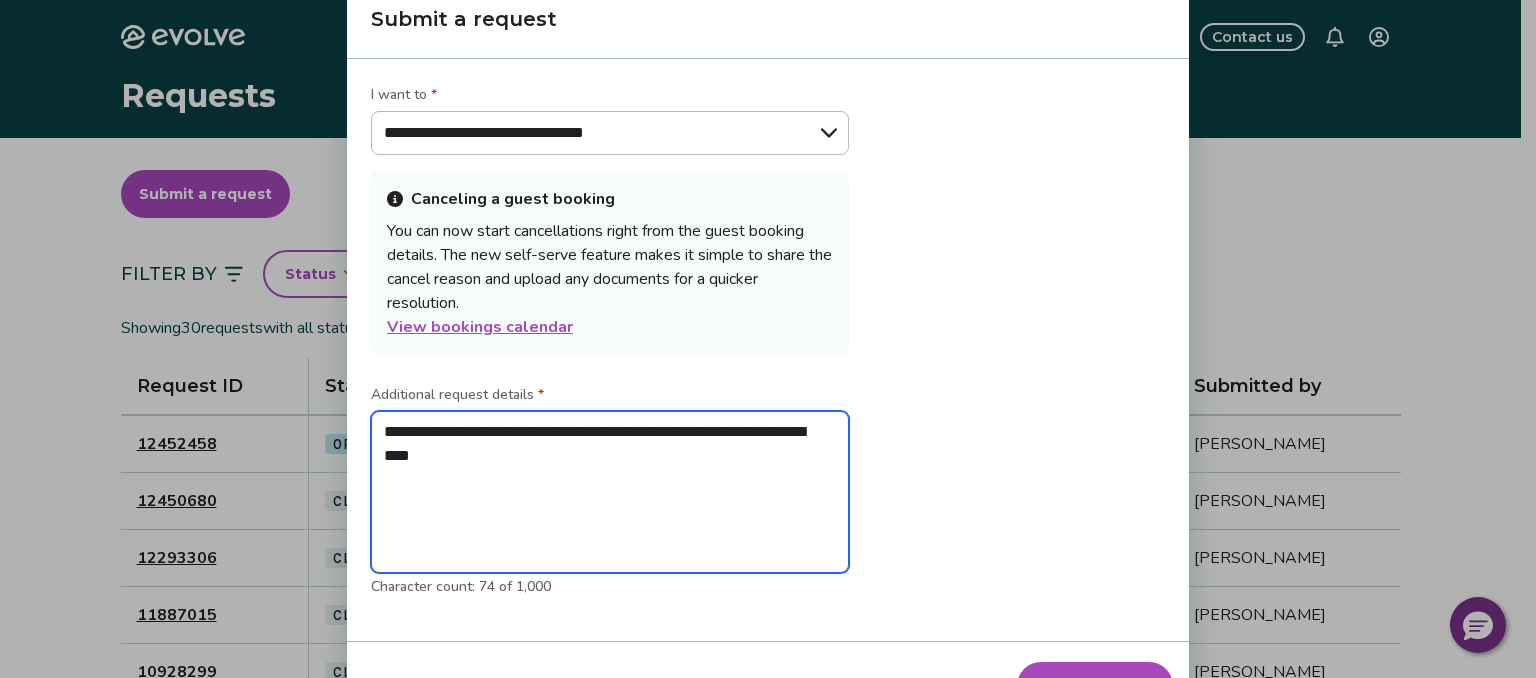 type on "*" 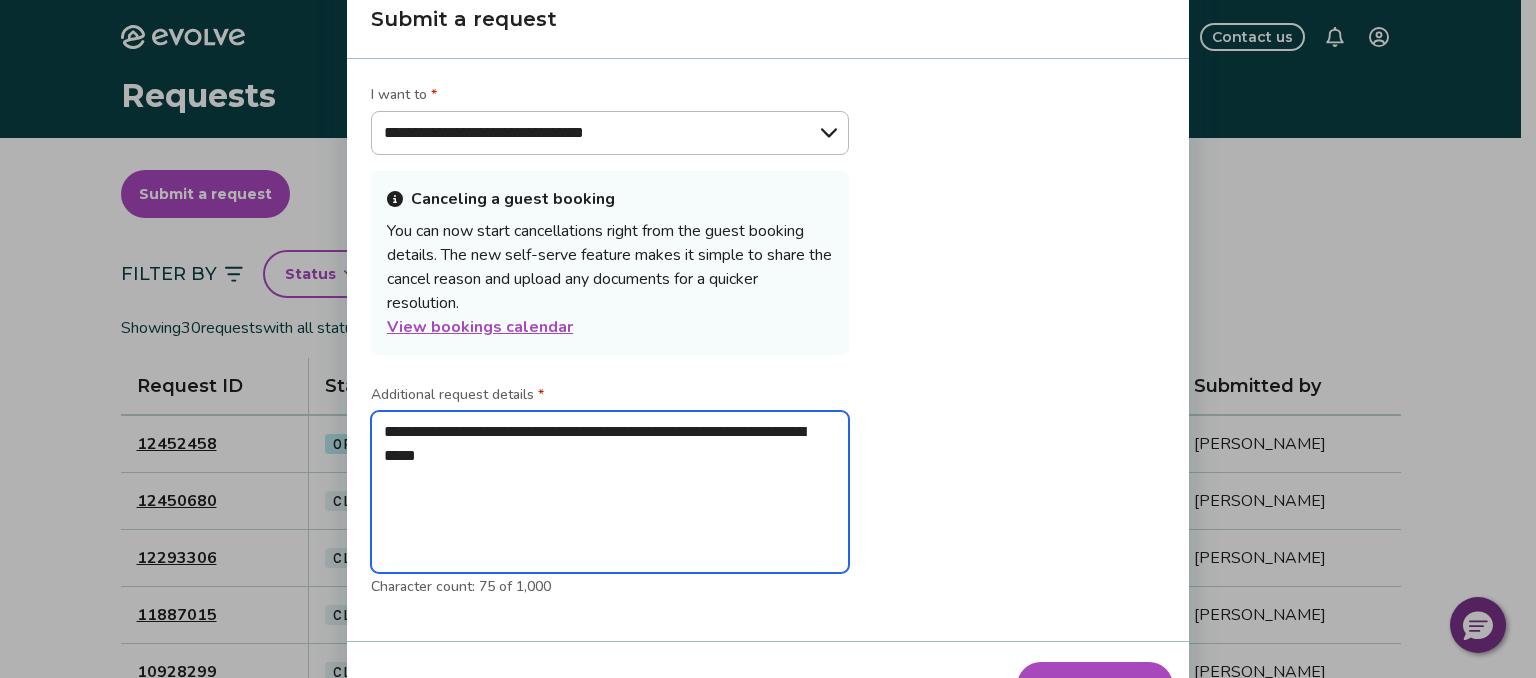 type on "*" 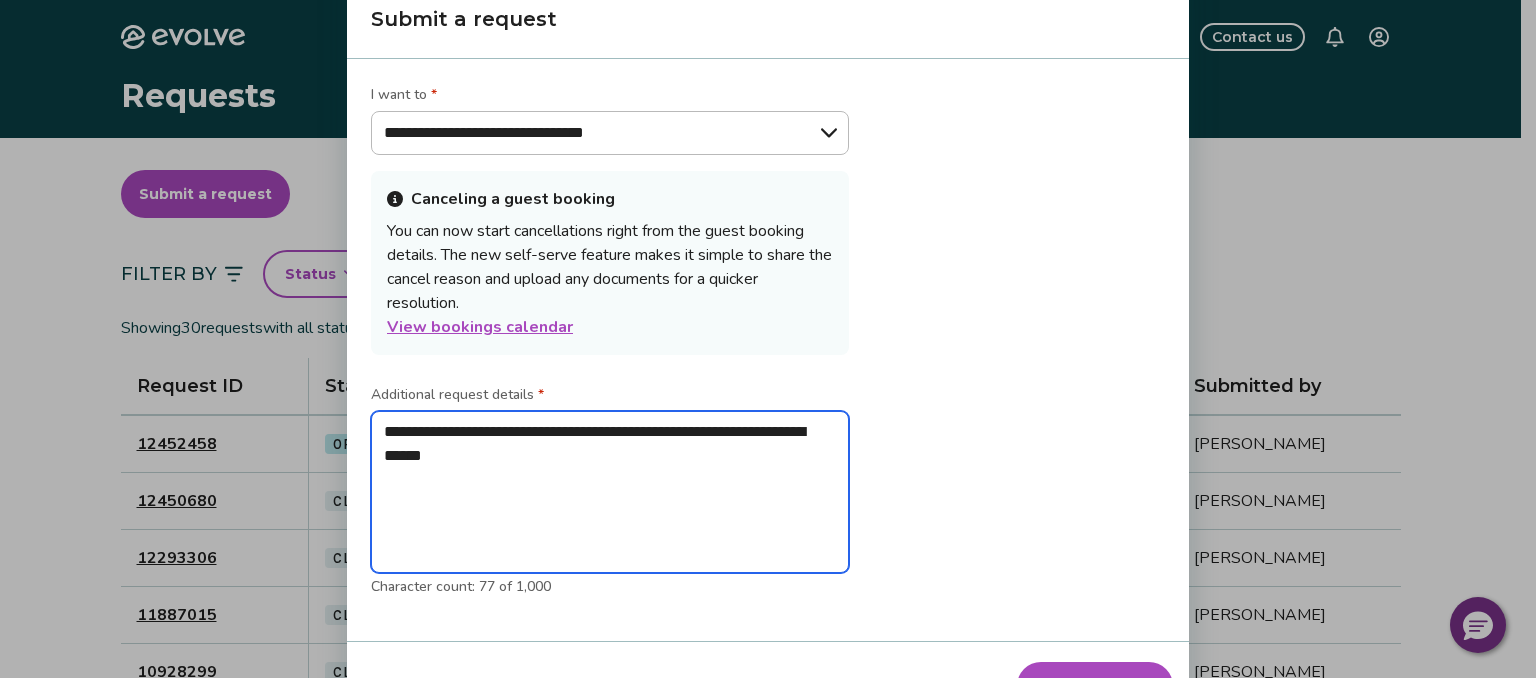 type on "*" 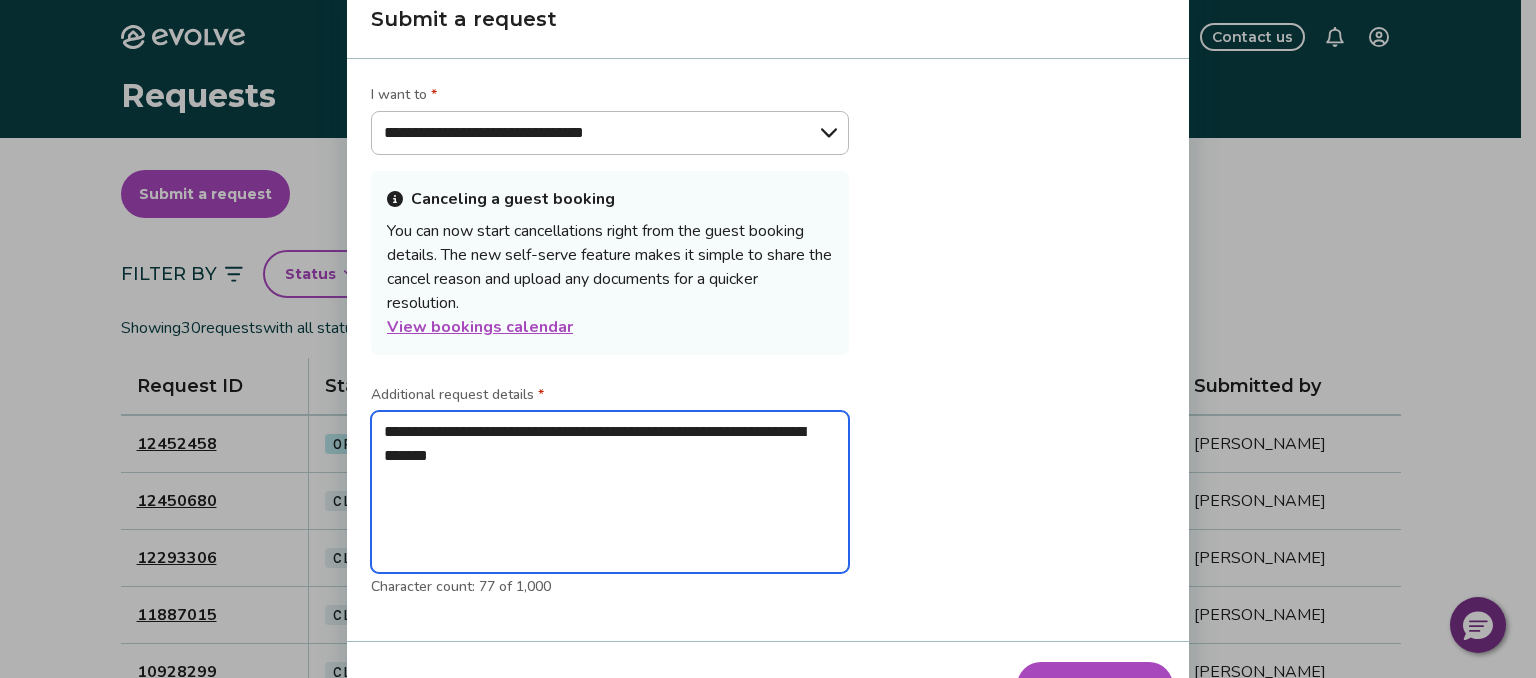 type on "*" 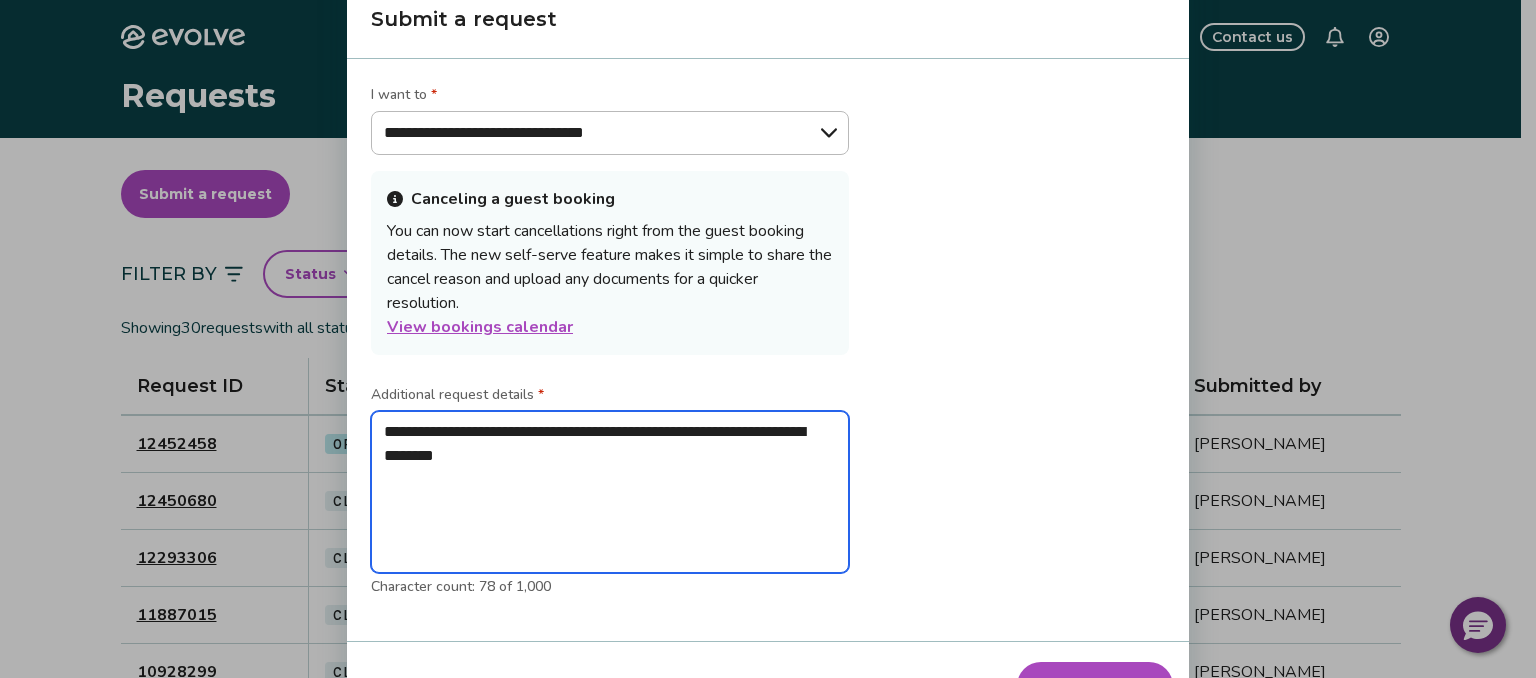 type on "*" 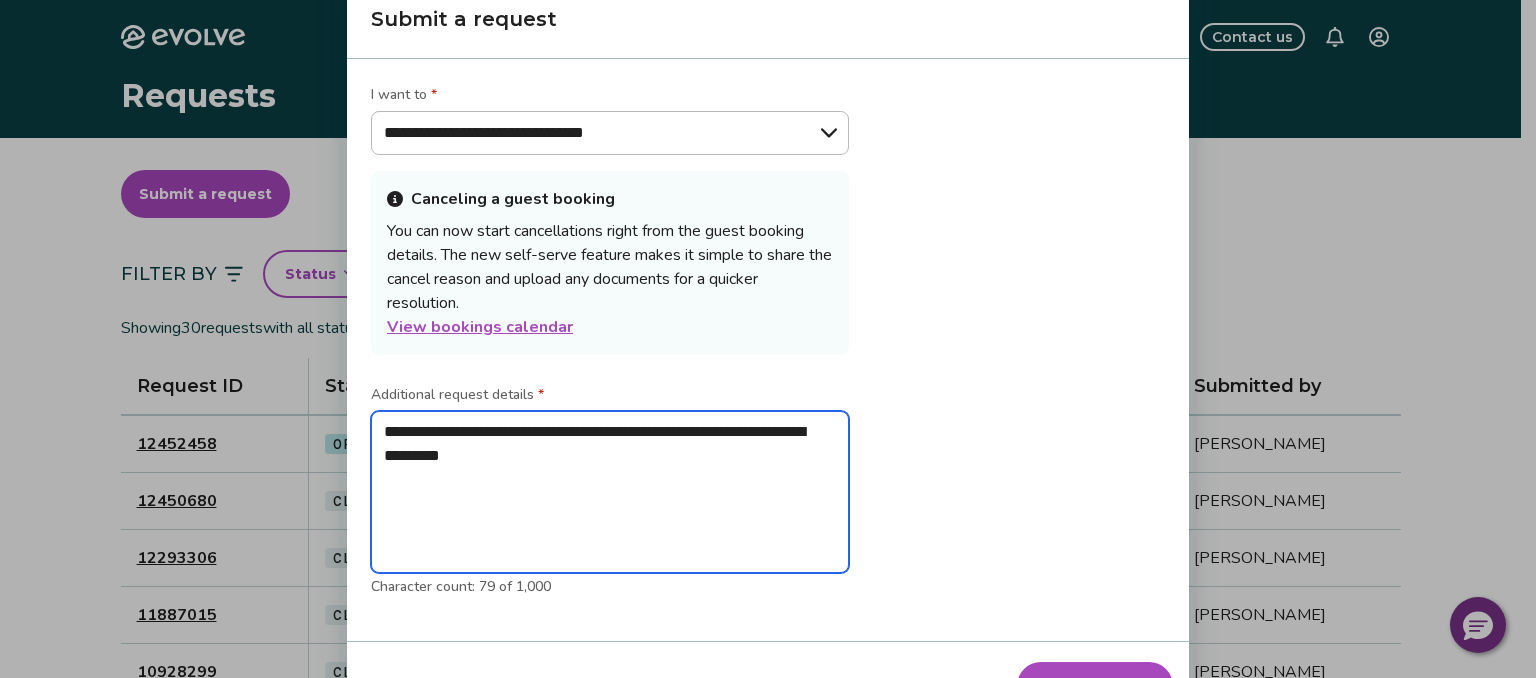 type on "*" 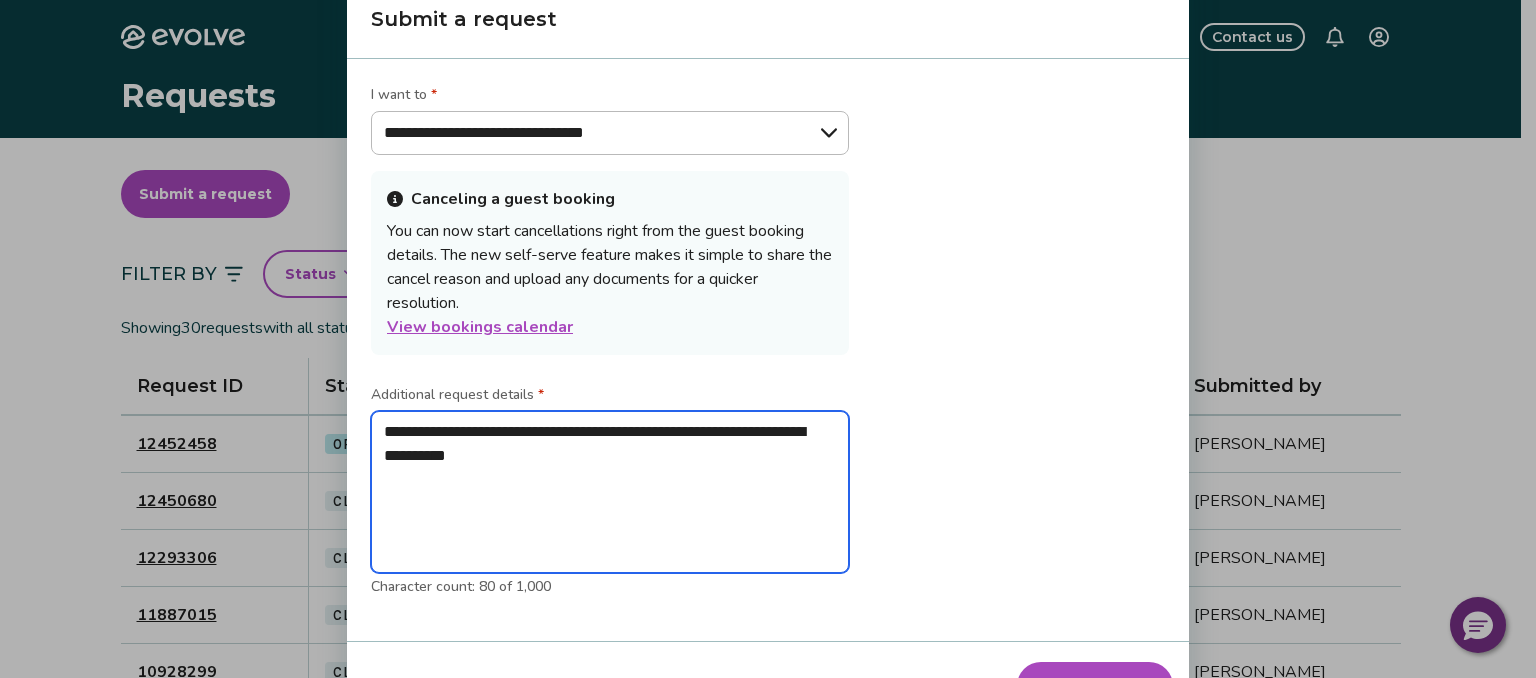 type on "*" 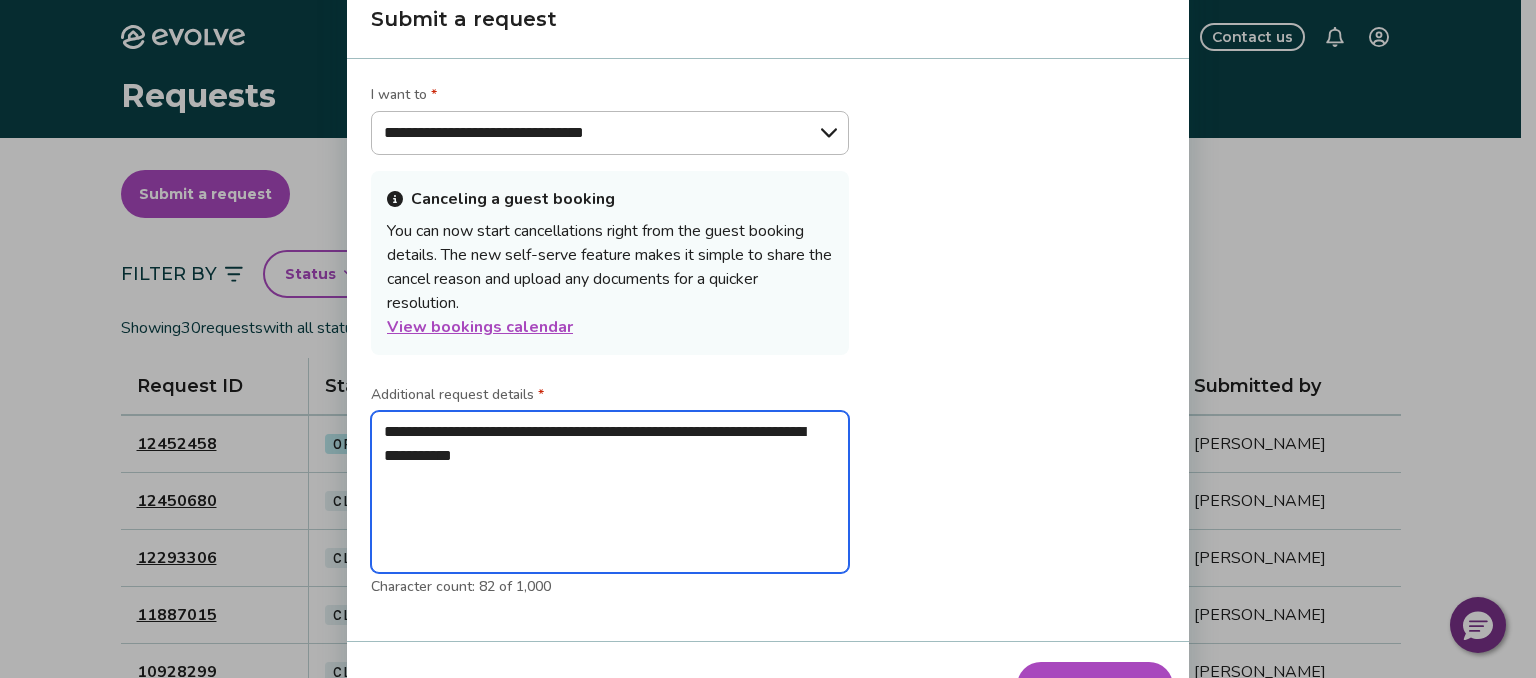 type on "*" 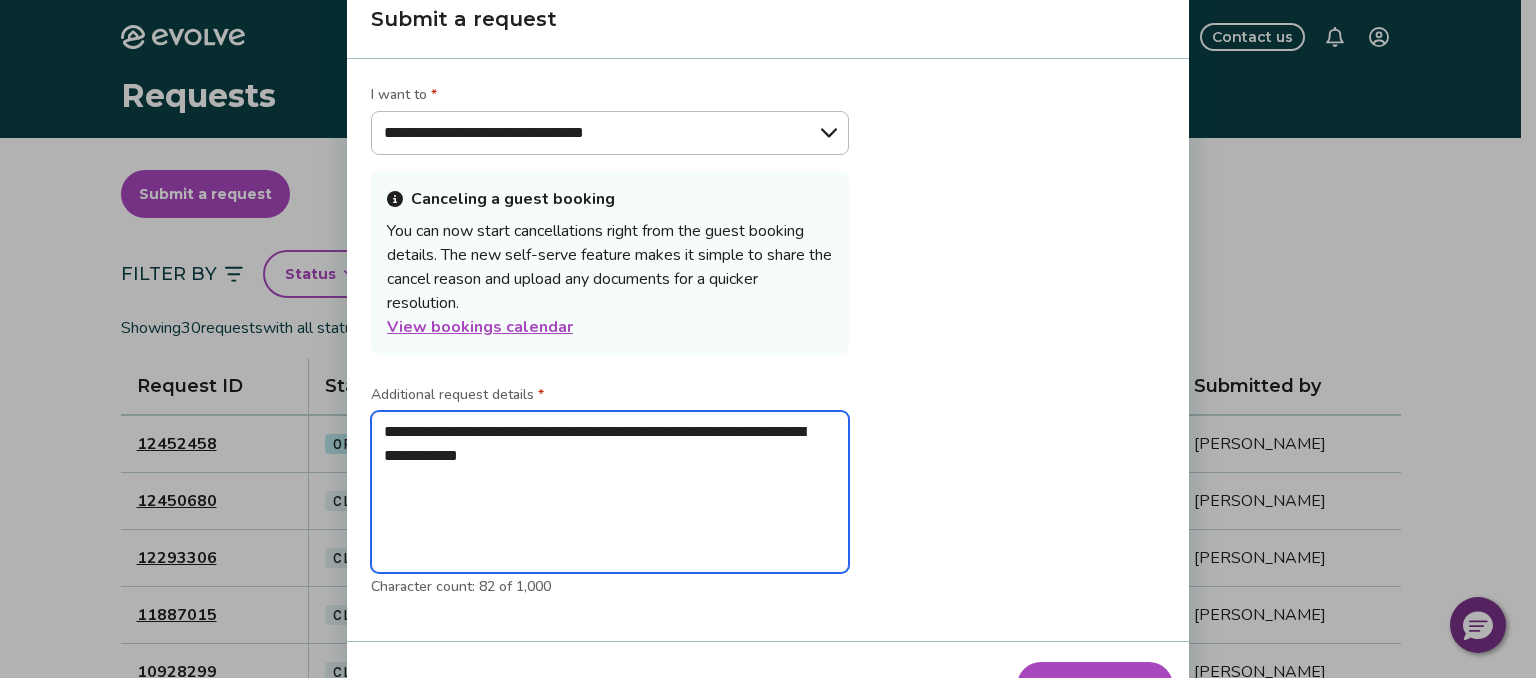 type on "*" 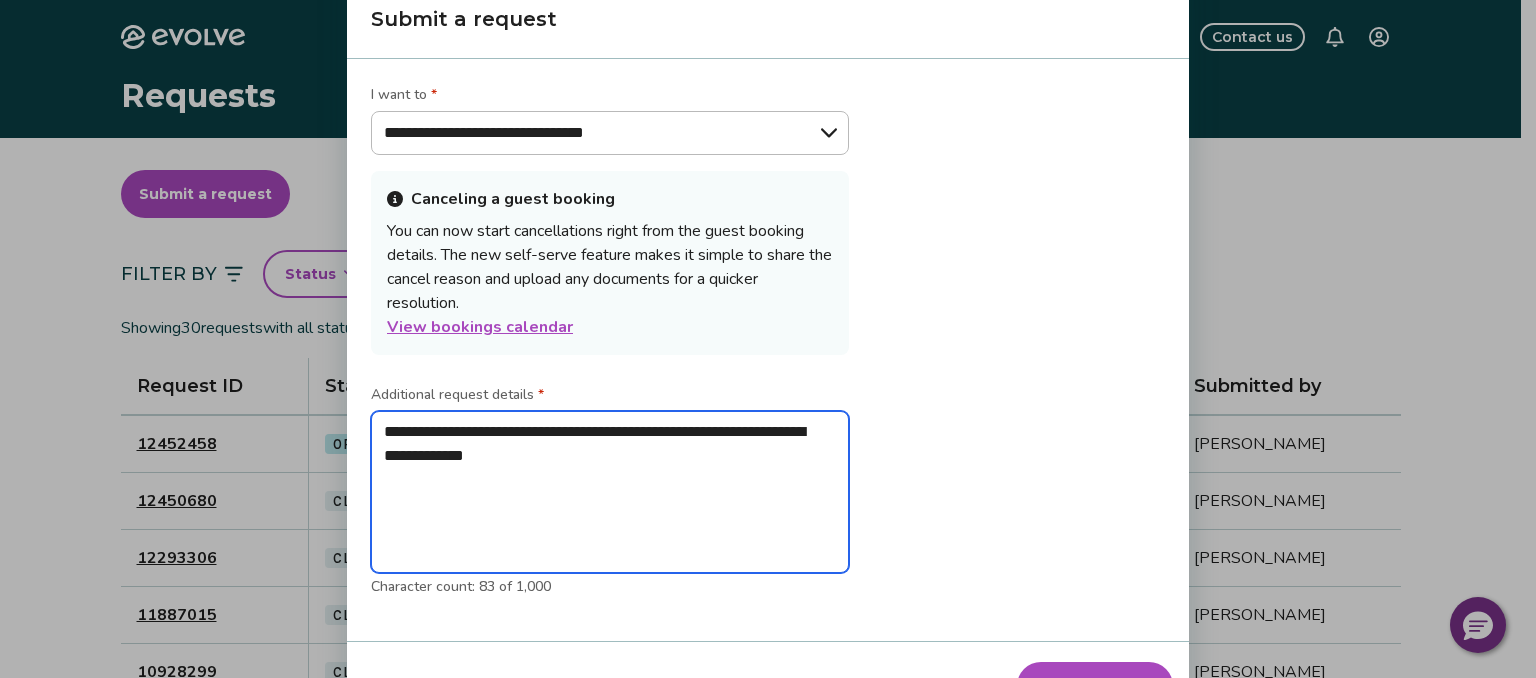 type on "*" 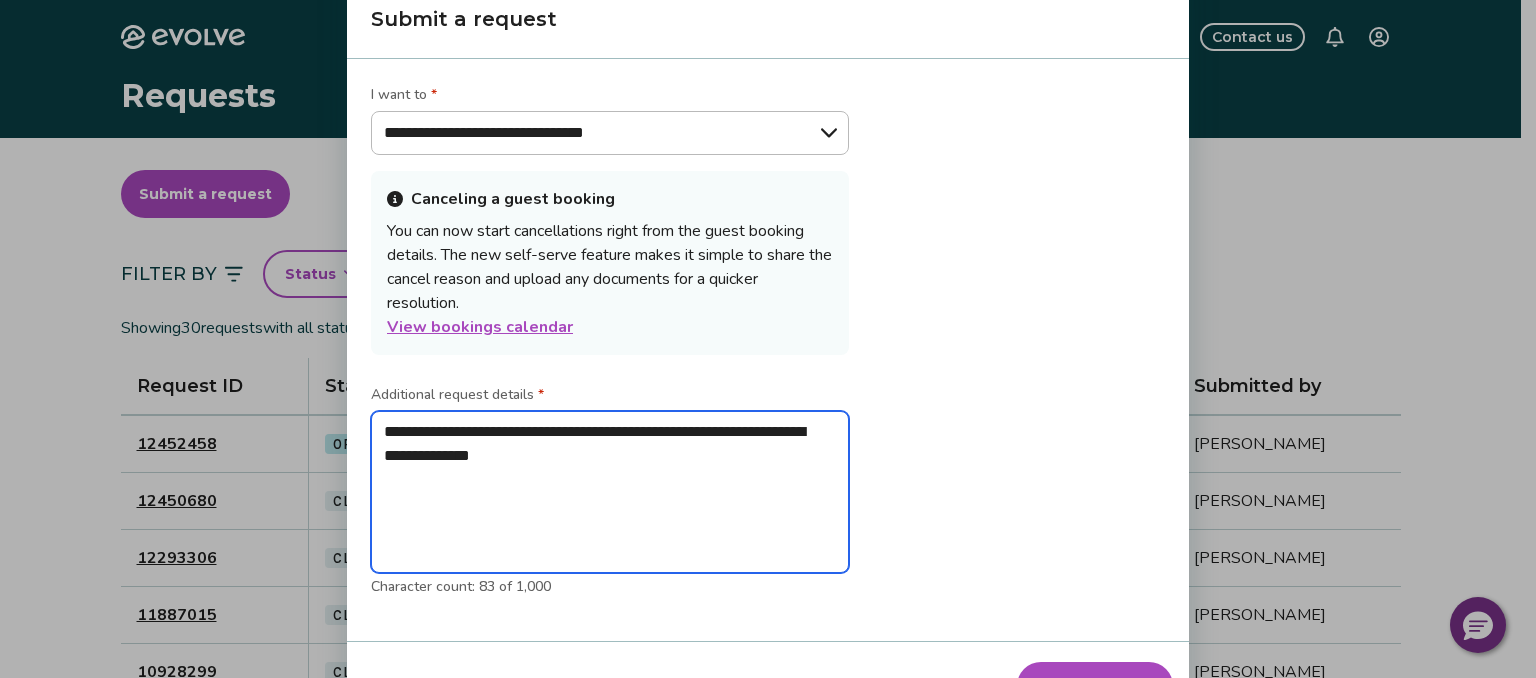 type on "*" 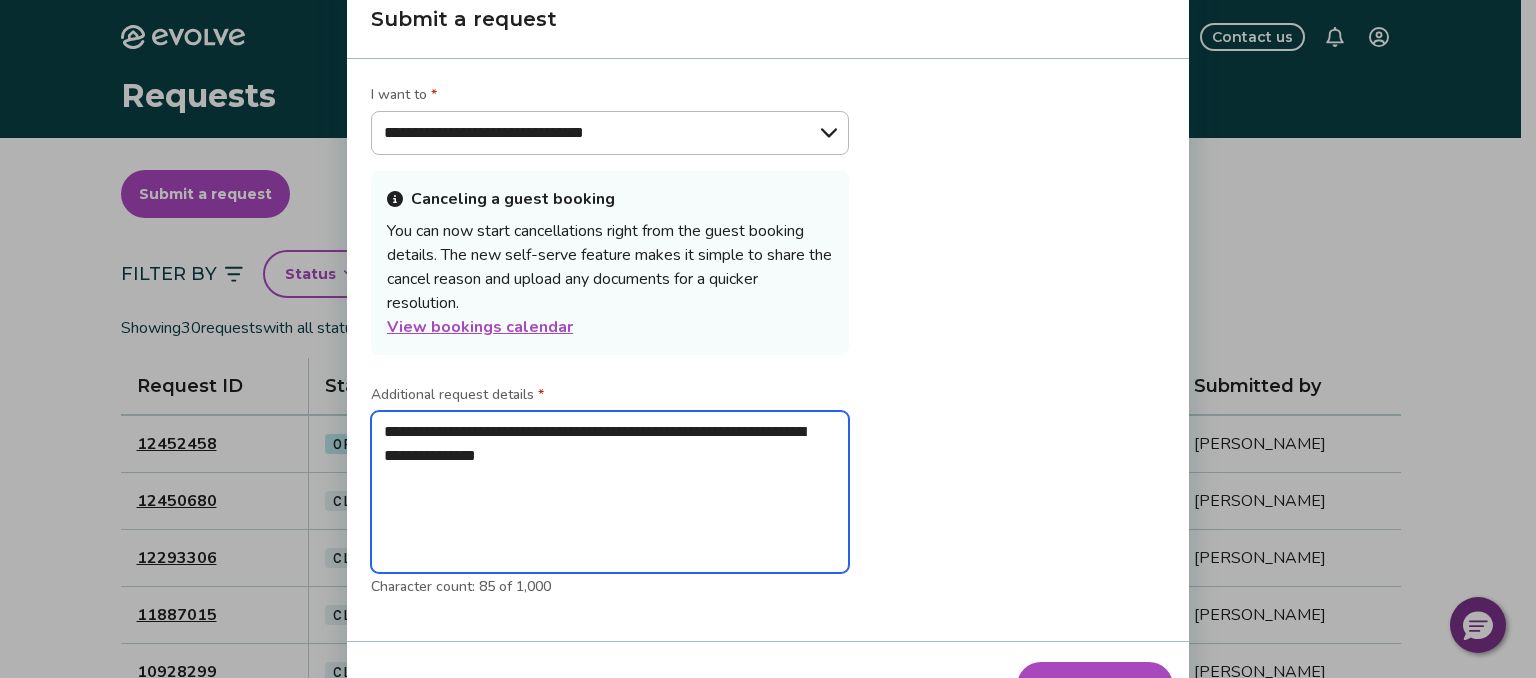type on "*" 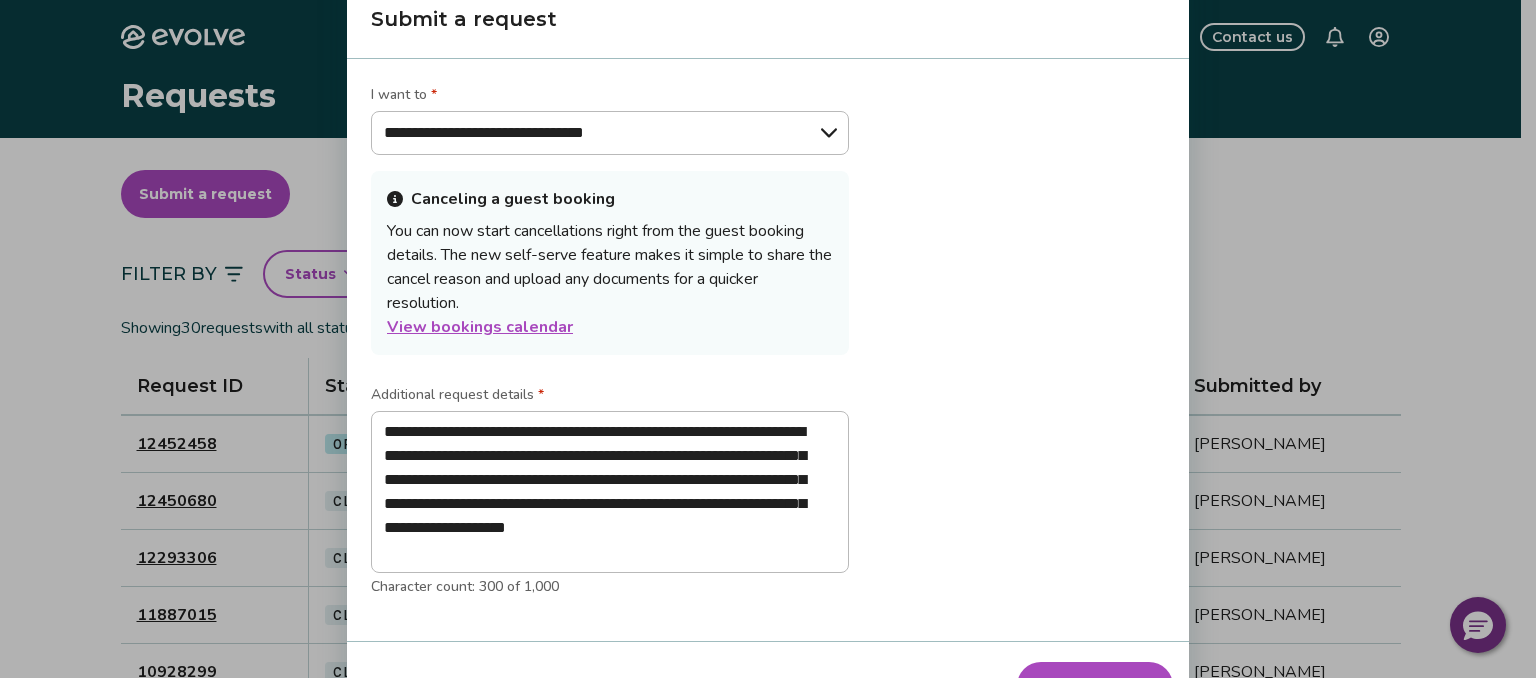 click on "Submit request" at bounding box center [1095, 686] 